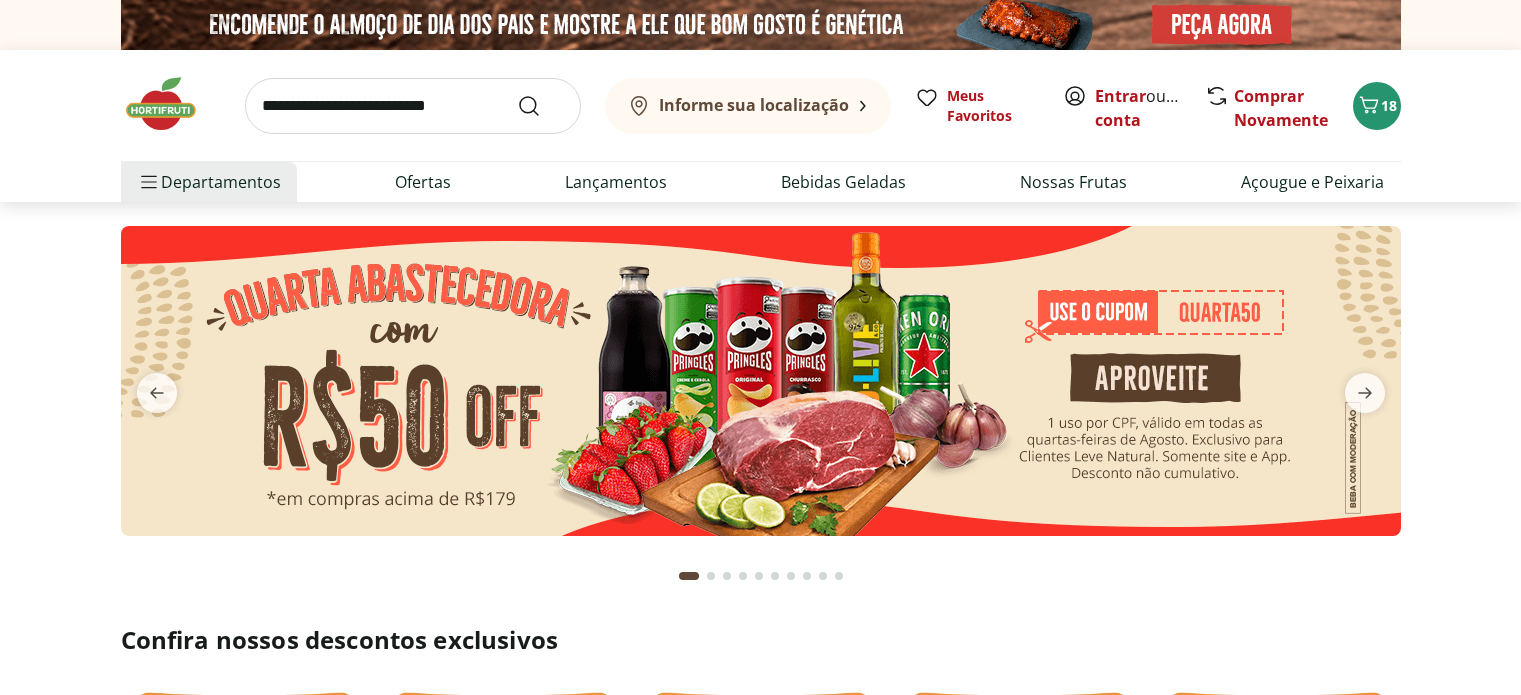 scroll, scrollTop: 0, scrollLeft: 0, axis: both 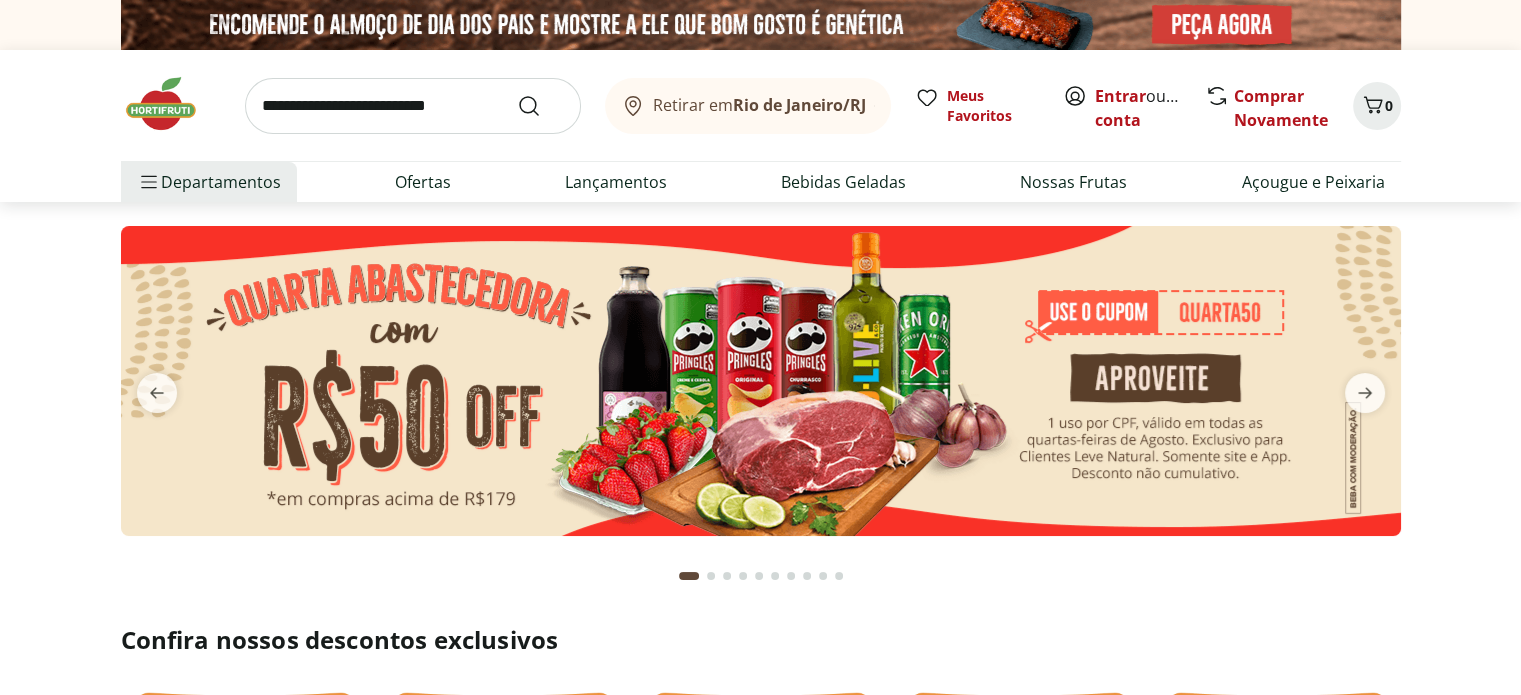 click at bounding box center [761, 381] 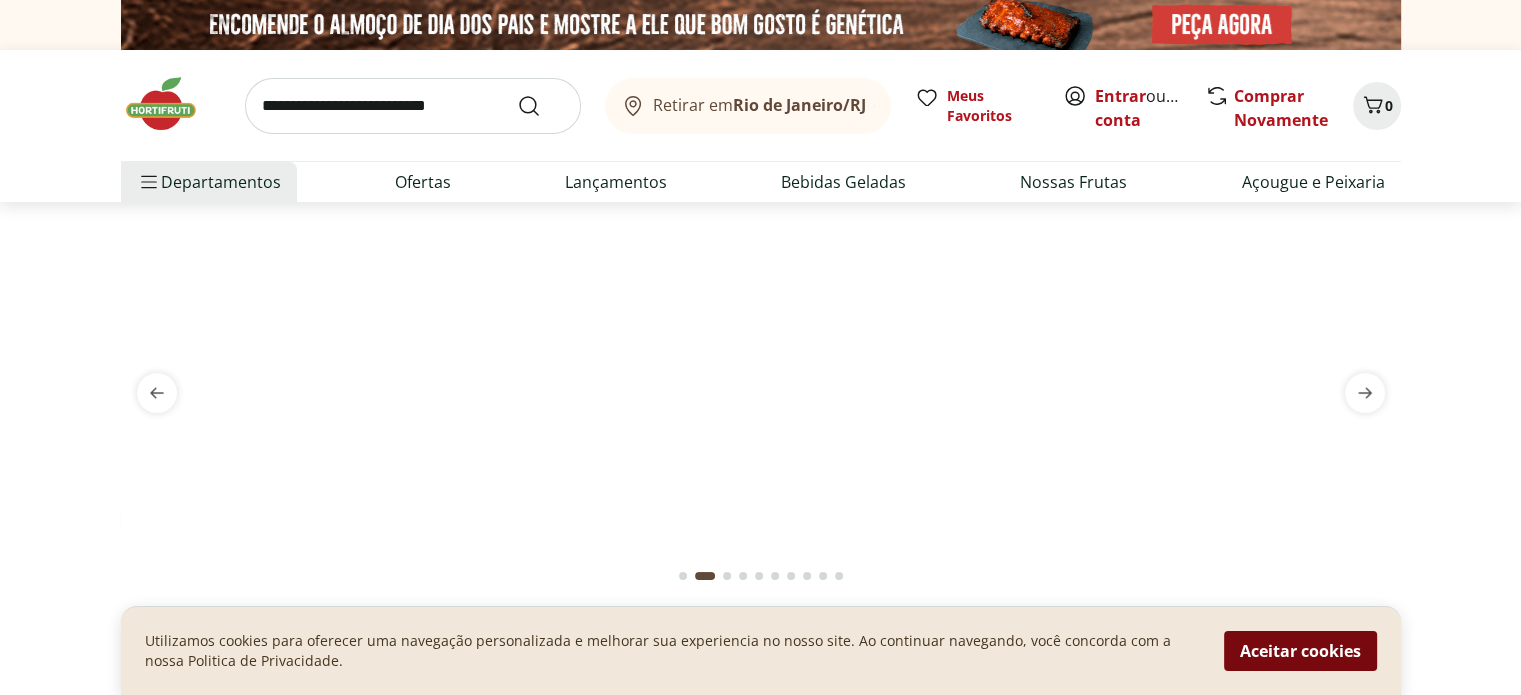 click on "Aceitar cookies" at bounding box center [1300, 651] 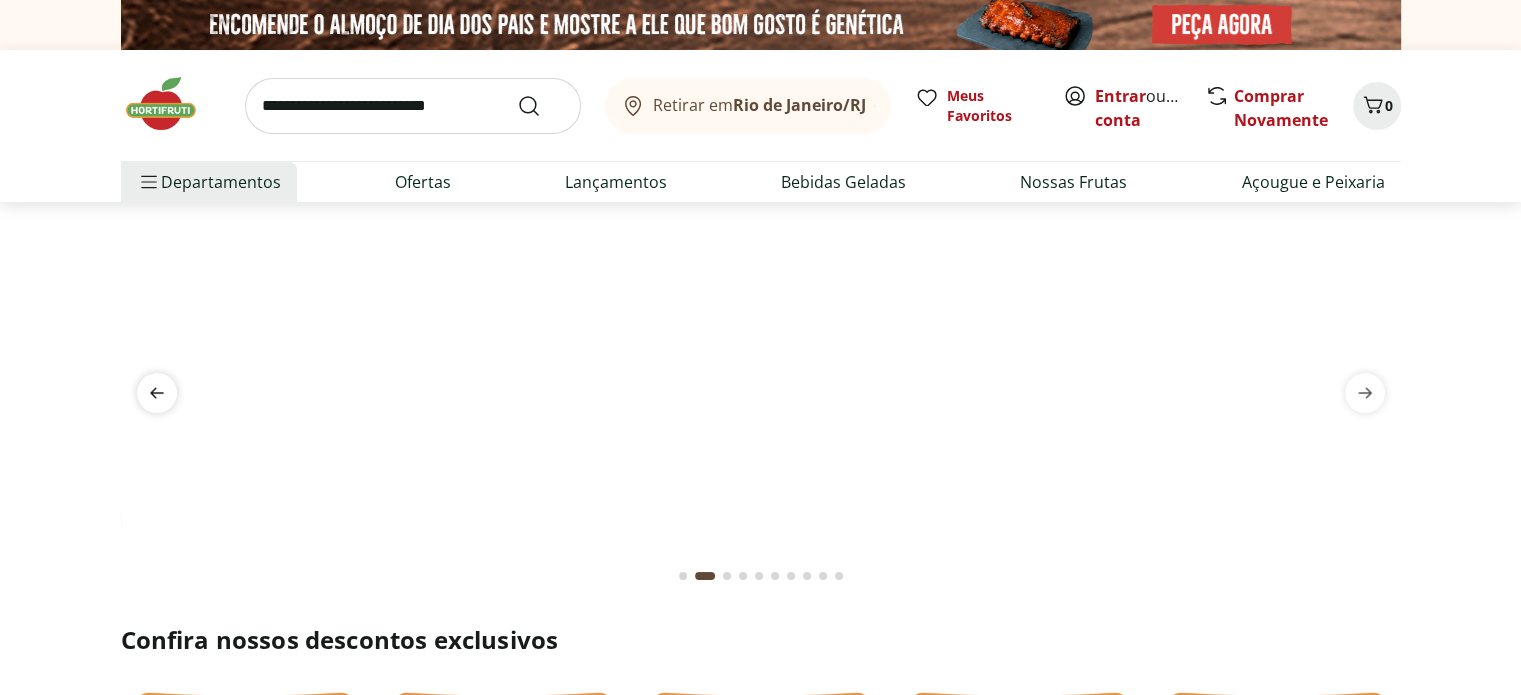 click at bounding box center (157, 393) 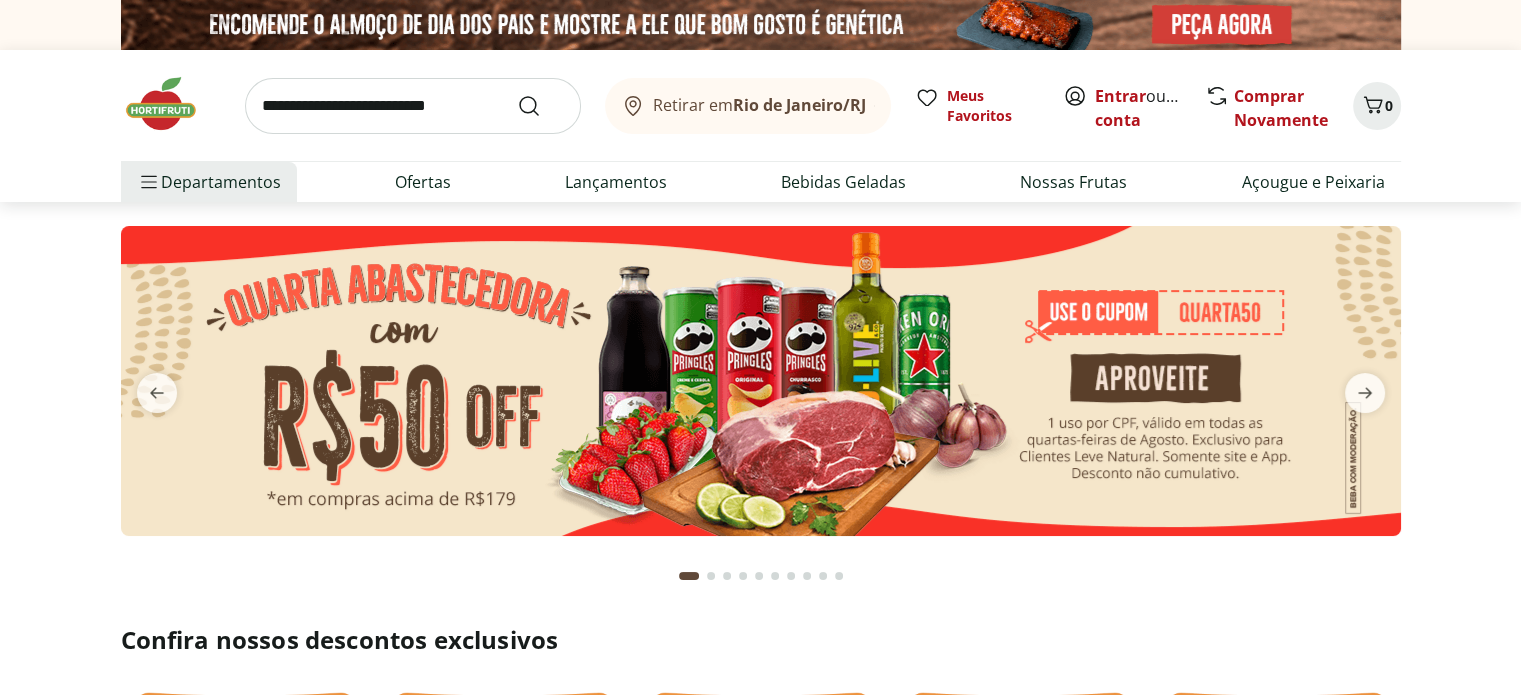 click at bounding box center [761, 381] 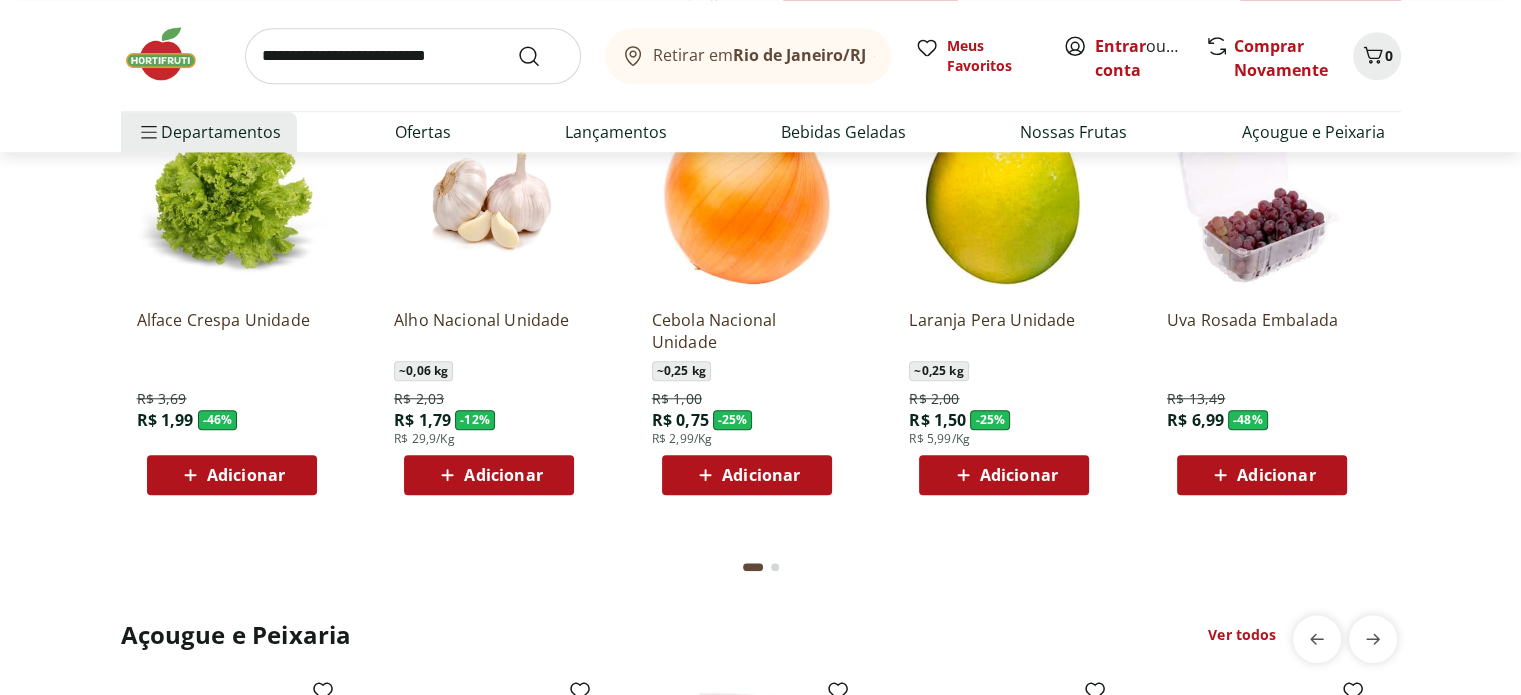 scroll, scrollTop: 1723, scrollLeft: 0, axis: vertical 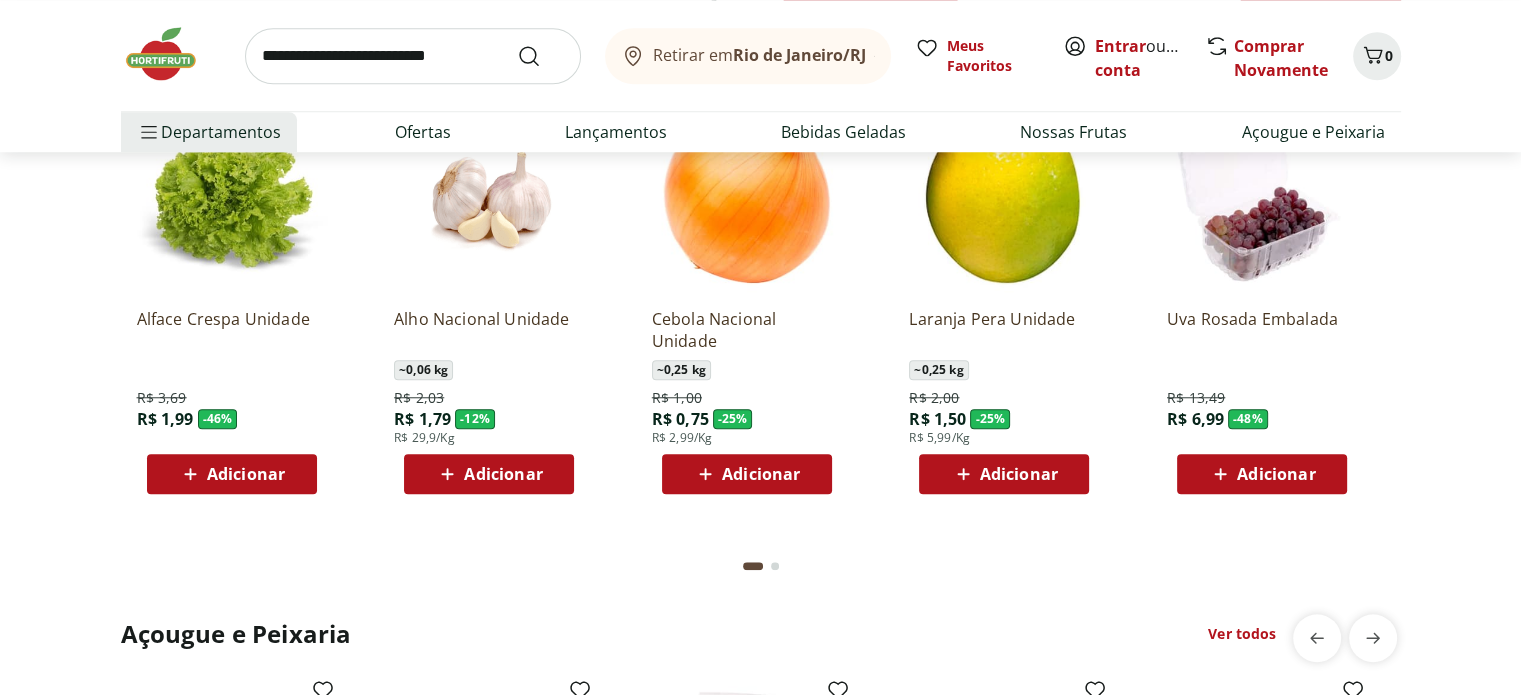 click on "Adicionar" at bounding box center [1276, 474] 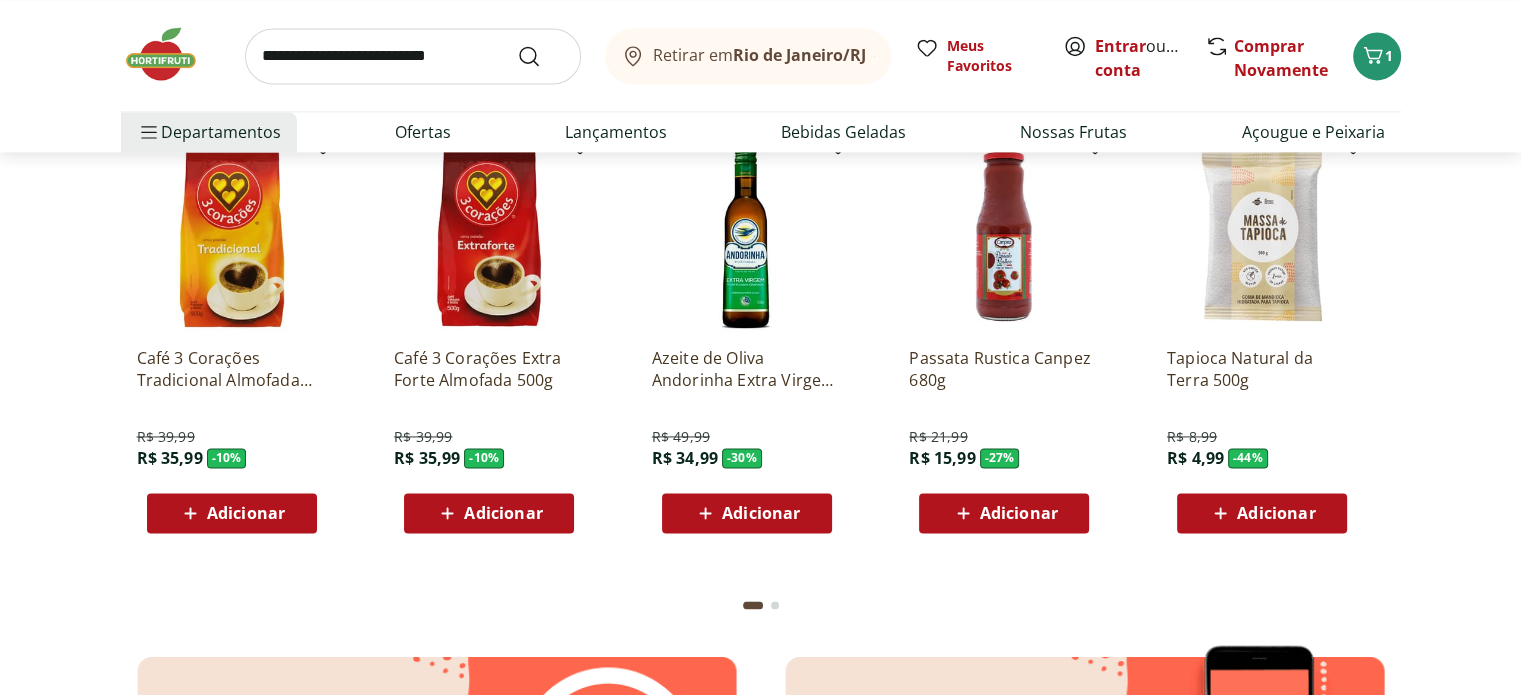 scroll, scrollTop: 2850, scrollLeft: 0, axis: vertical 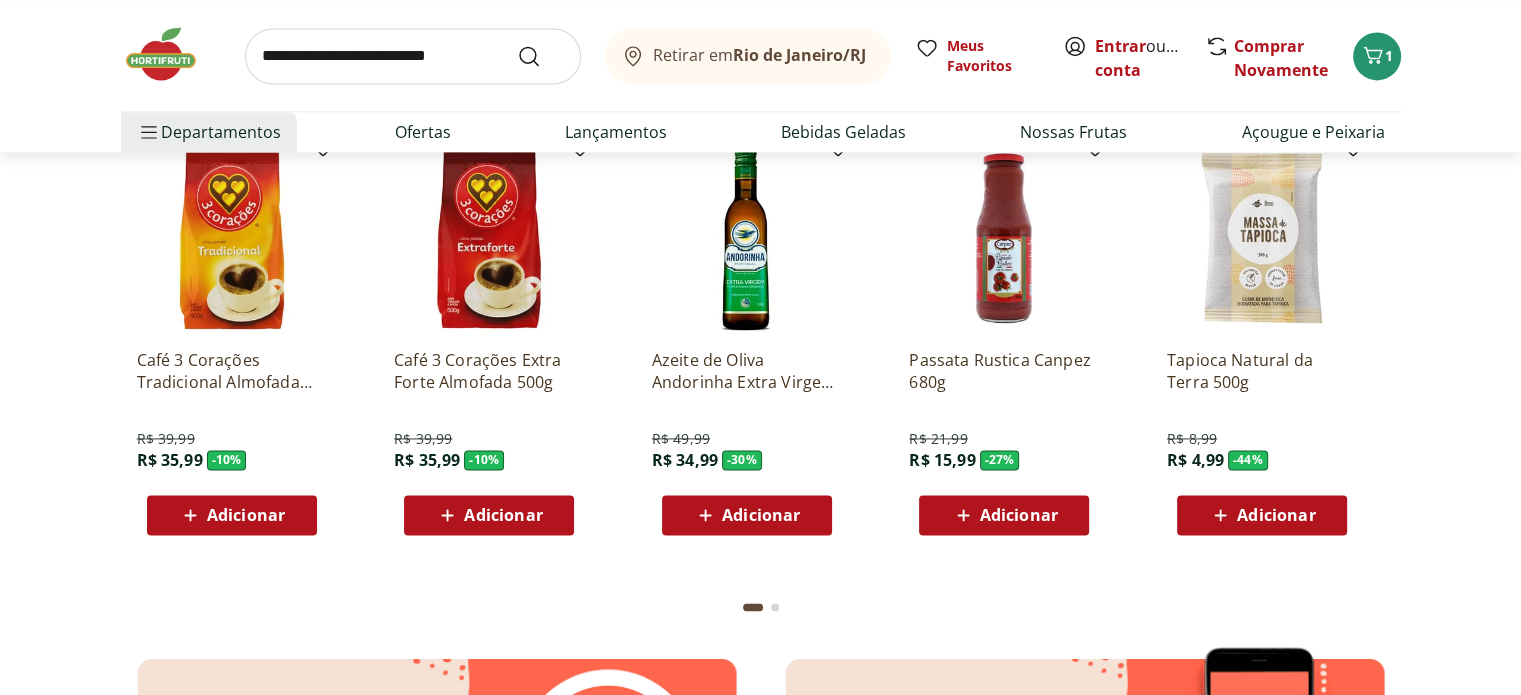 click on "Adicionar" at bounding box center (246, -653) 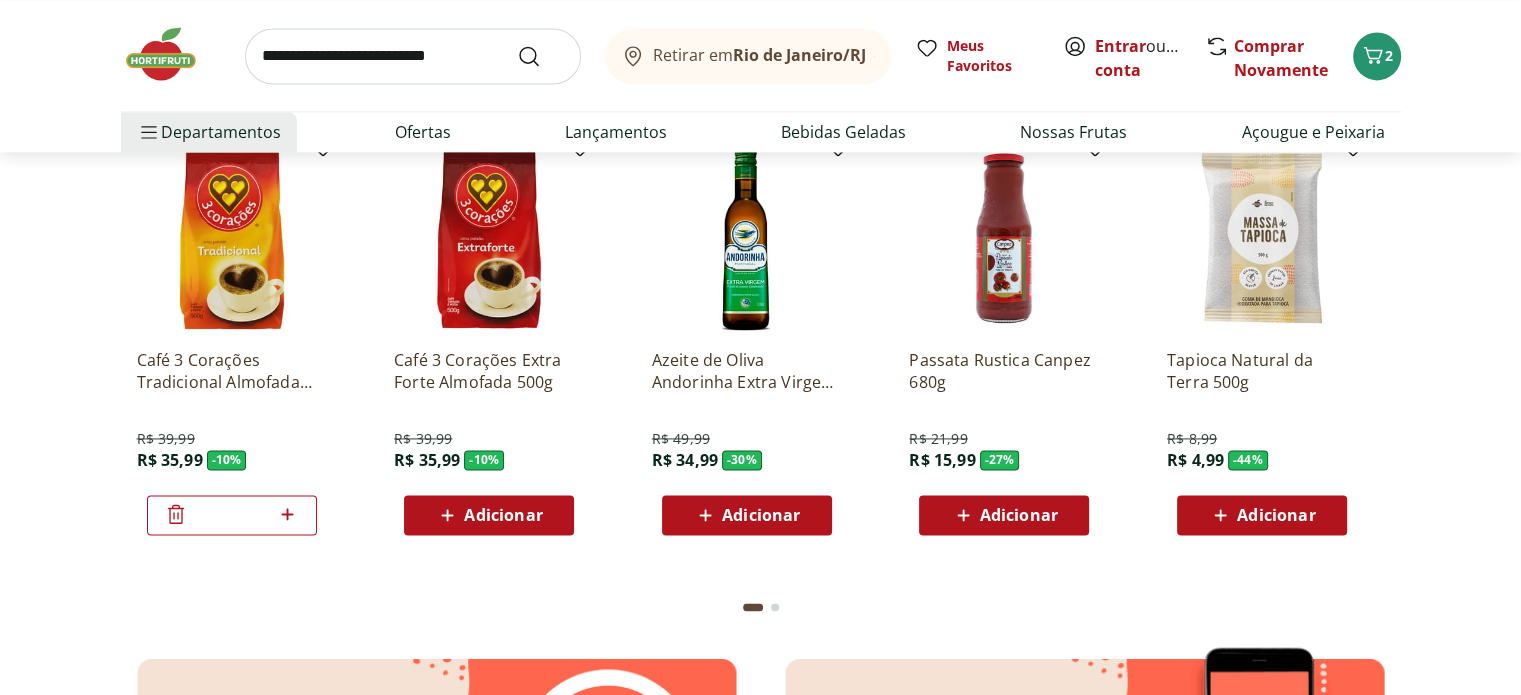 click at bounding box center (747, 238) 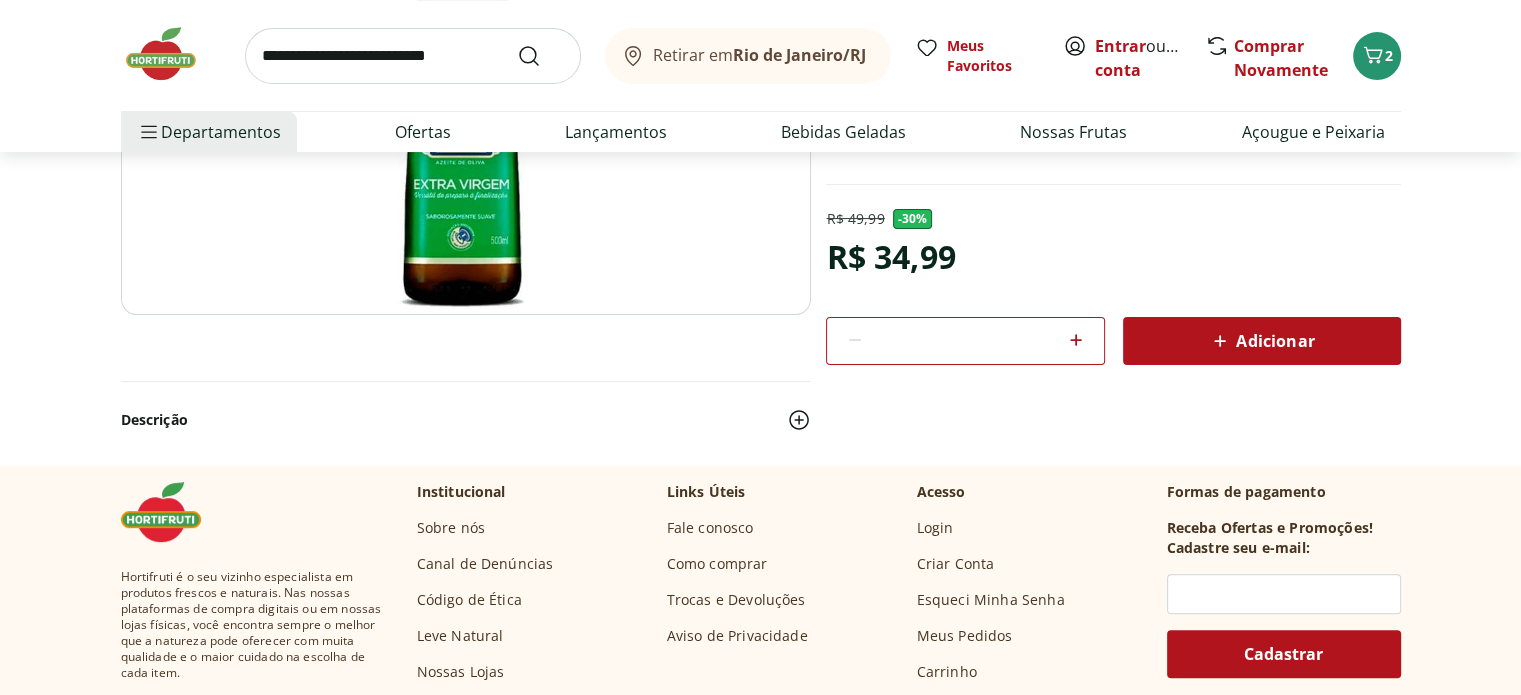 scroll, scrollTop: 519, scrollLeft: 0, axis: vertical 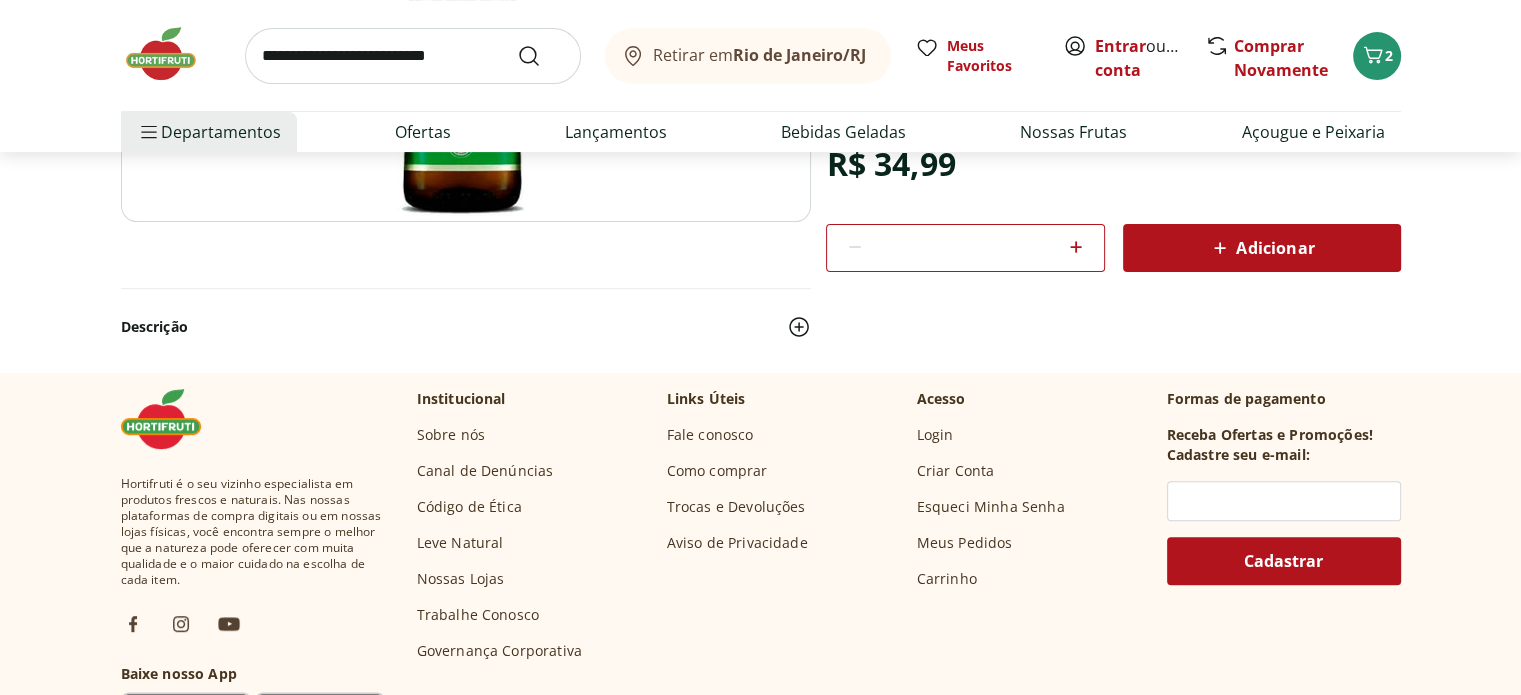 click on "Adicionar" at bounding box center (1262, 248) 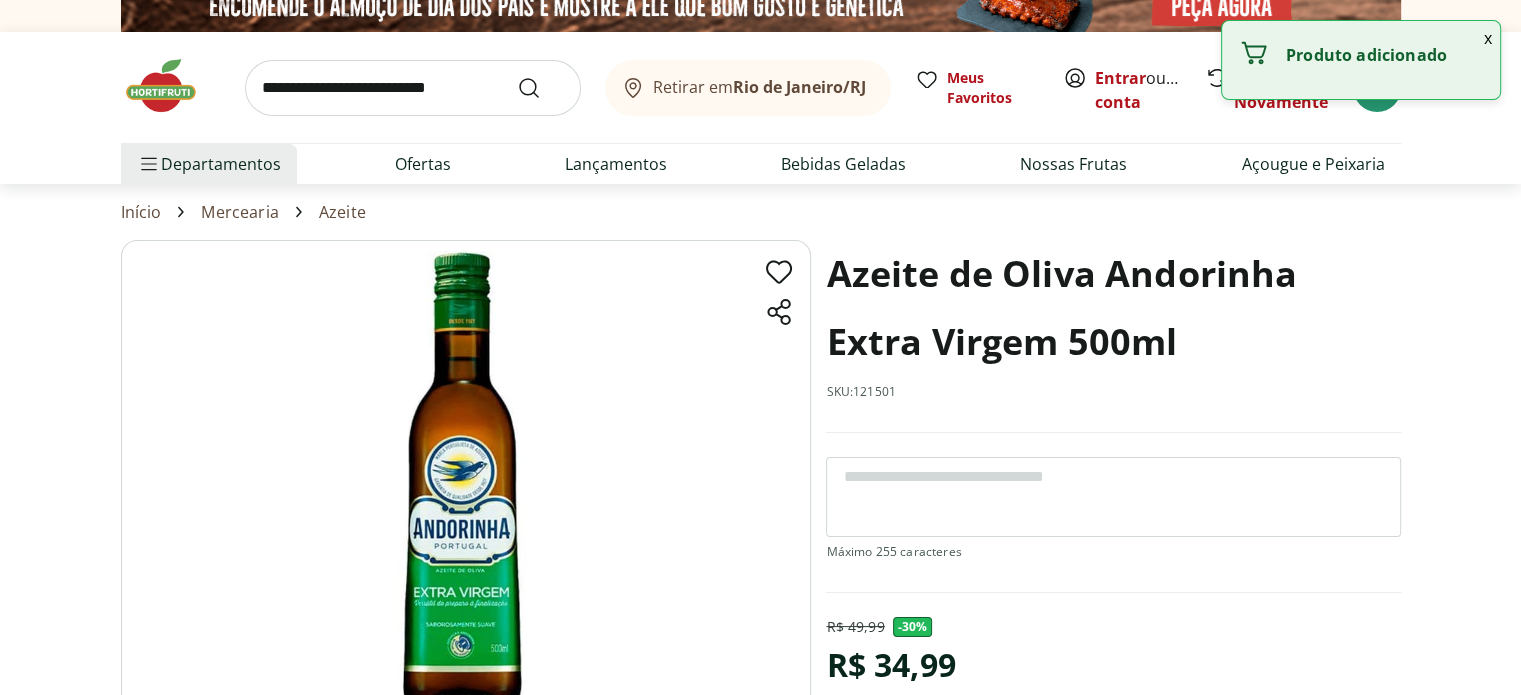scroll, scrollTop: 0, scrollLeft: 0, axis: both 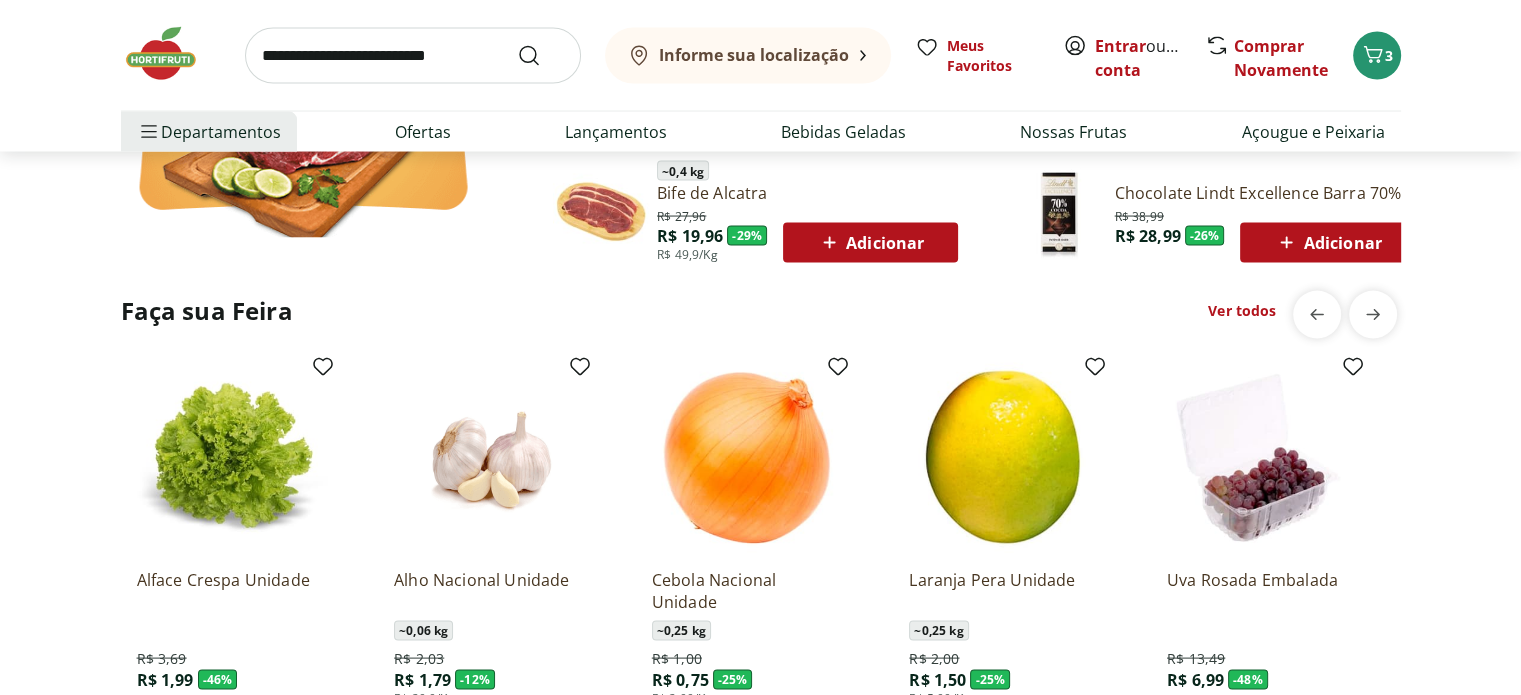 type on "*" 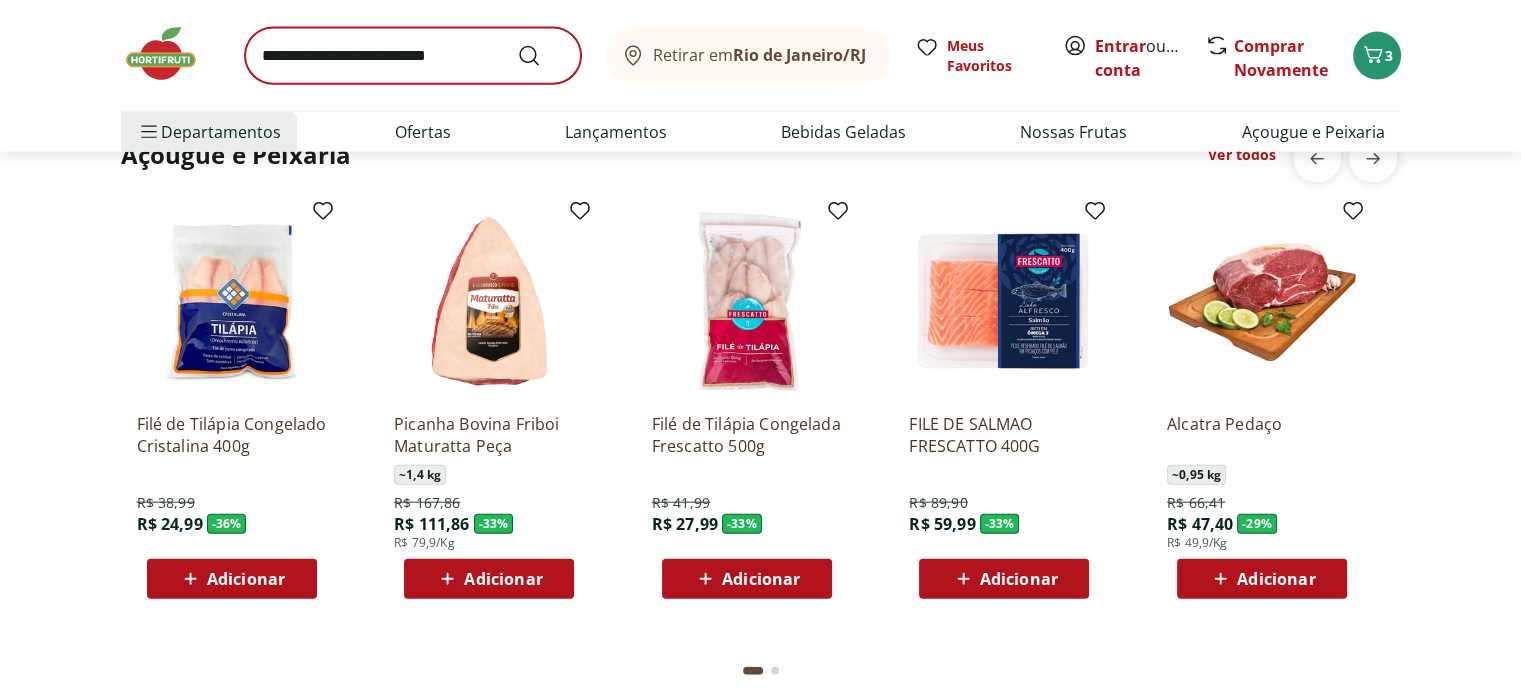 scroll, scrollTop: 4668, scrollLeft: 0, axis: vertical 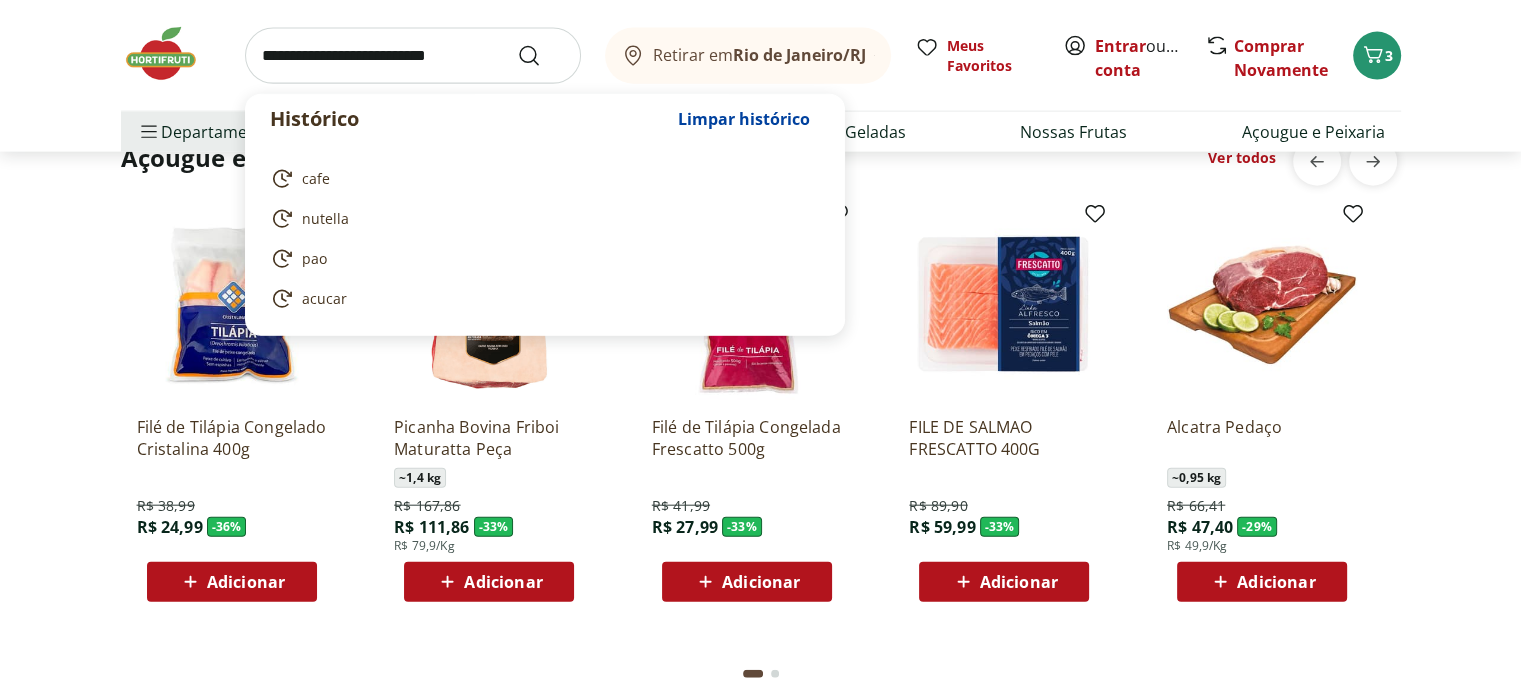click at bounding box center (413, 56) 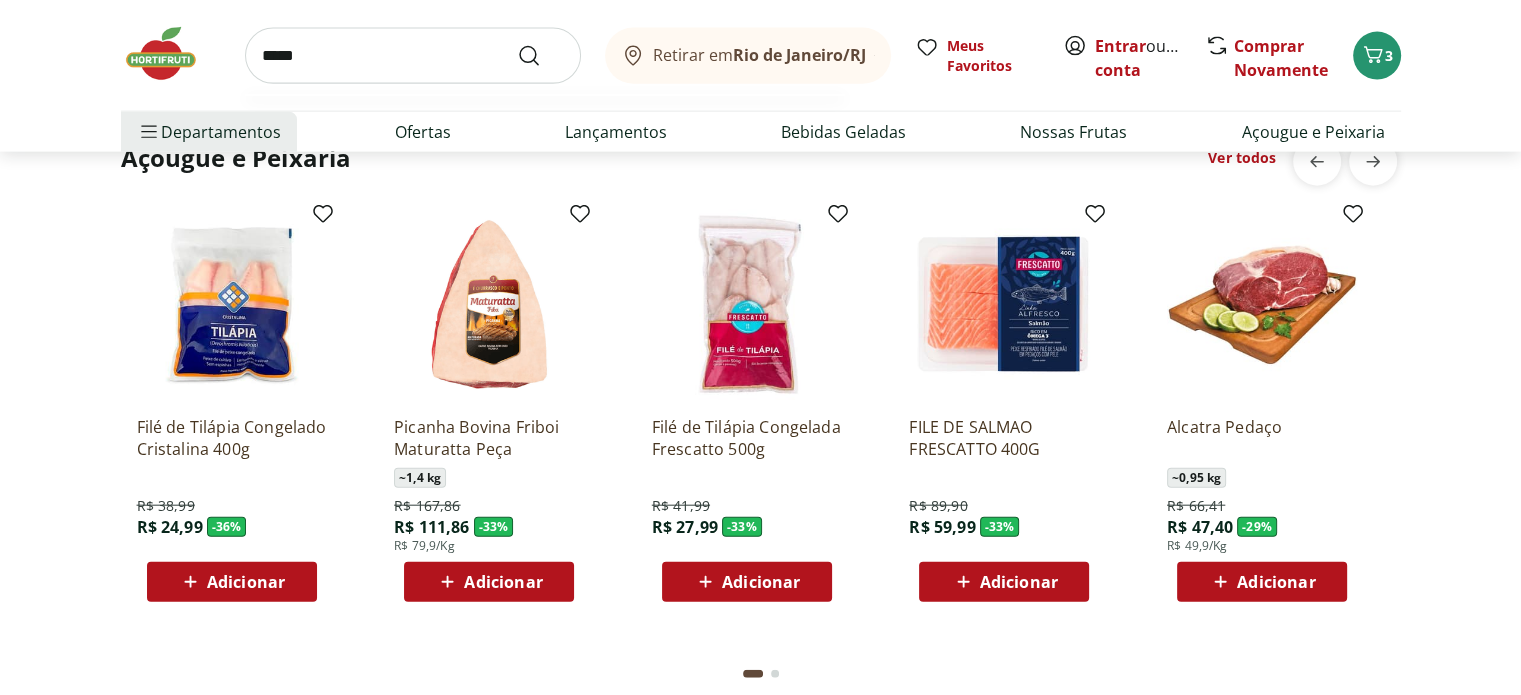 type on "*****" 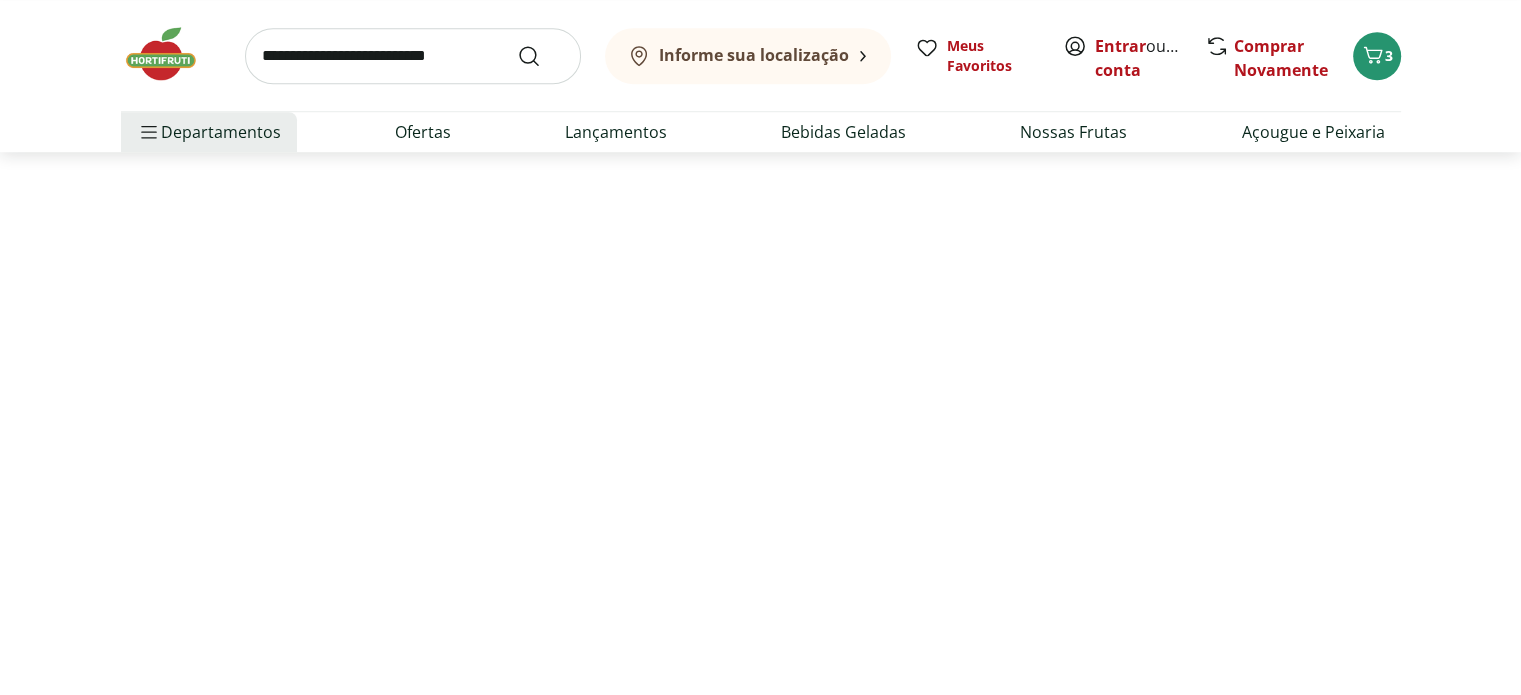 scroll, scrollTop: 0, scrollLeft: 0, axis: both 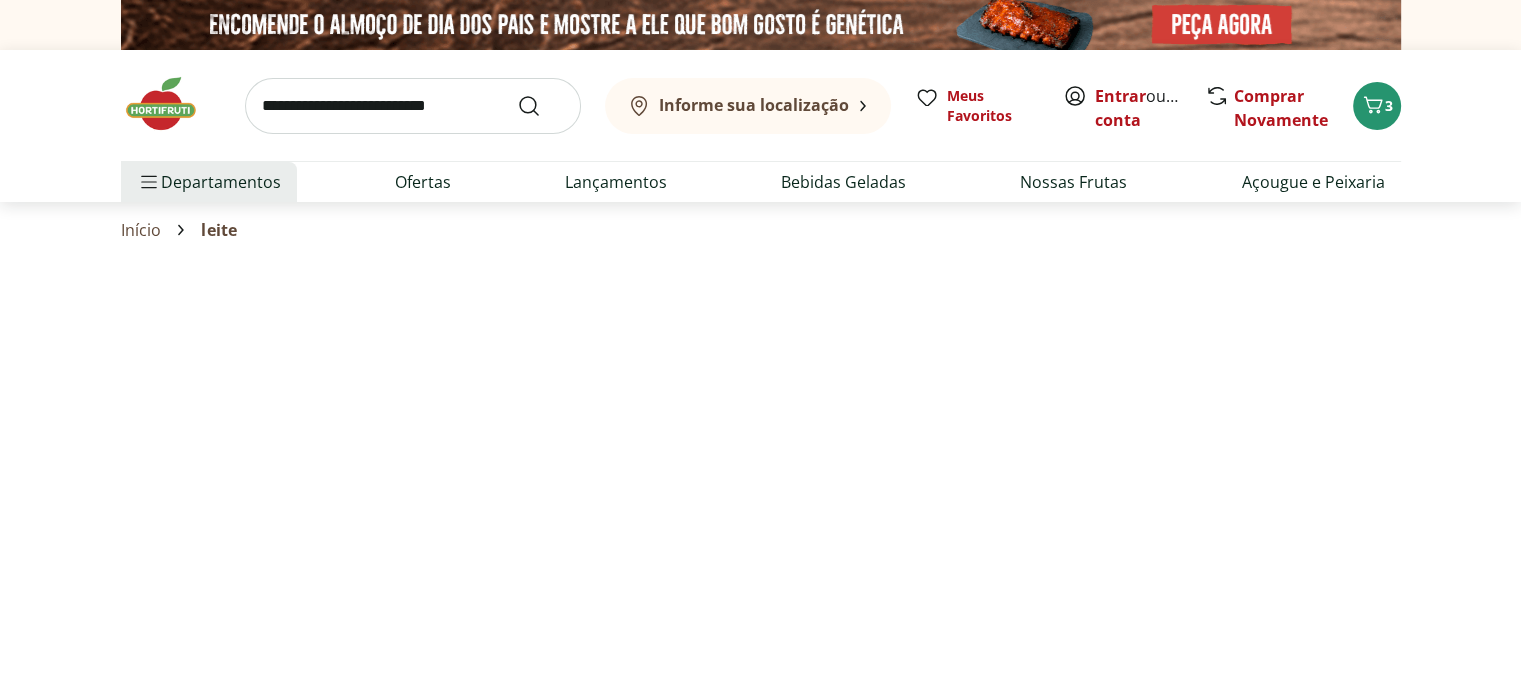 select on "**********" 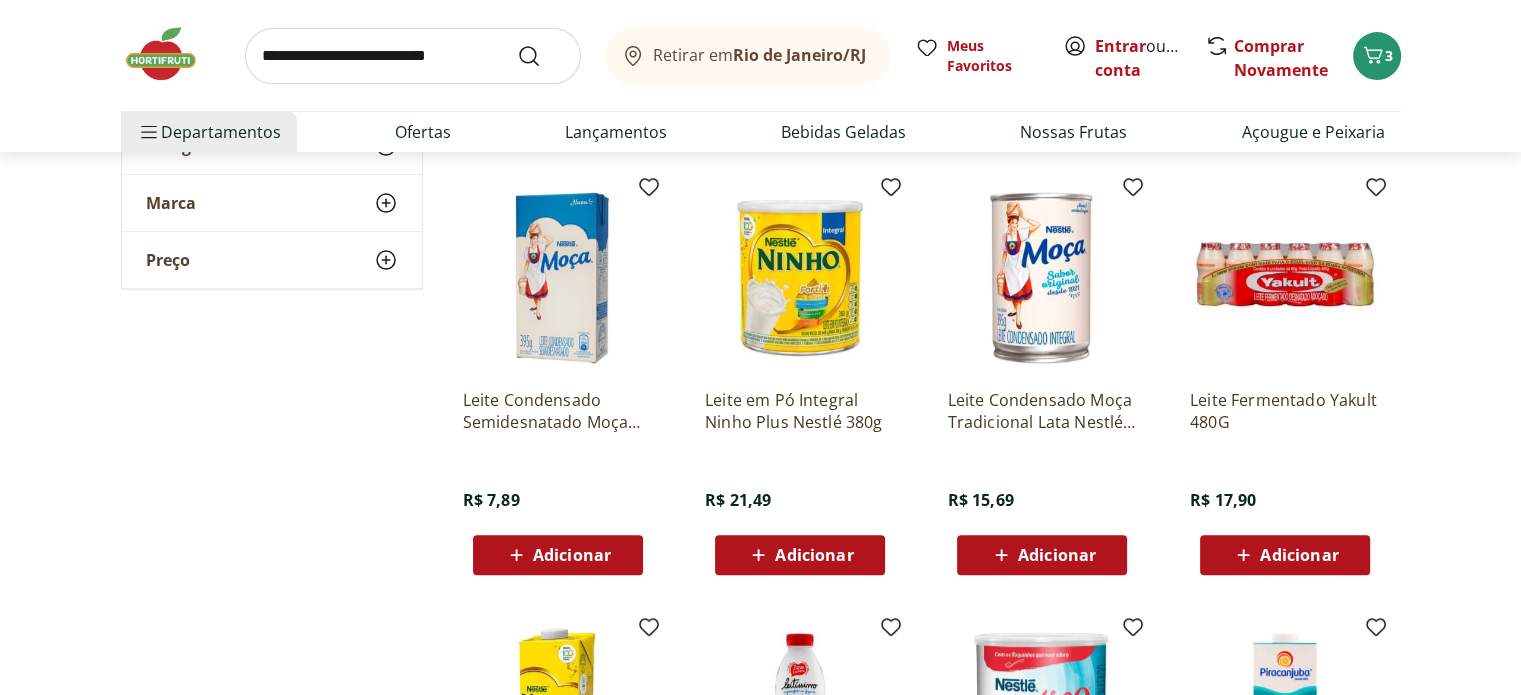 scroll, scrollTop: 680, scrollLeft: 0, axis: vertical 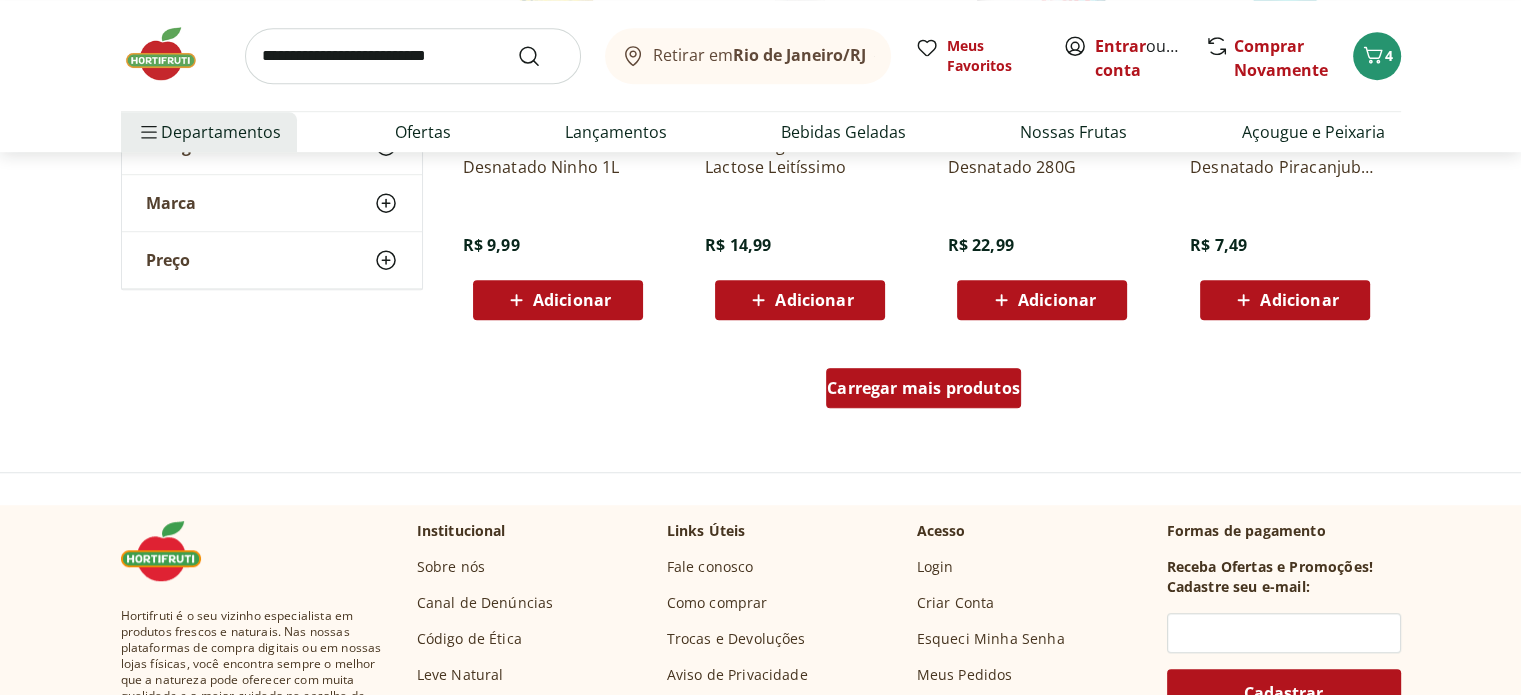 click on "Carregar mais produtos" at bounding box center (923, 388) 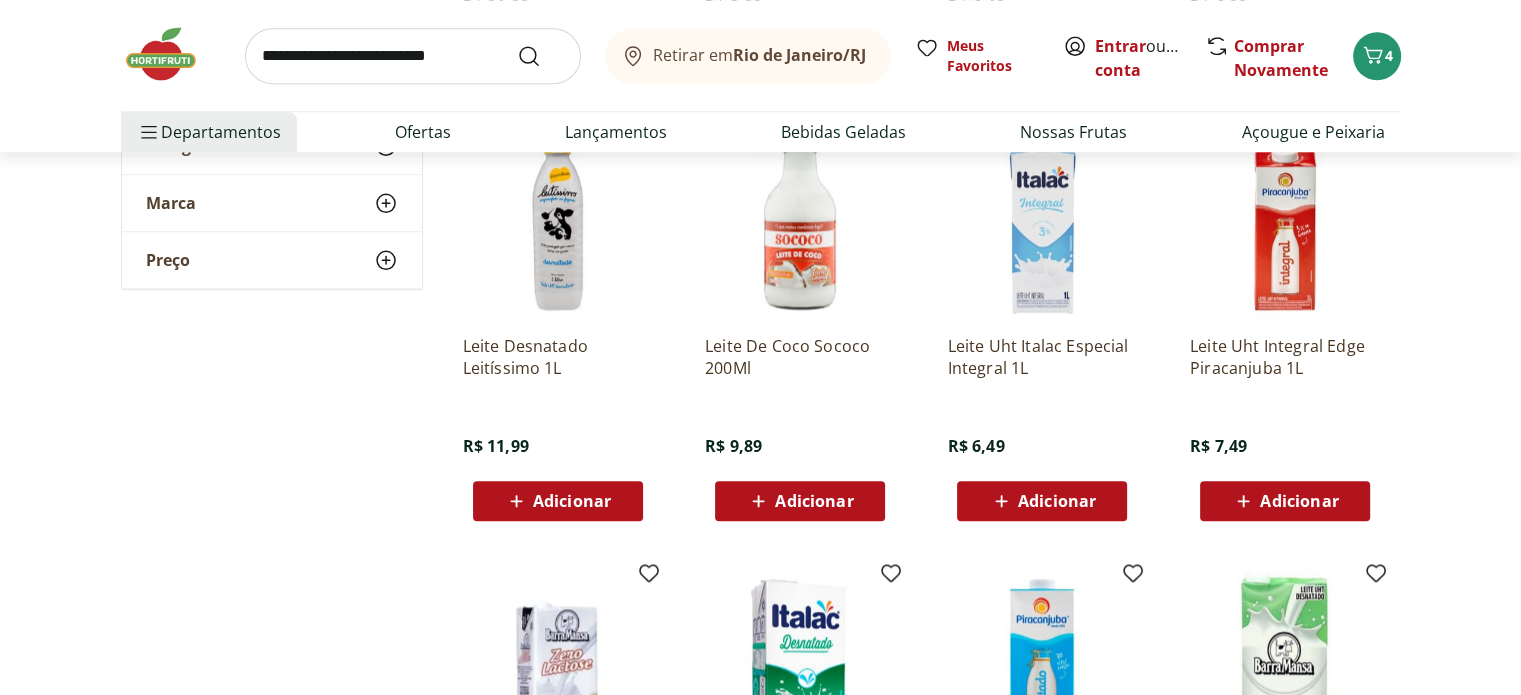 scroll, scrollTop: 2039, scrollLeft: 0, axis: vertical 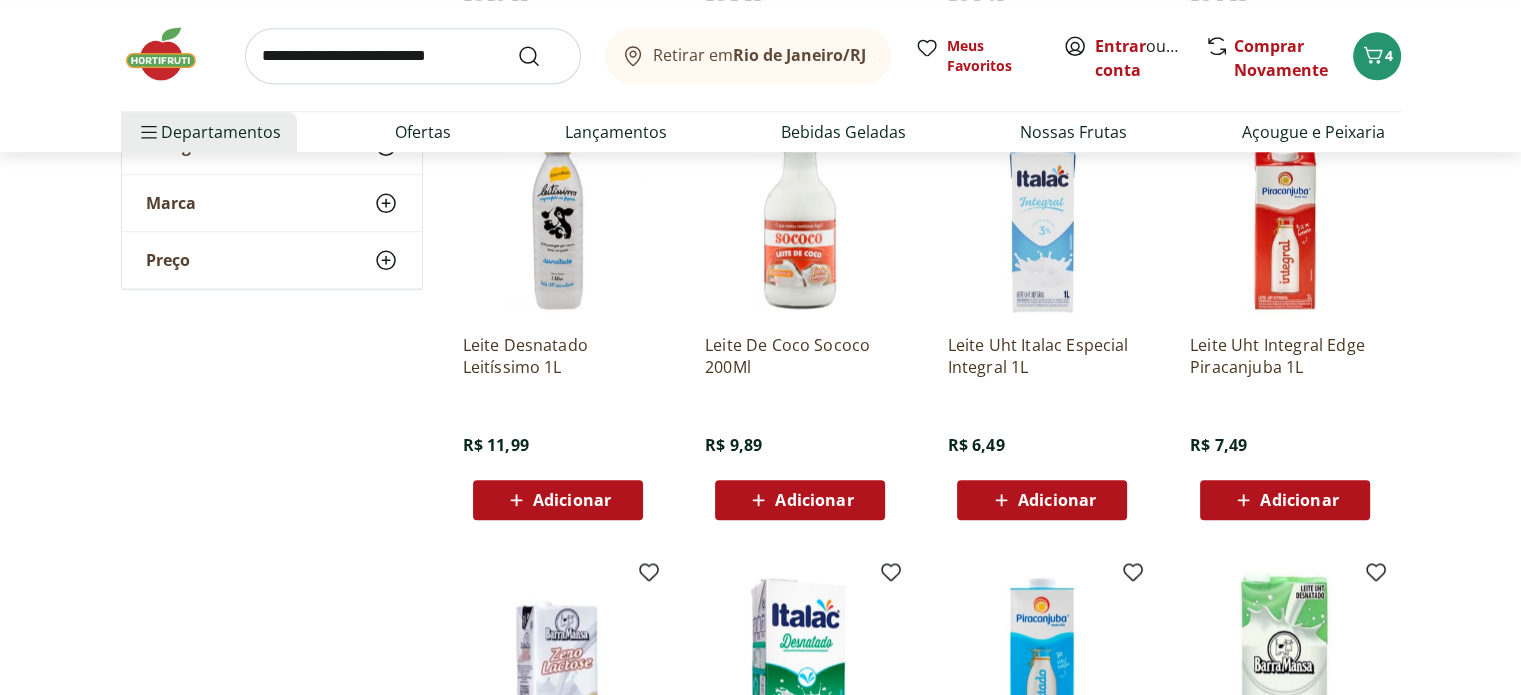 click on "Adicionar" at bounding box center (1057, 500) 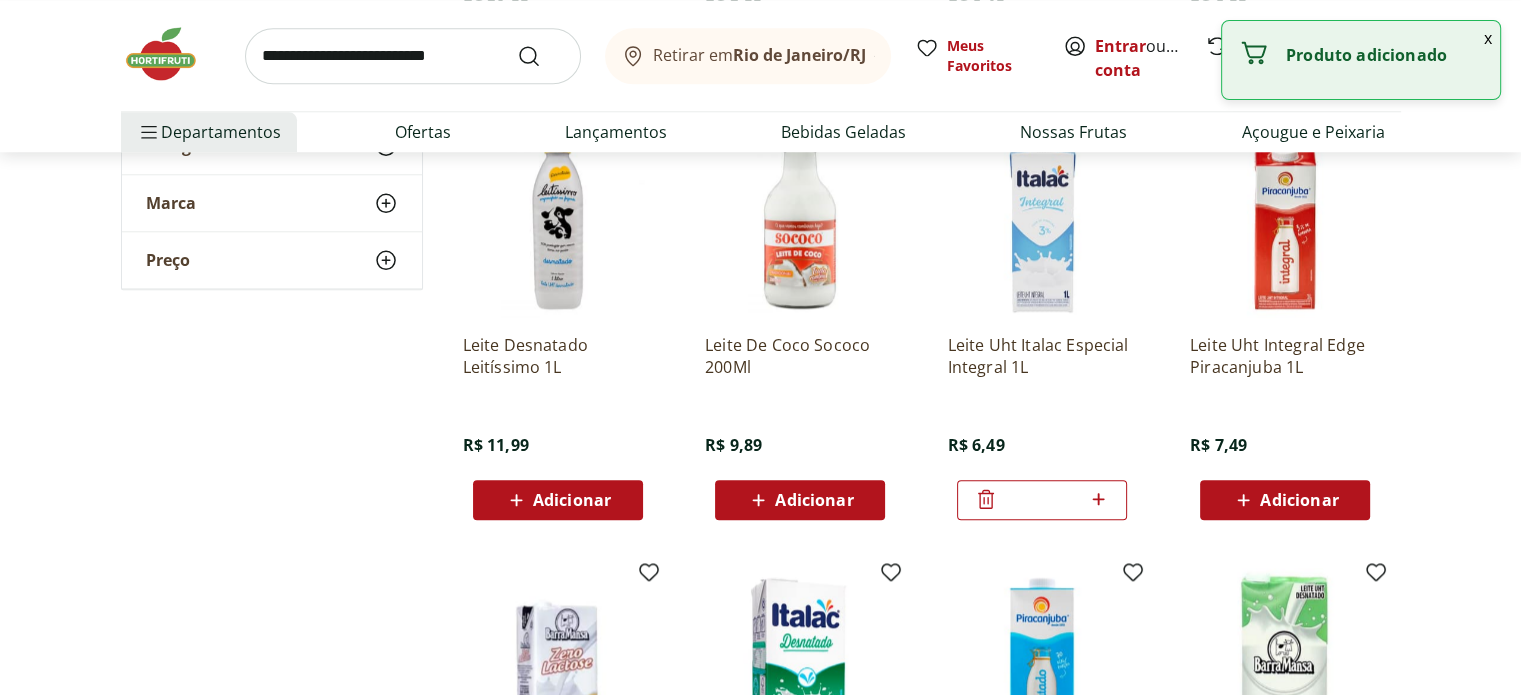 click 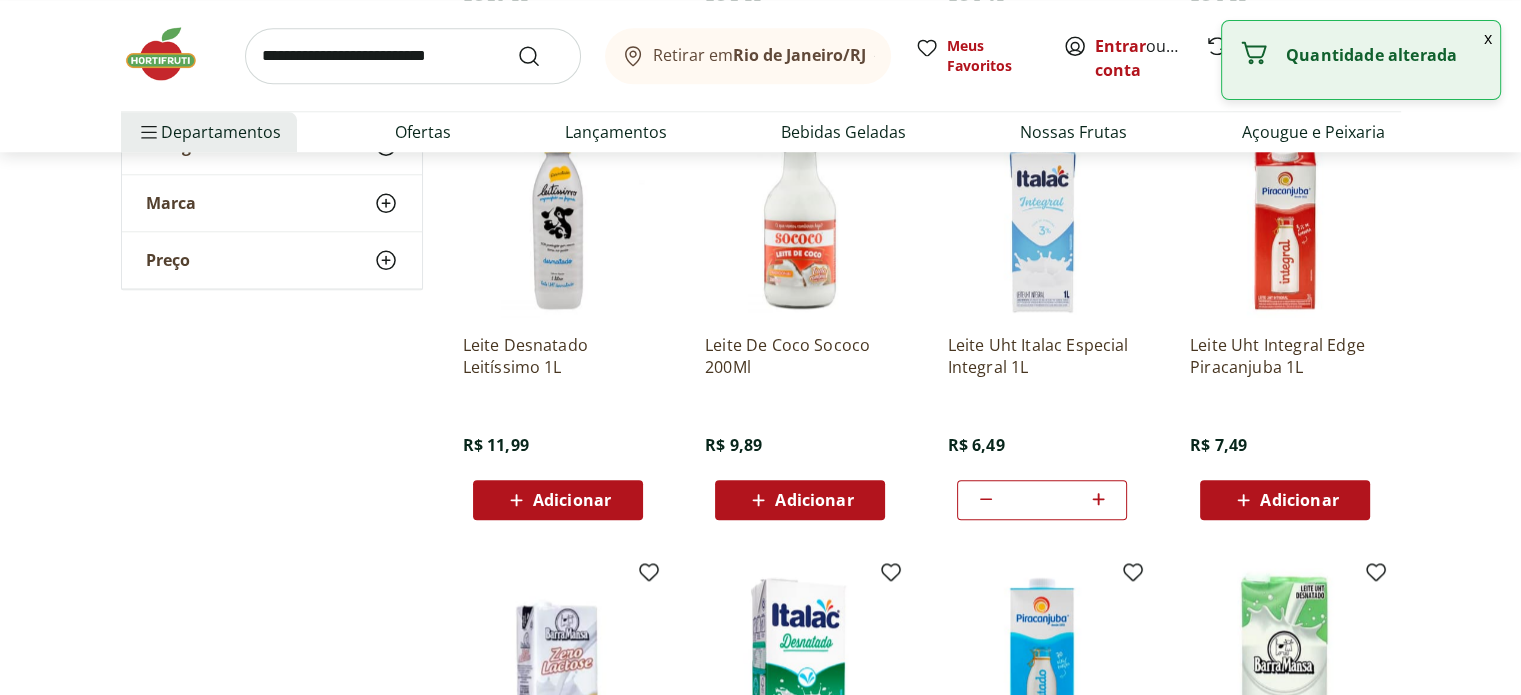click 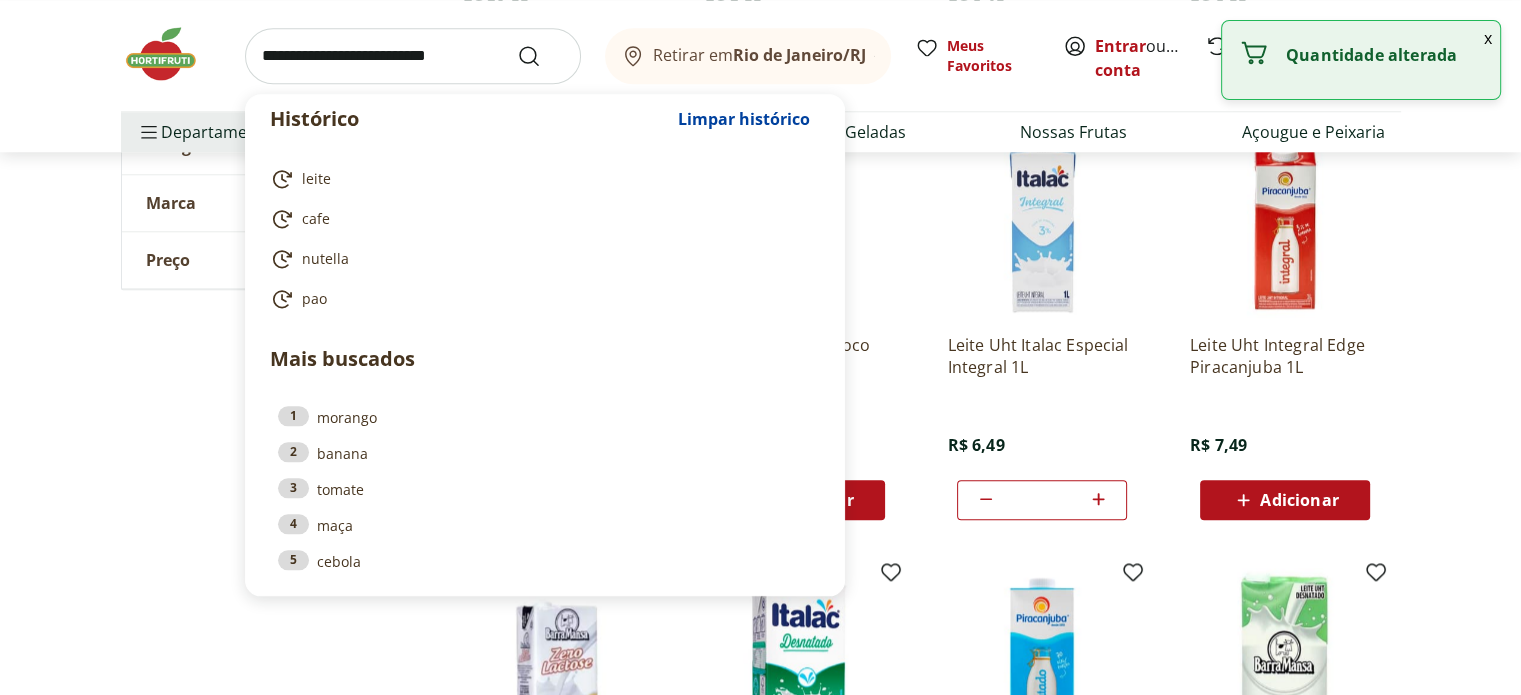 click at bounding box center [413, 56] 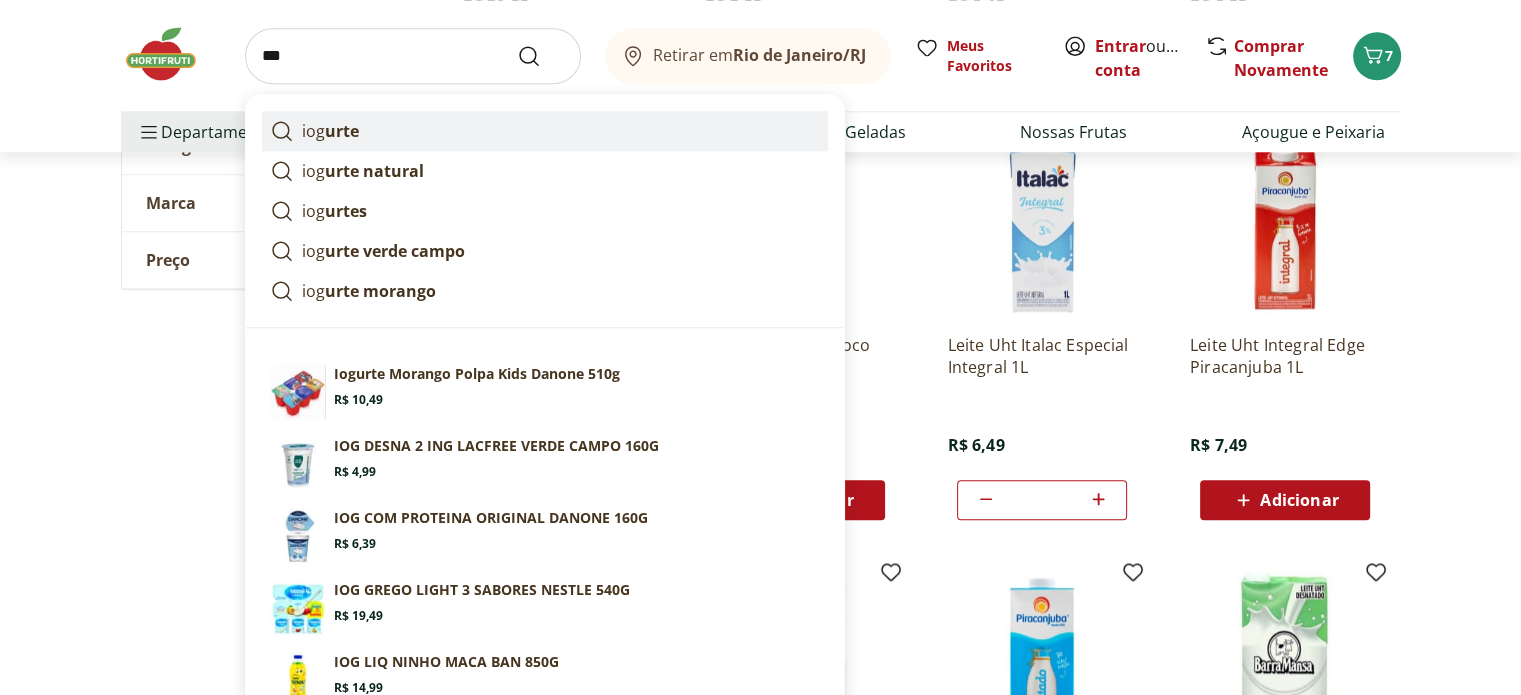 click on "urte" at bounding box center (342, 131) 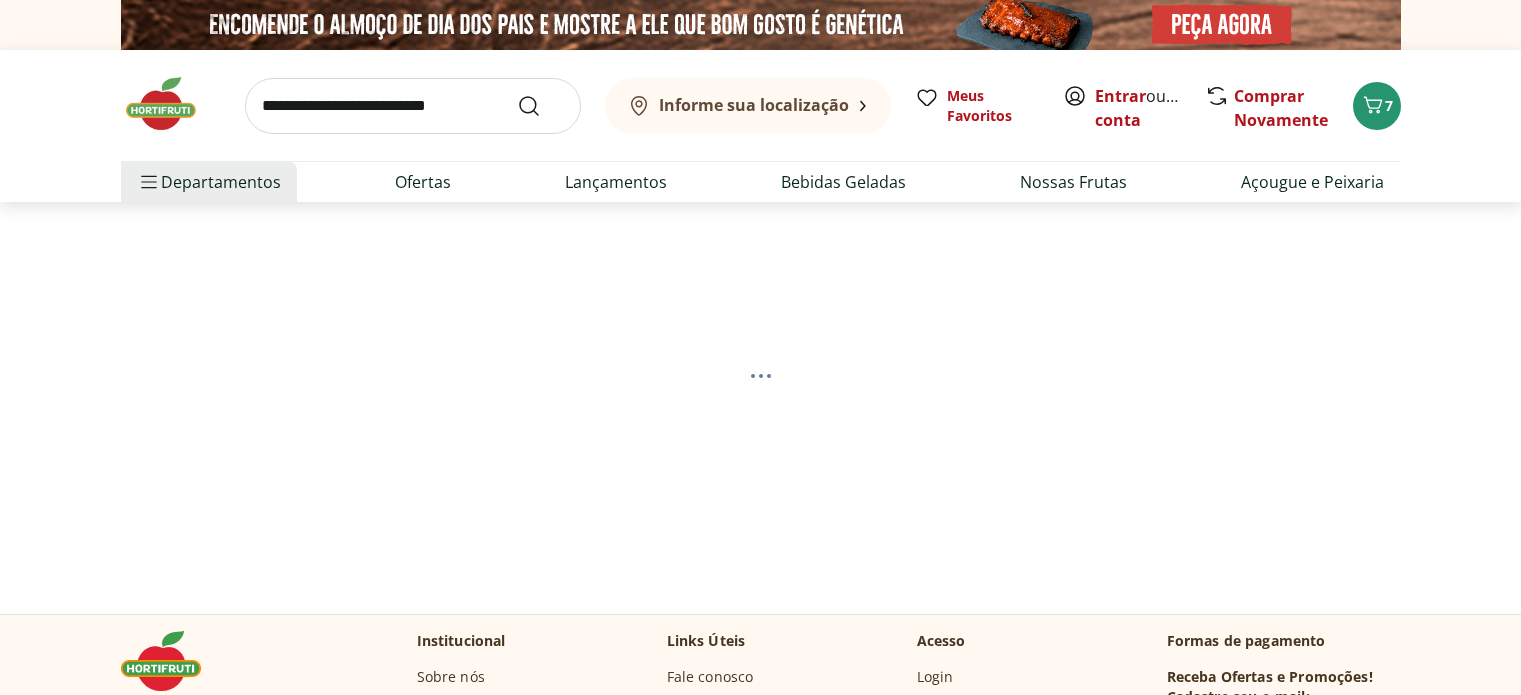 scroll, scrollTop: 0, scrollLeft: 0, axis: both 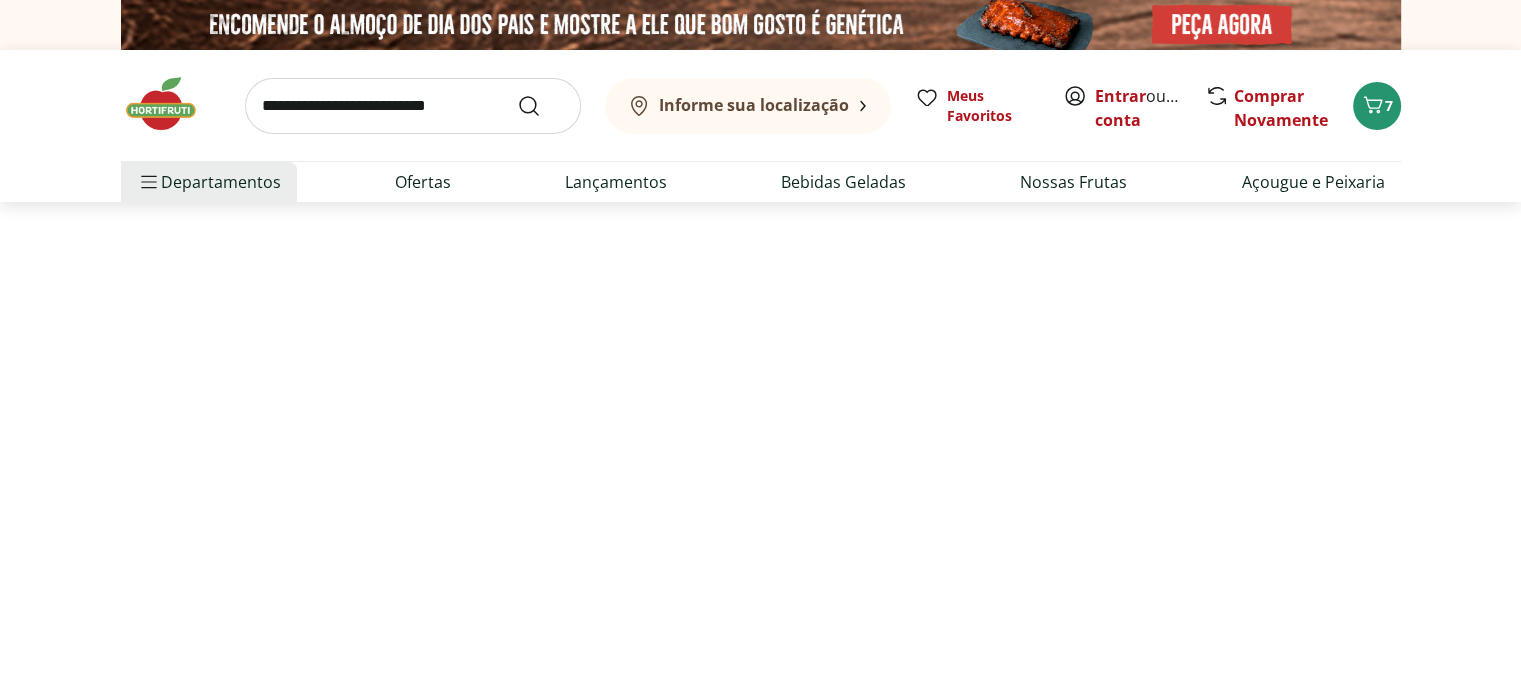 select on "**********" 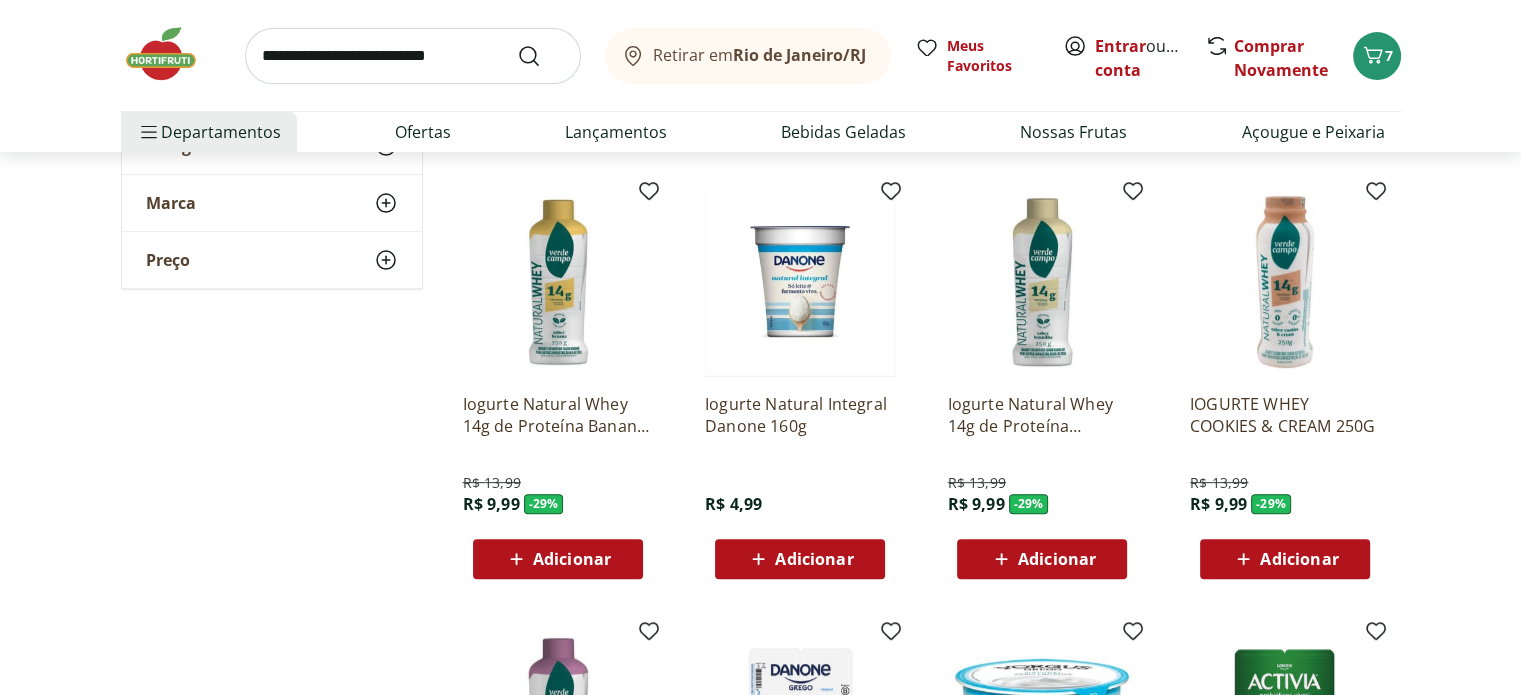 scroll, scrollTop: 668, scrollLeft: 0, axis: vertical 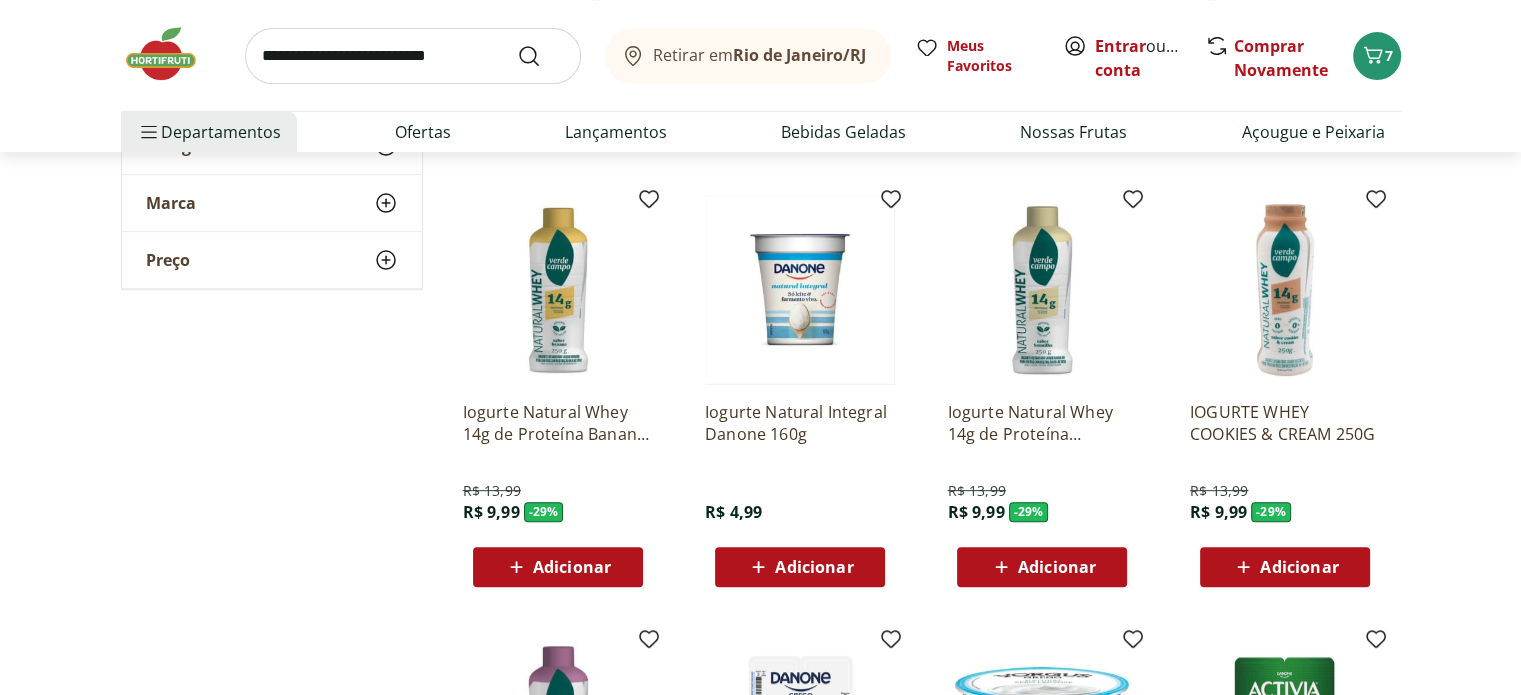click on "Adicionar" at bounding box center (799, 567) 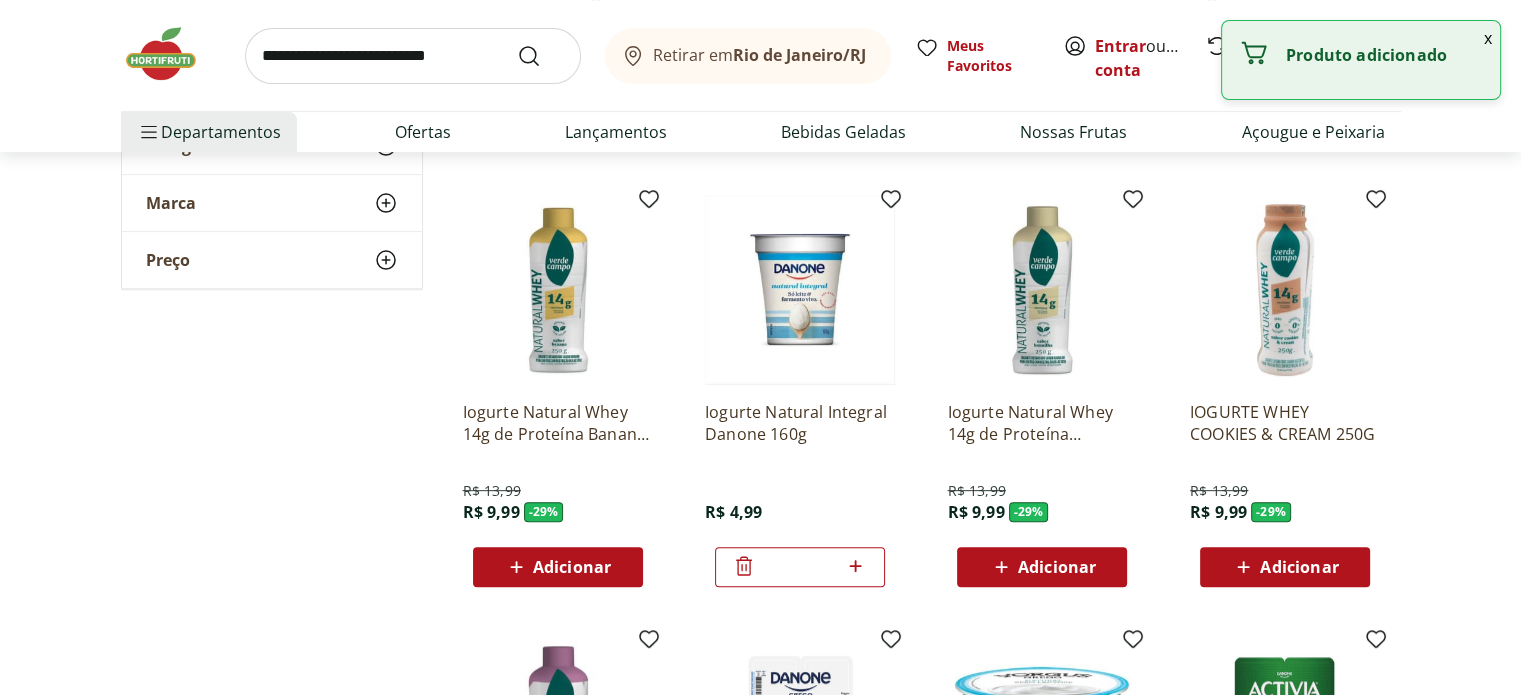 click 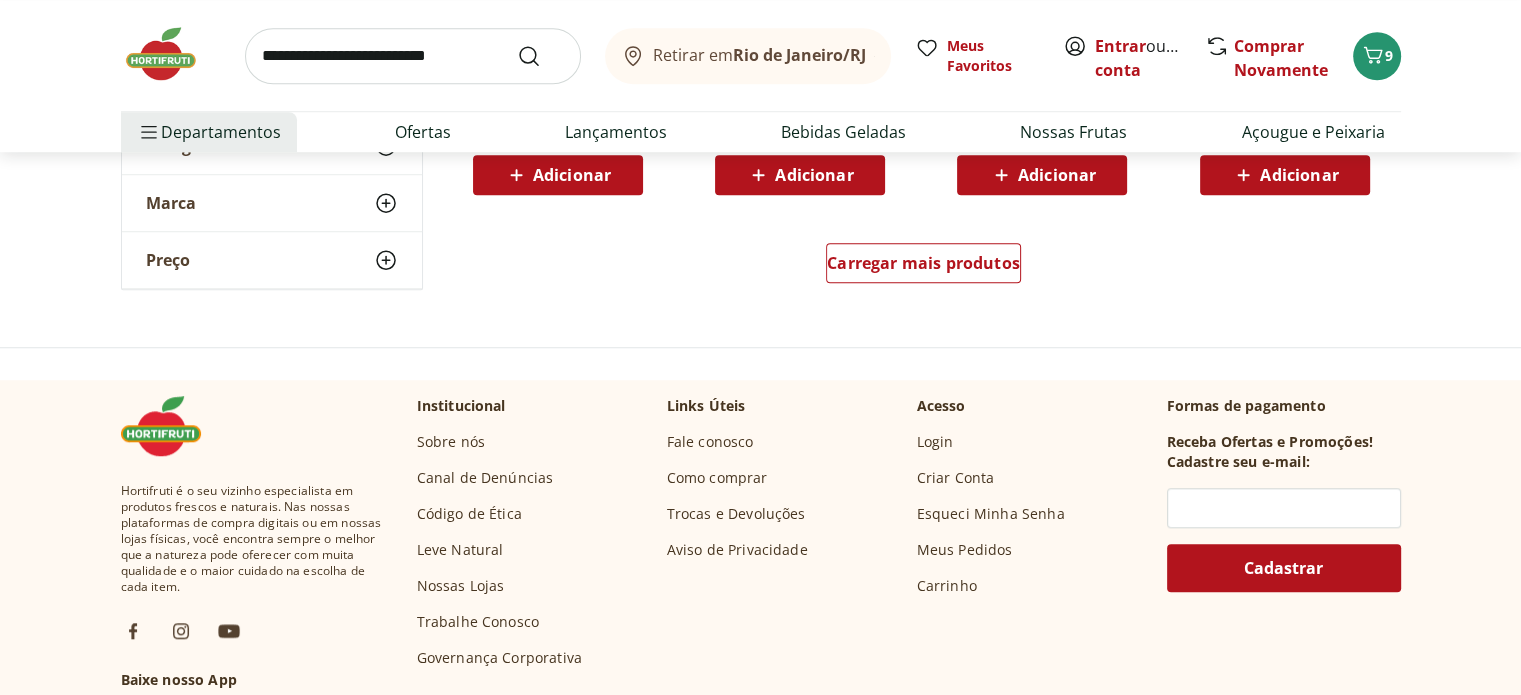 scroll, scrollTop: 1511, scrollLeft: 0, axis: vertical 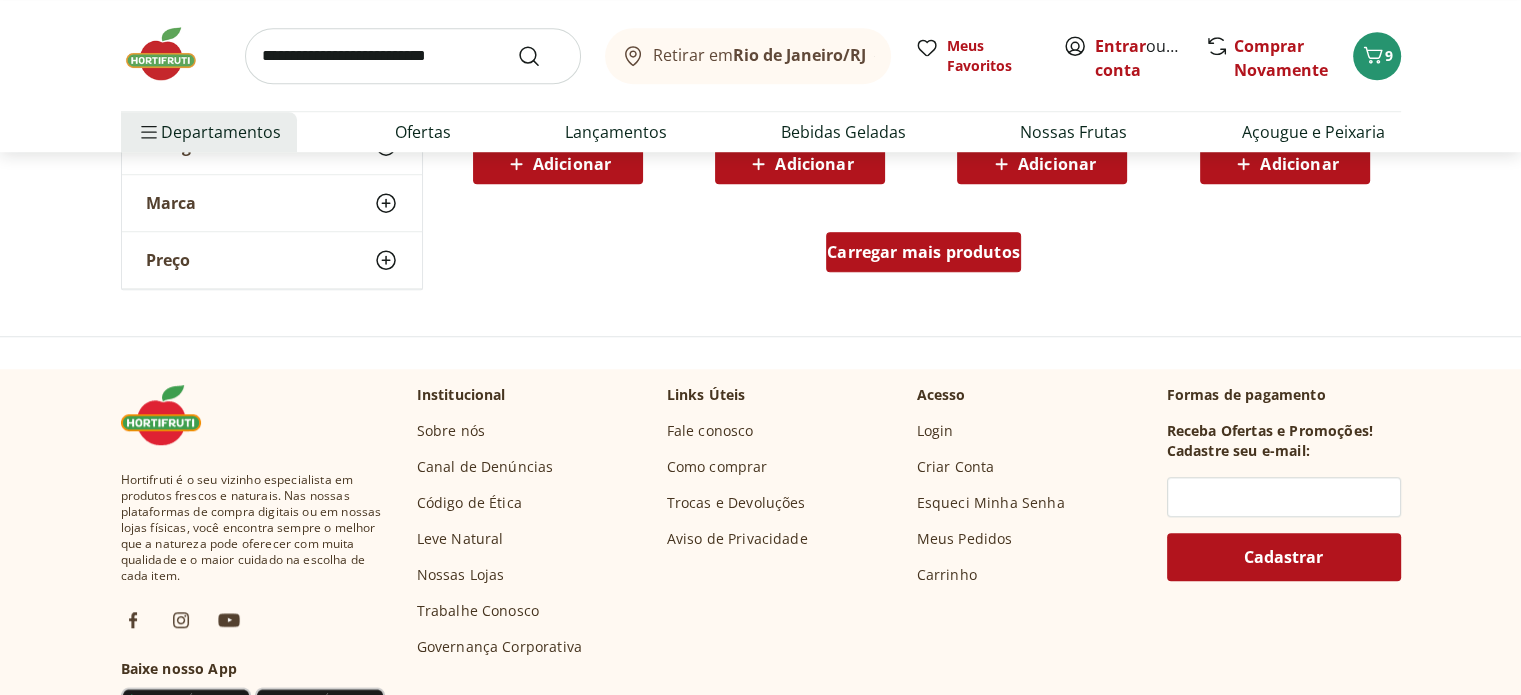 click on "Carregar mais produtos" at bounding box center [923, 252] 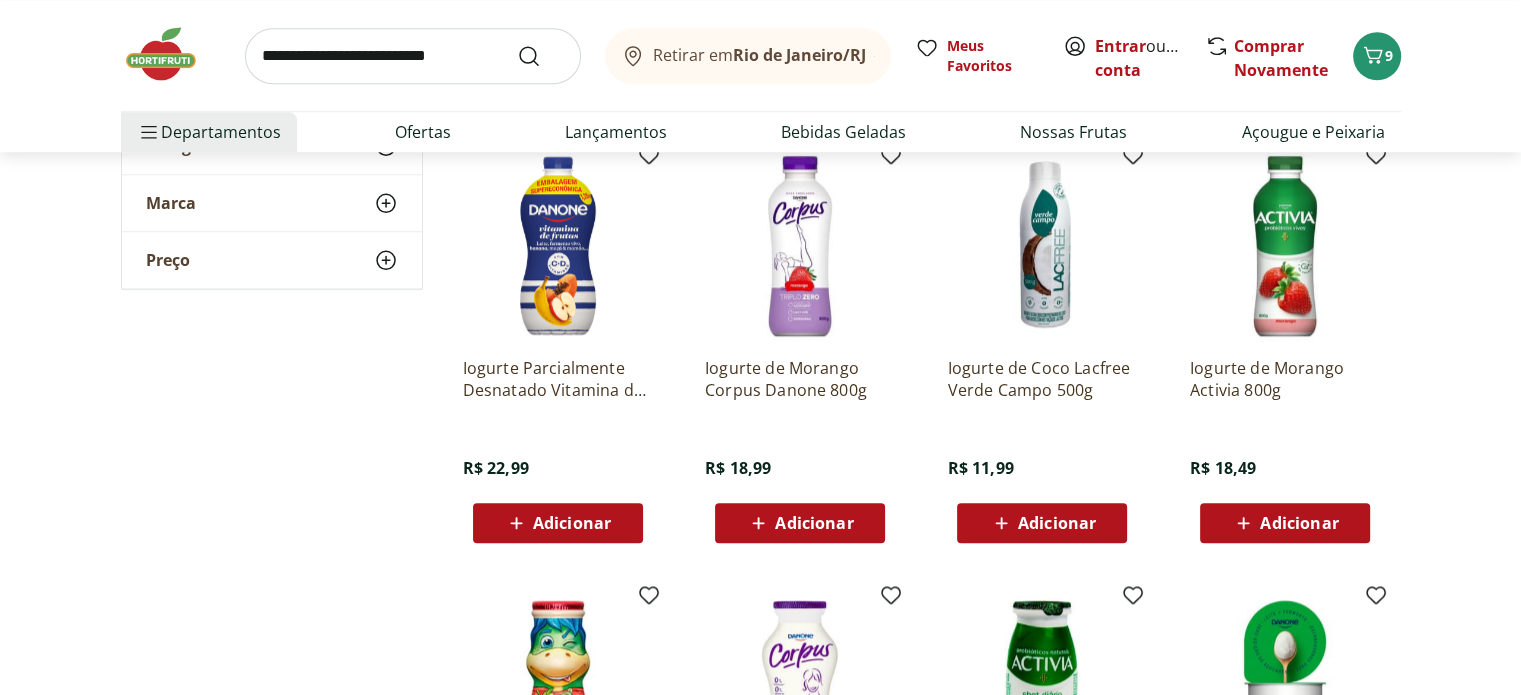 scroll, scrollTop: 2016, scrollLeft: 0, axis: vertical 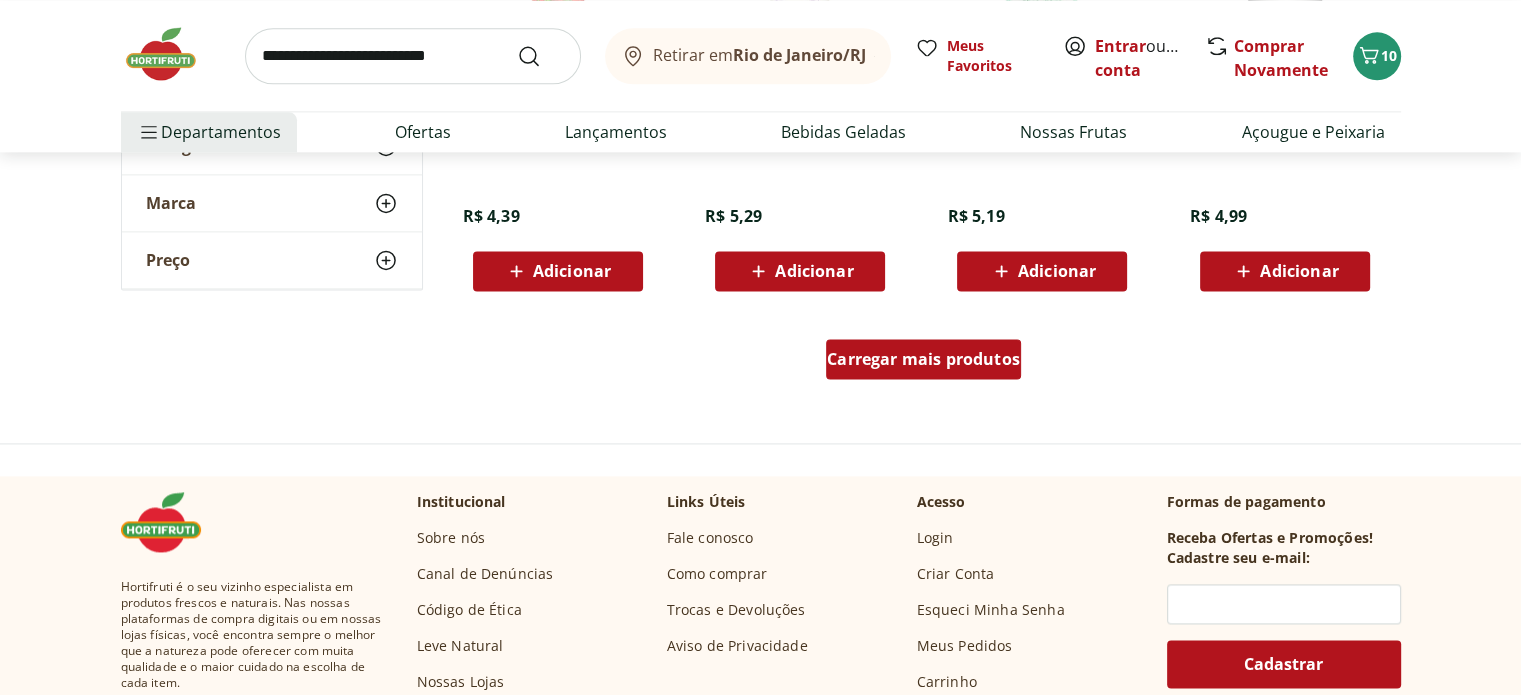 click on "Carregar mais produtos" at bounding box center (923, 359) 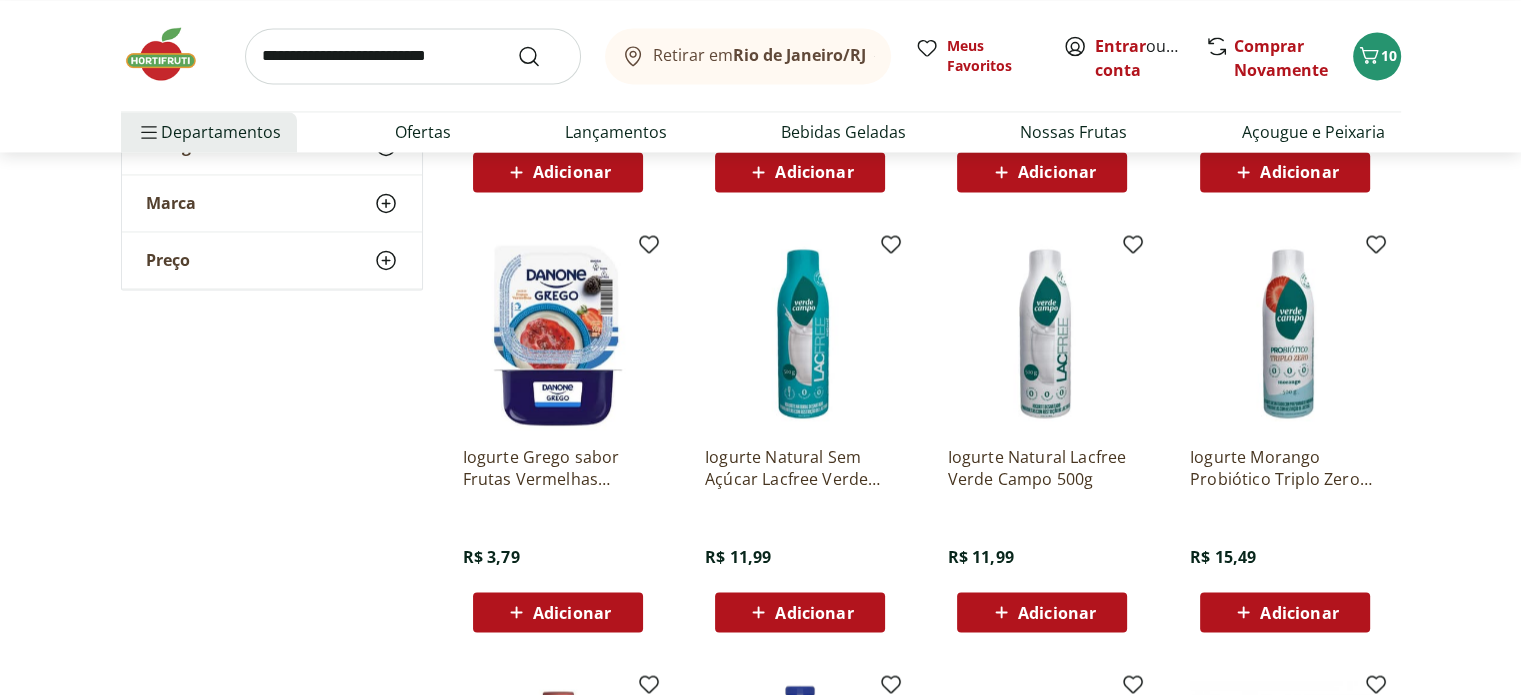 scroll, scrollTop: 3232, scrollLeft: 0, axis: vertical 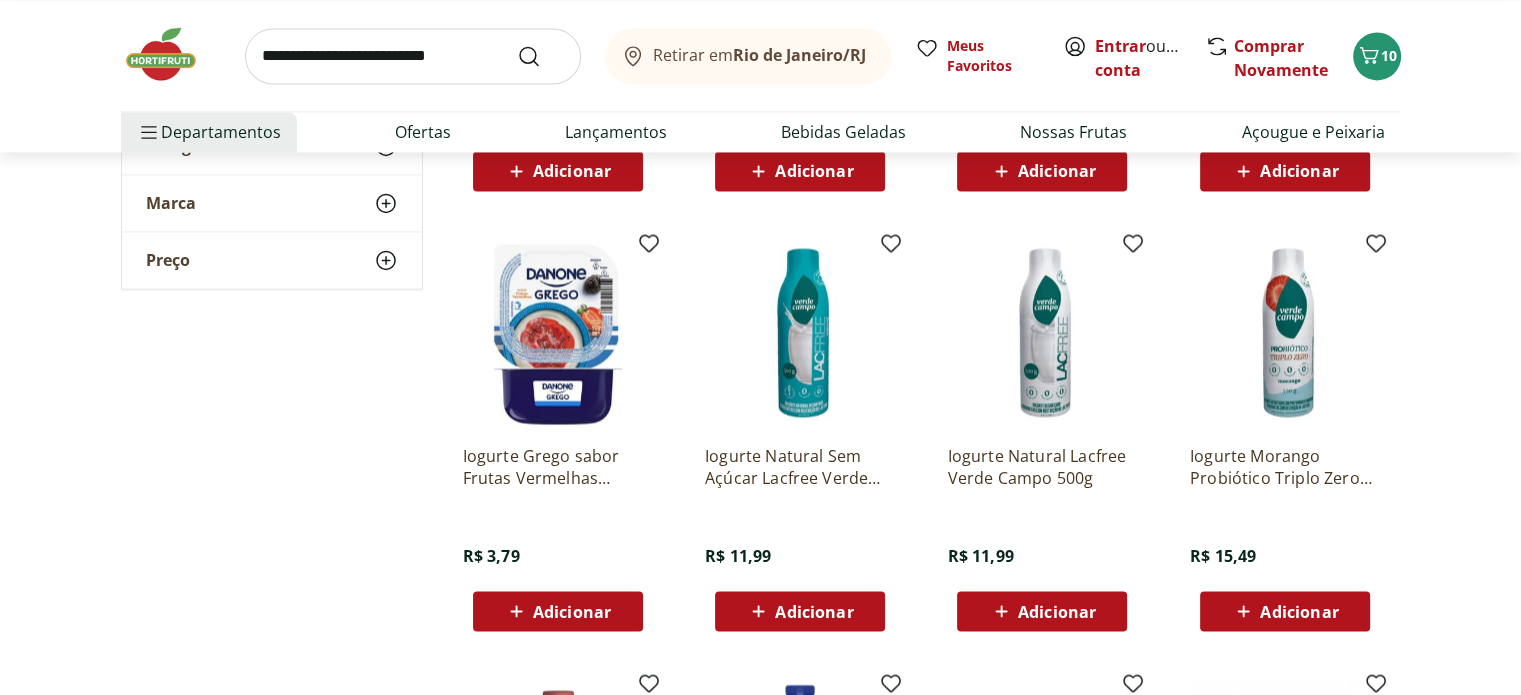 click on "Adicionar" at bounding box center [572, 611] 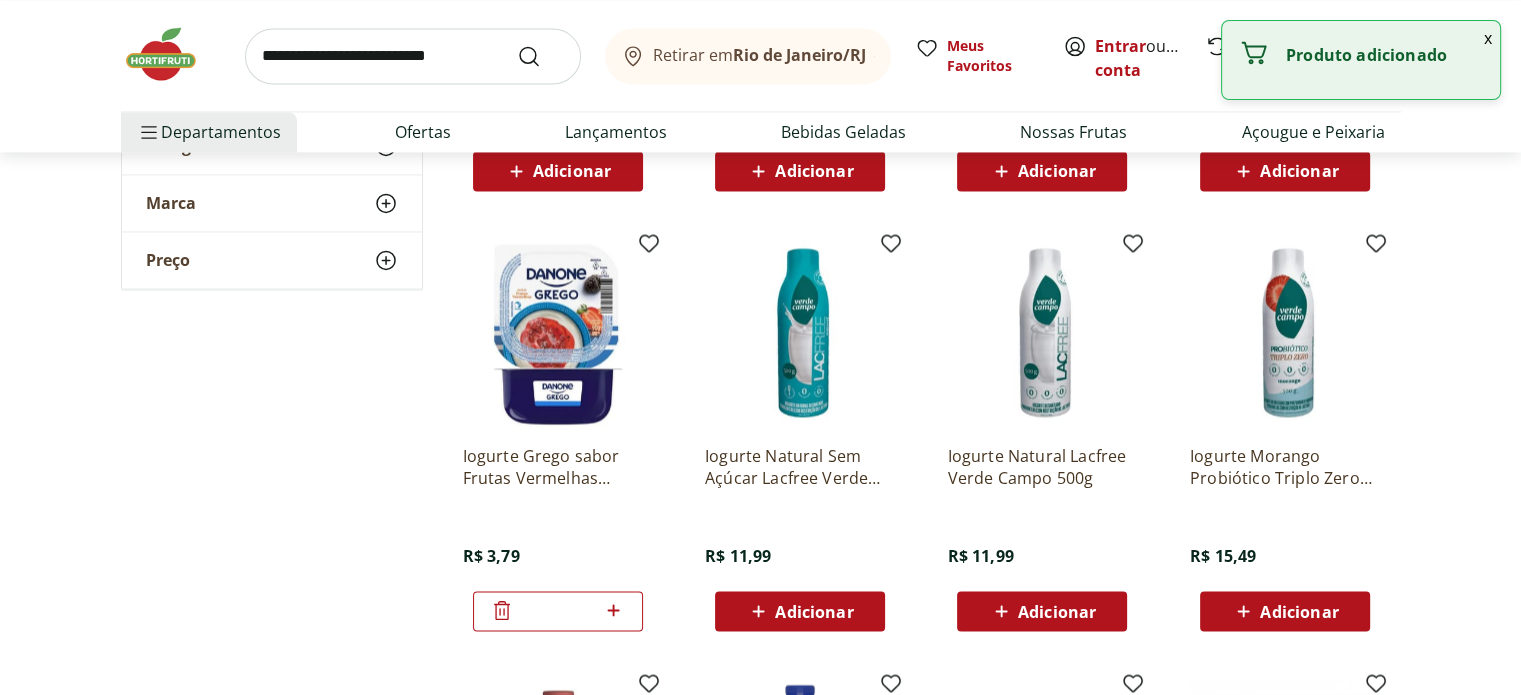 click 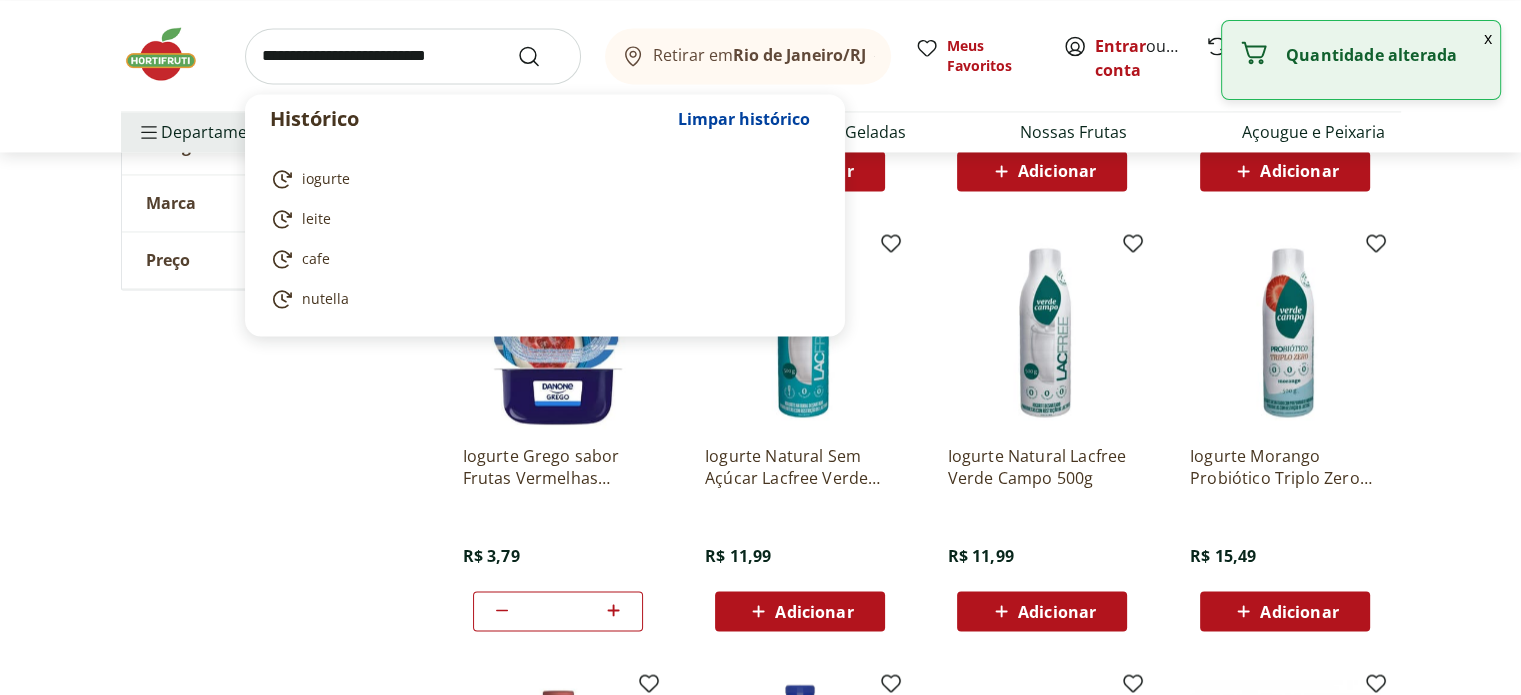 click at bounding box center [413, 56] 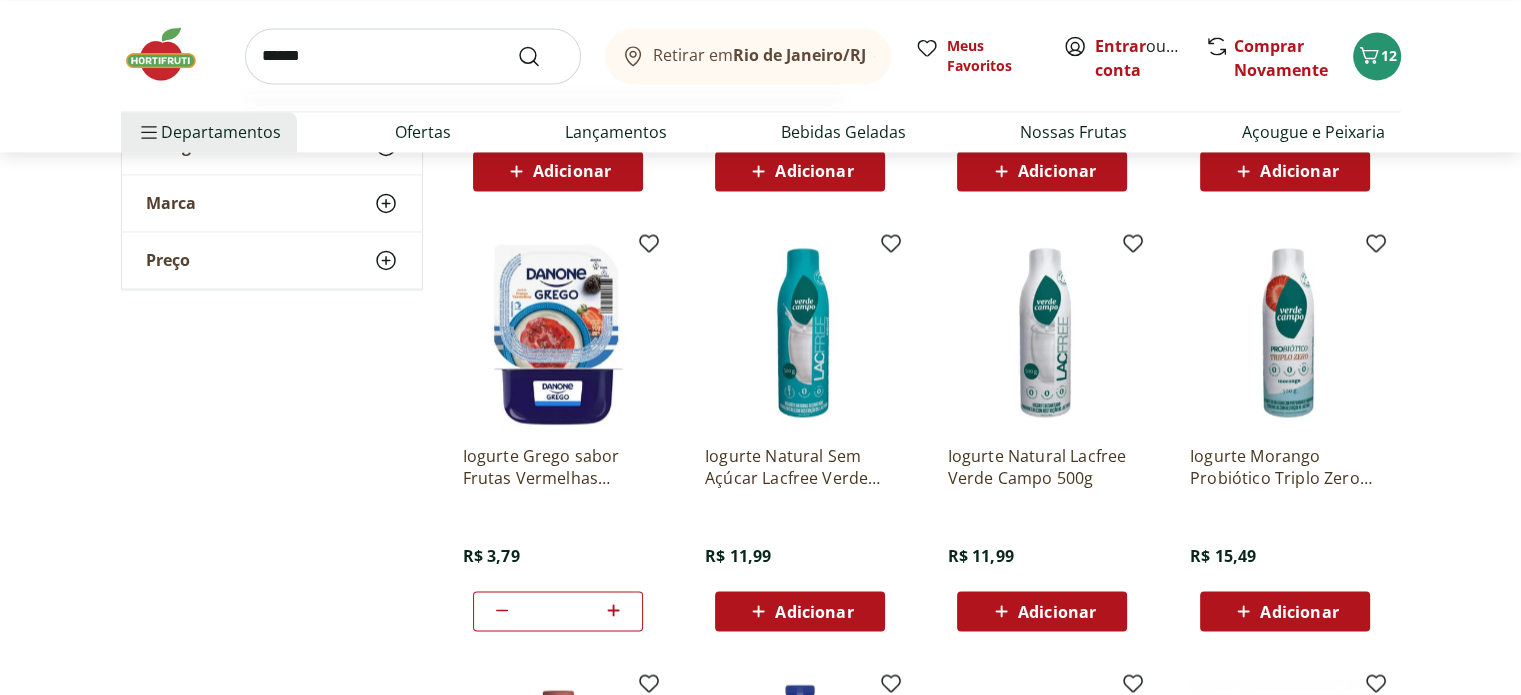 type on "******" 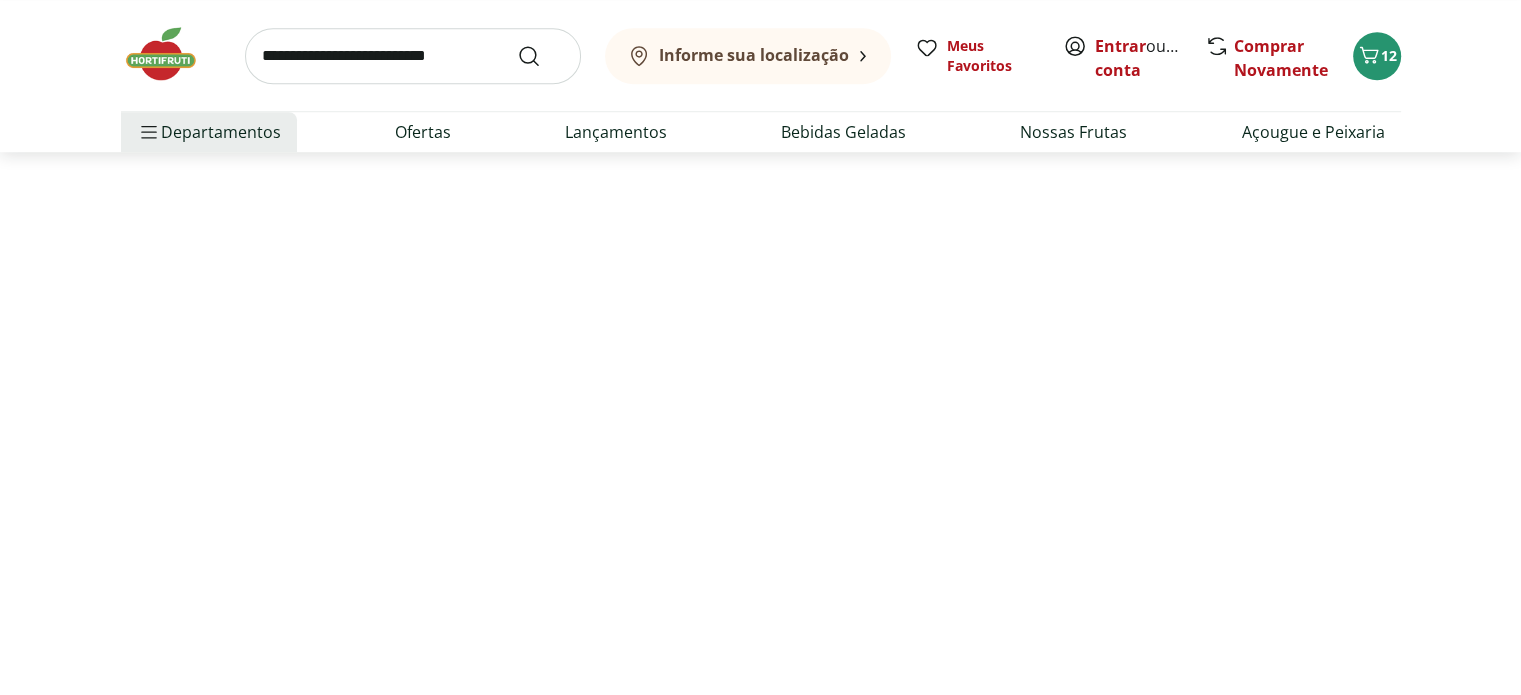 scroll, scrollTop: 0, scrollLeft: 0, axis: both 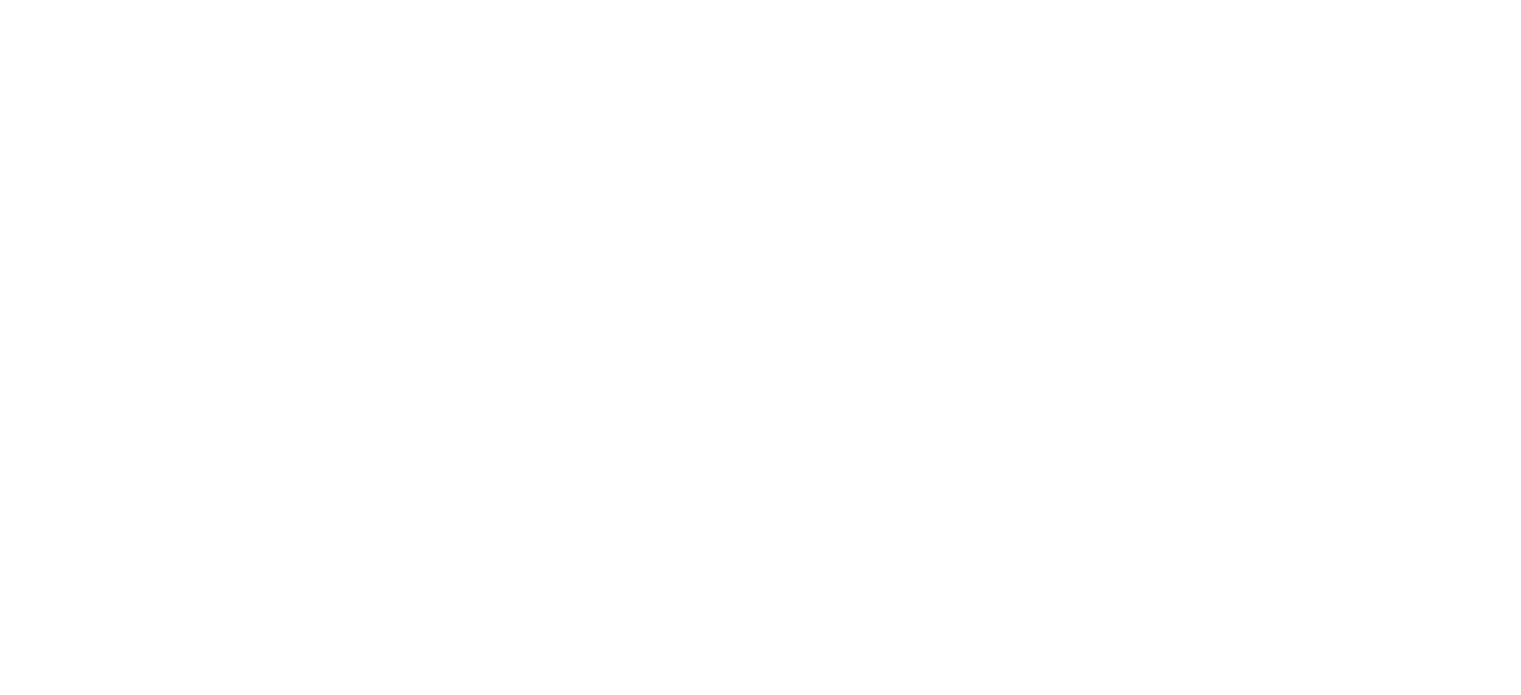 select on "**********" 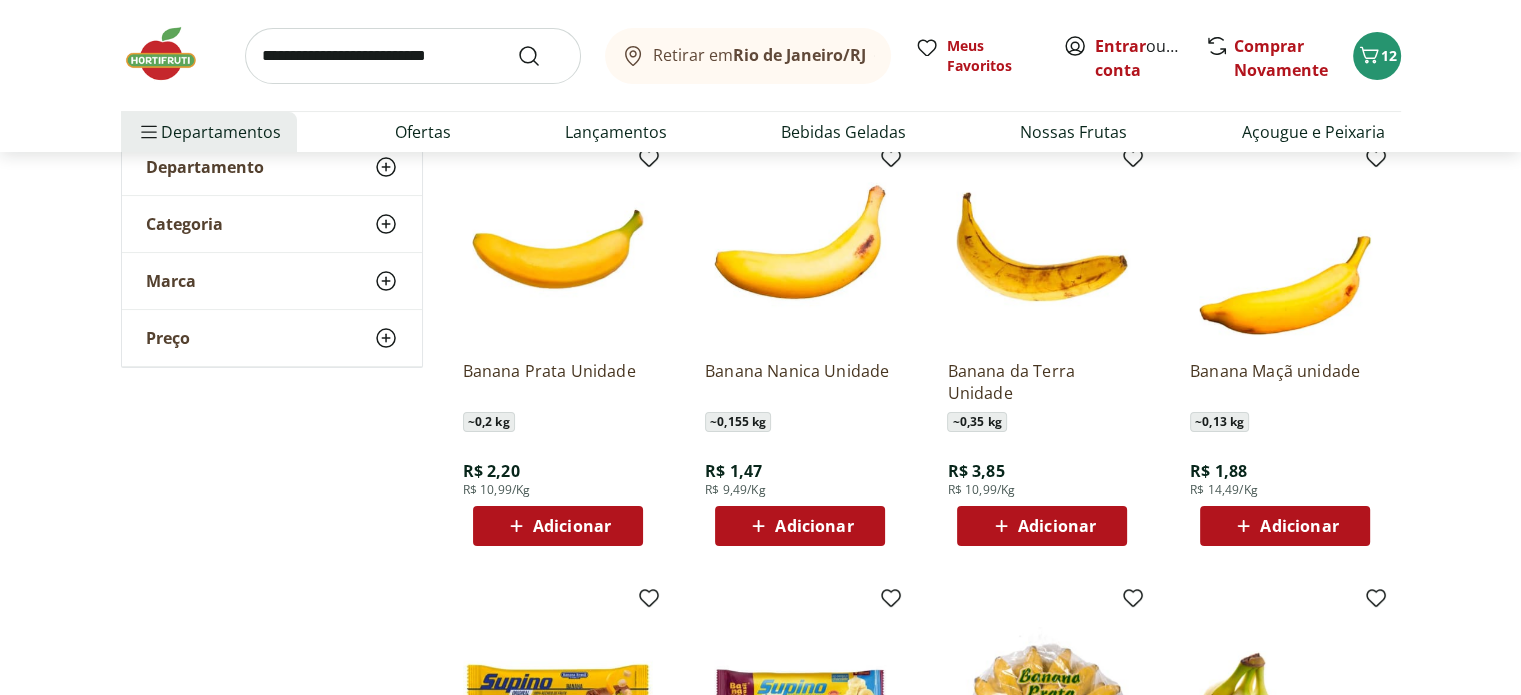 scroll, scrollTop: 280, scrollLeft: 0, axis: vertical 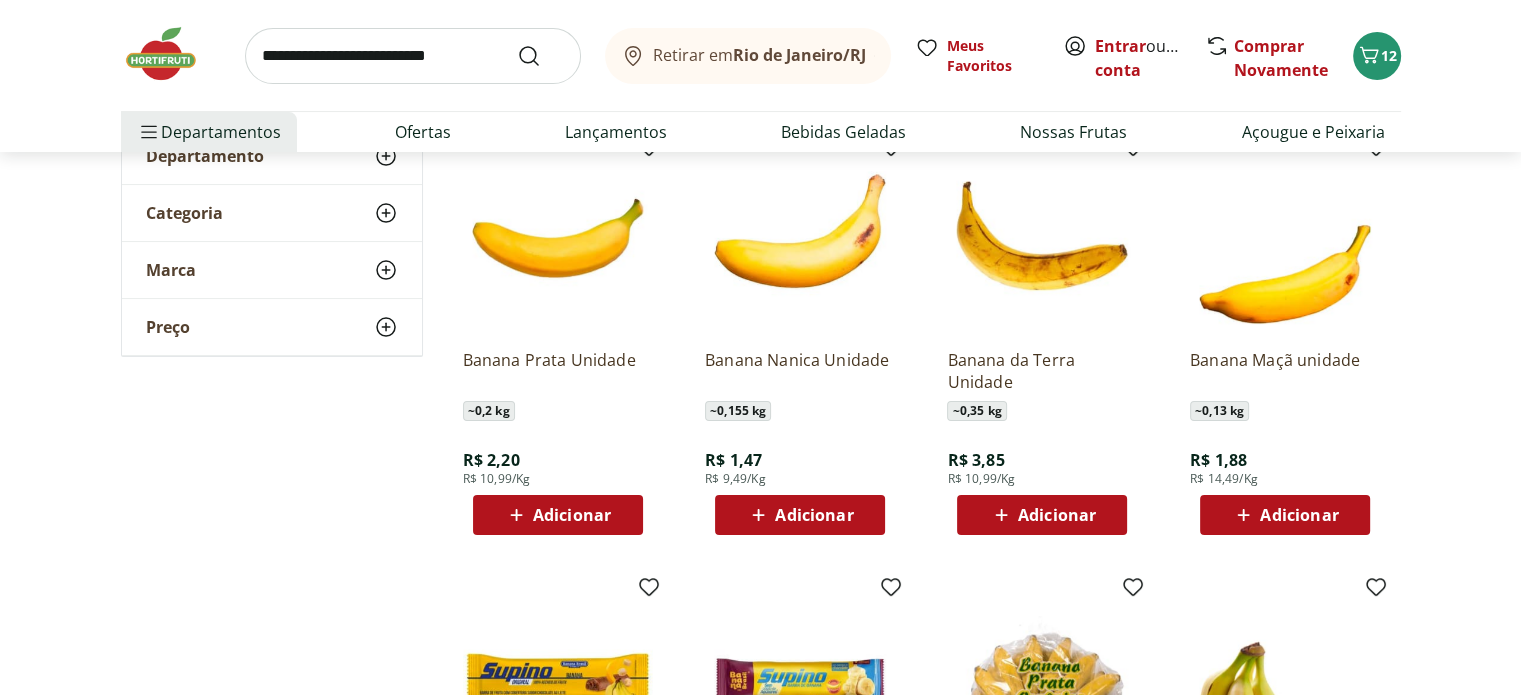 click on "Adicionar" at bounding box center [572, 515] 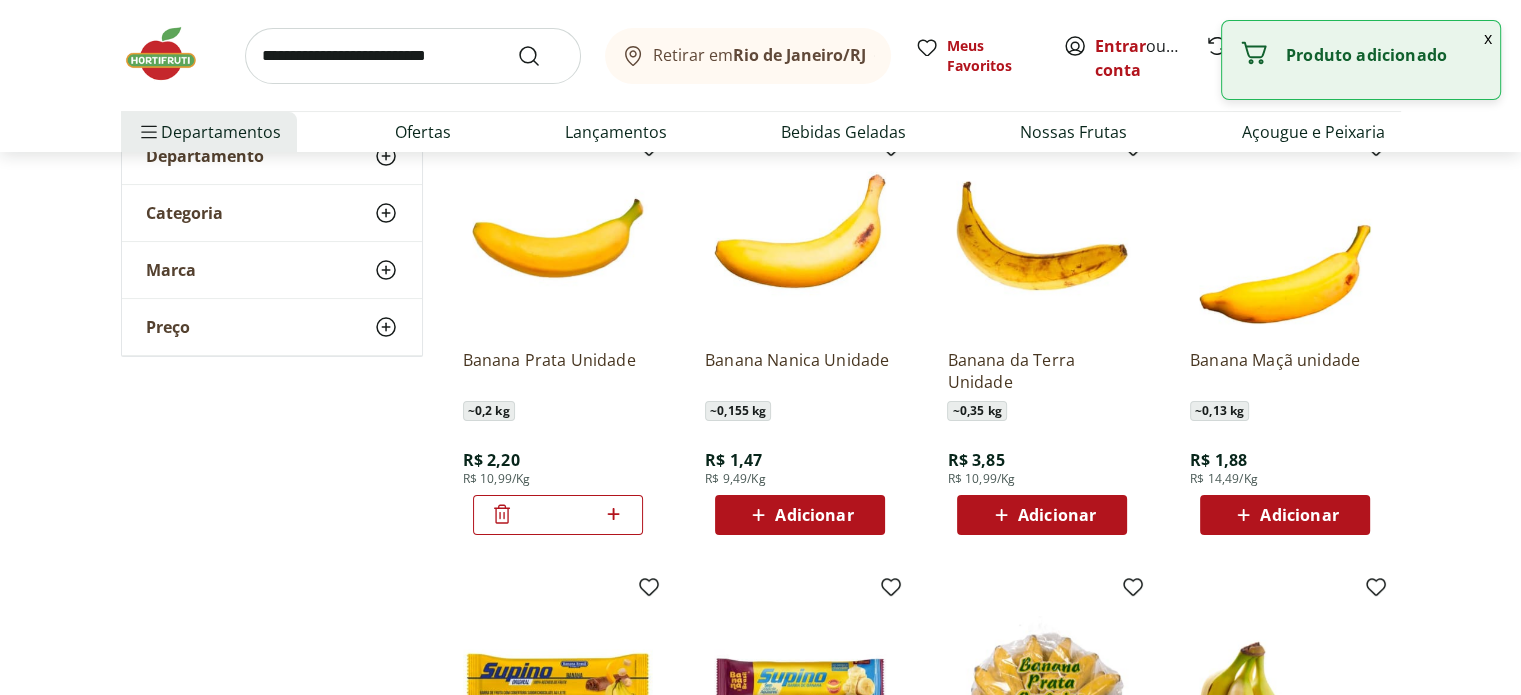 click 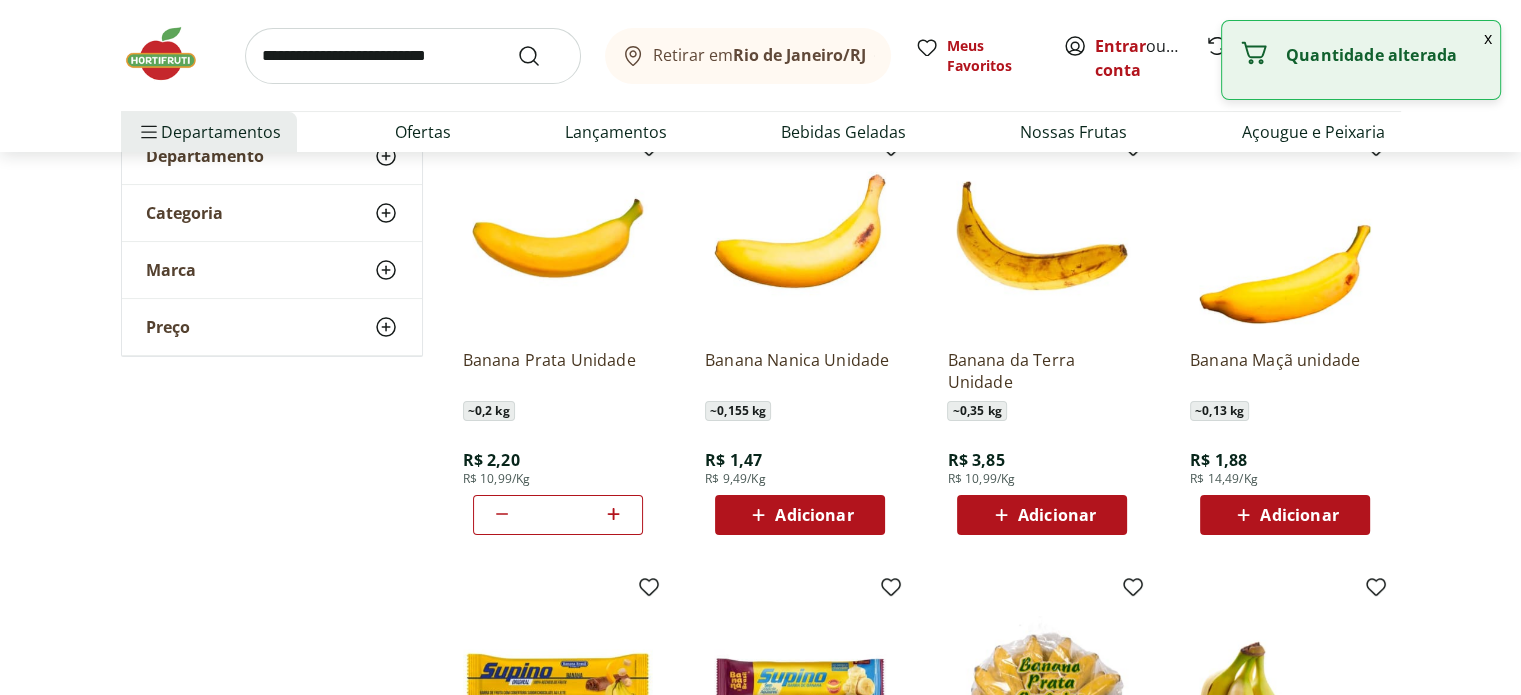 click 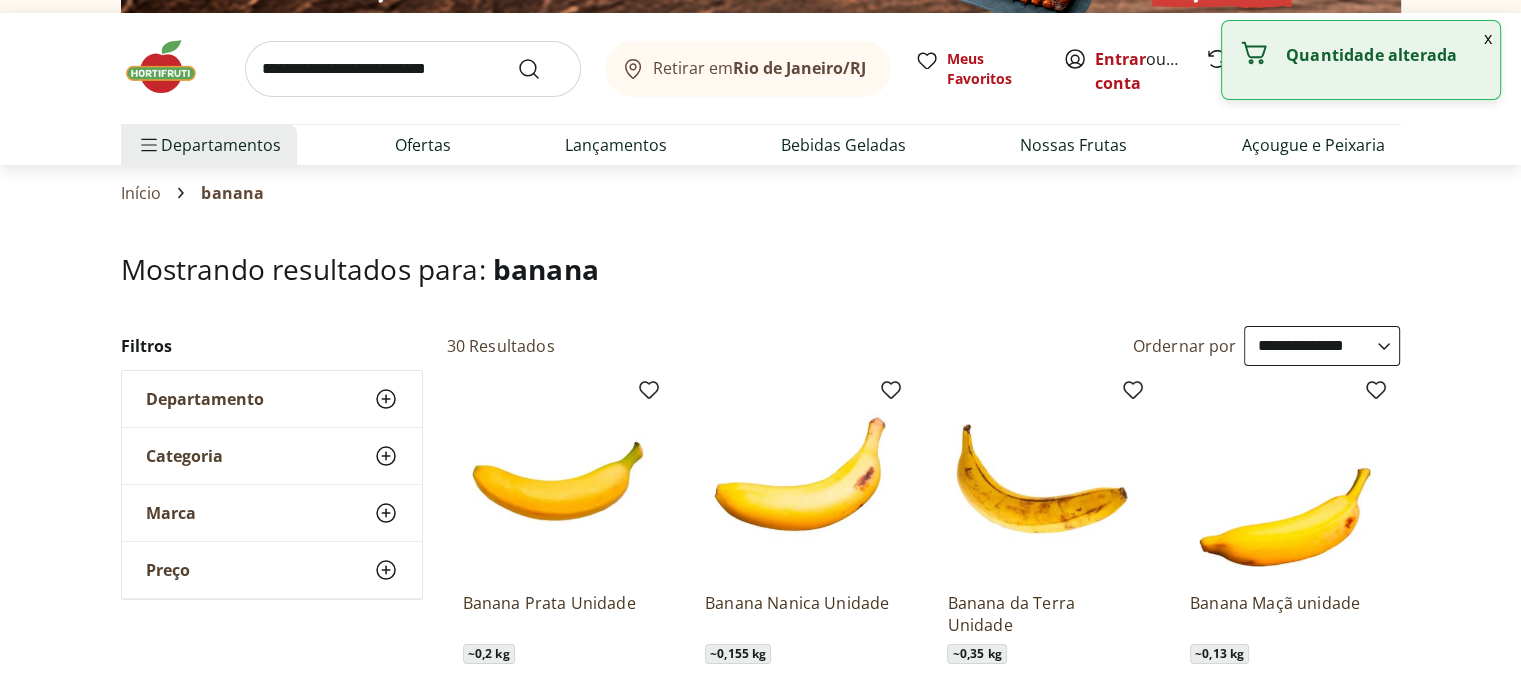 scroll, scrollTop: 0, scrollLeft: 0, axis: both 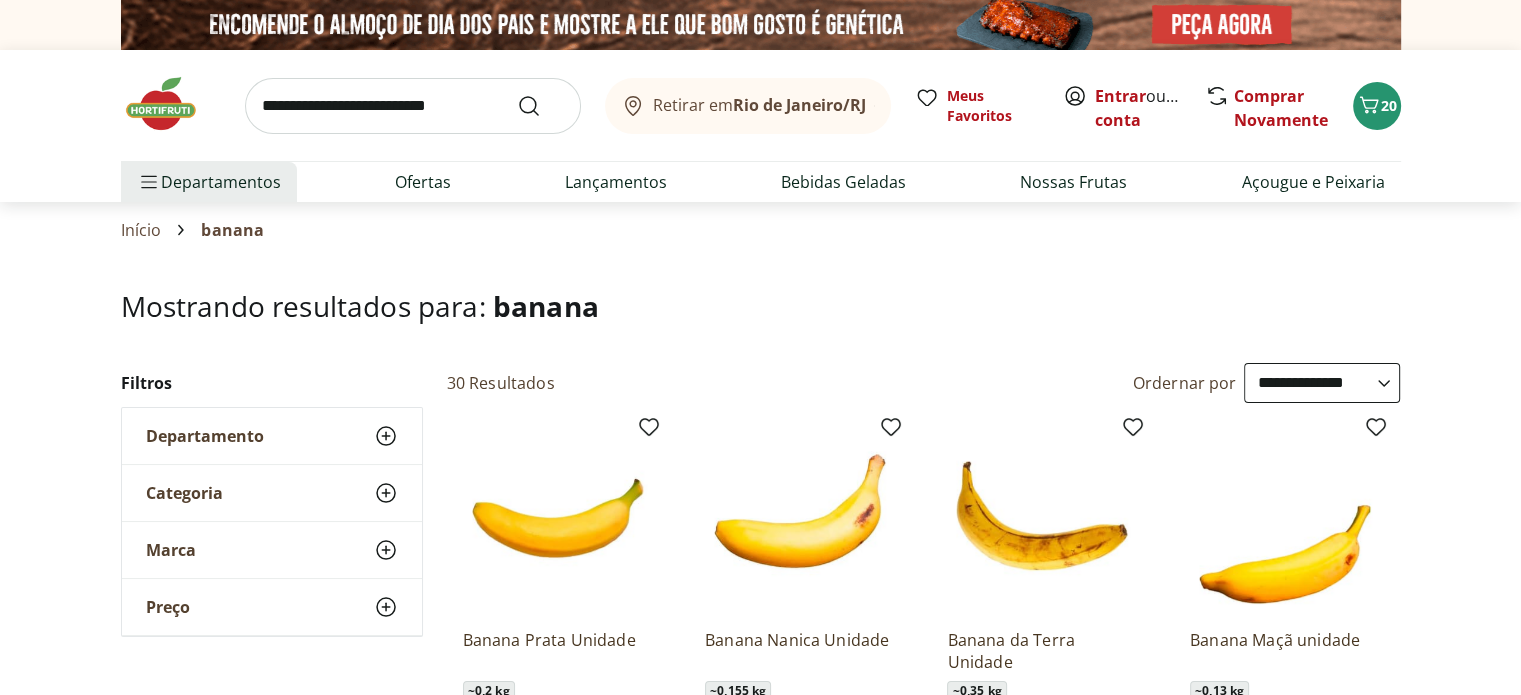 click at bounding box center [413, 106] 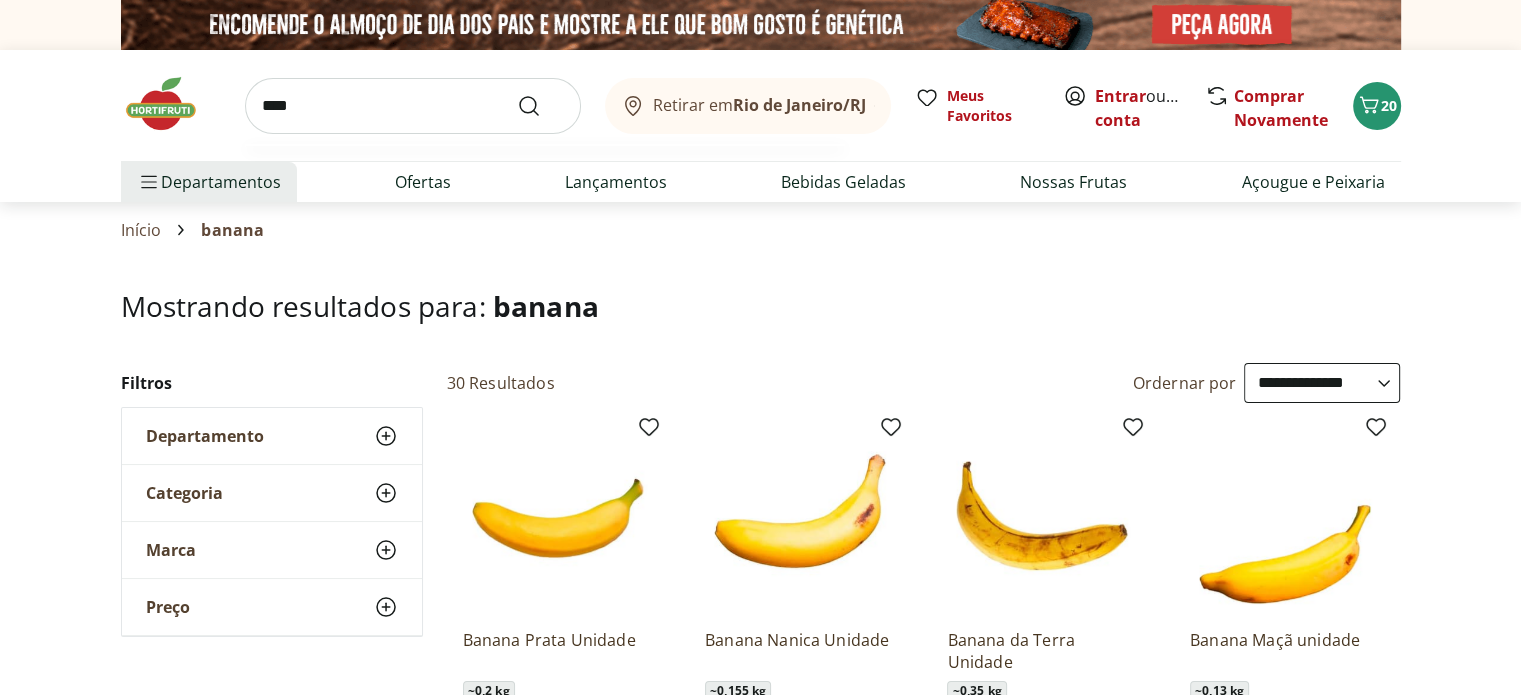 type on "****" 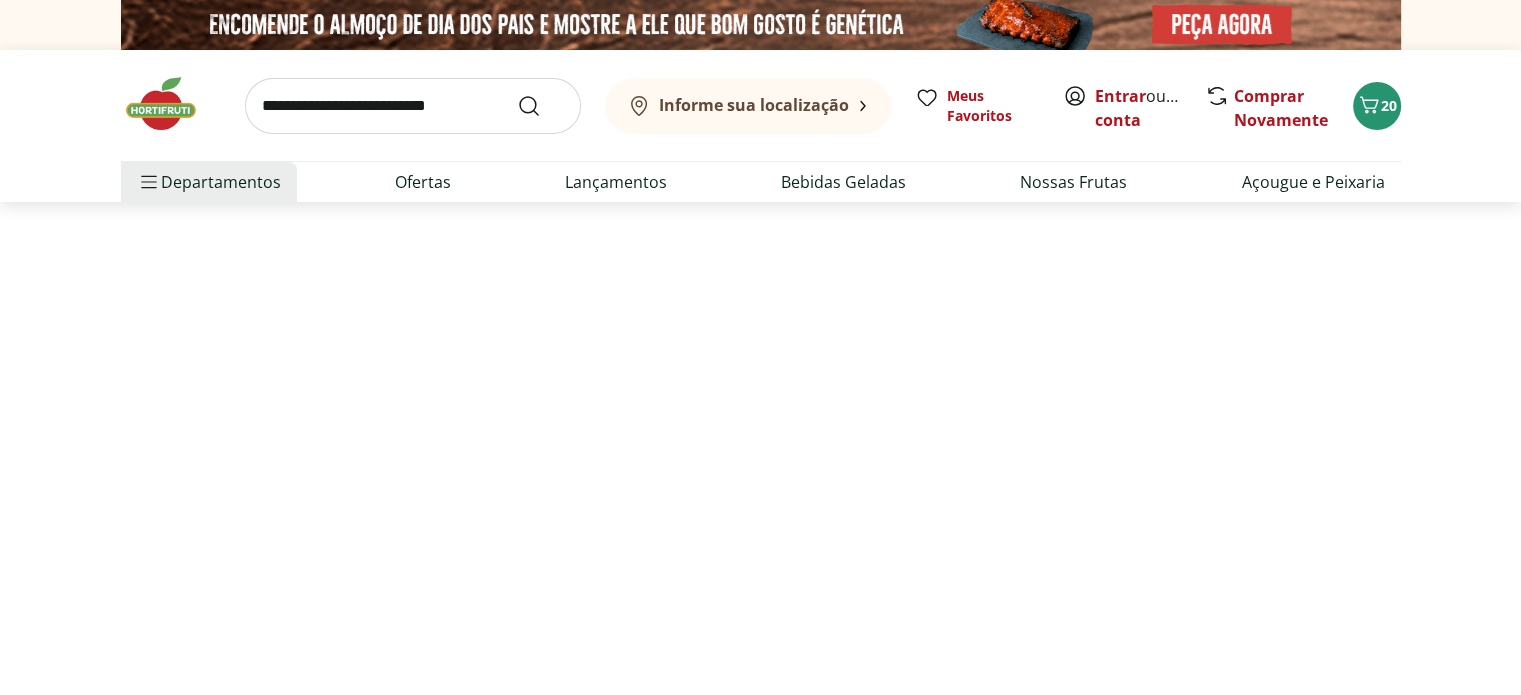select on "**********" 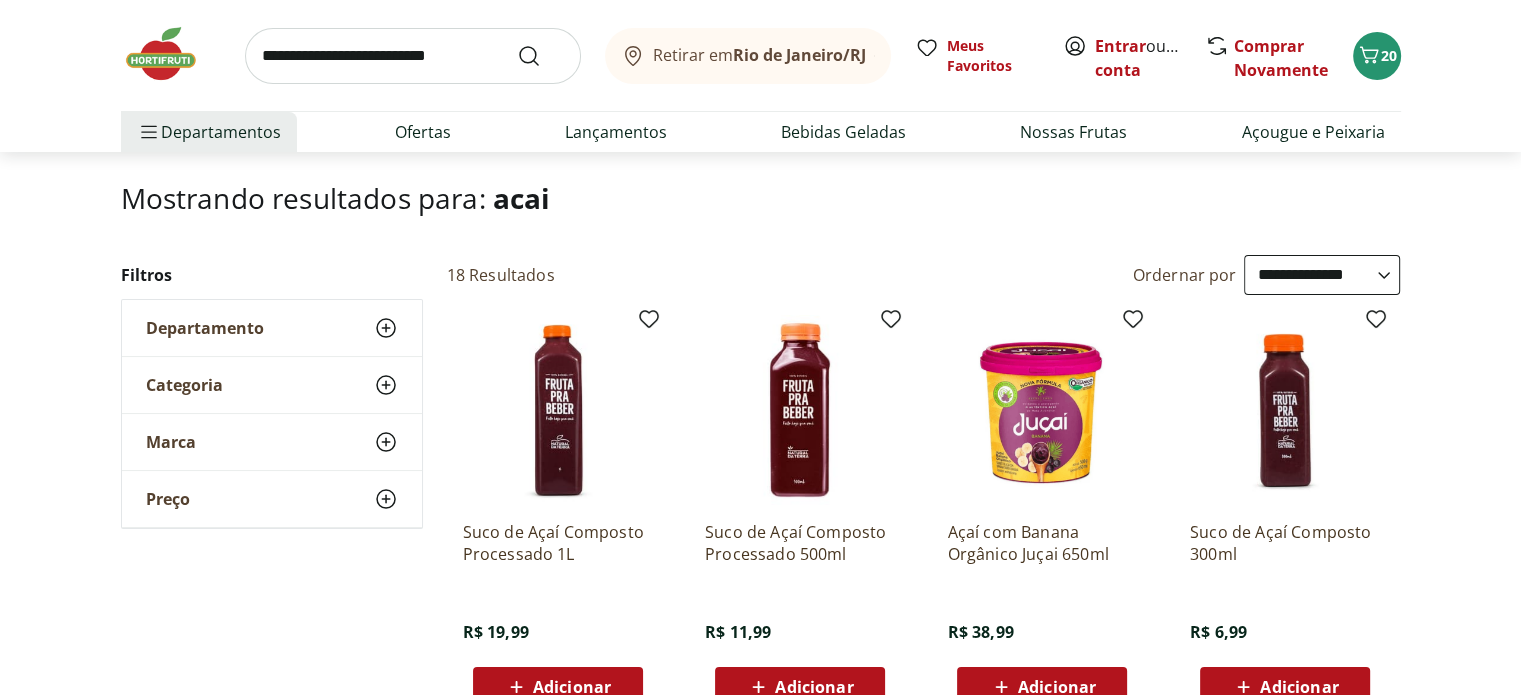 scroll, scrollTop: 110, scrollLeft: 0, axis: vertical 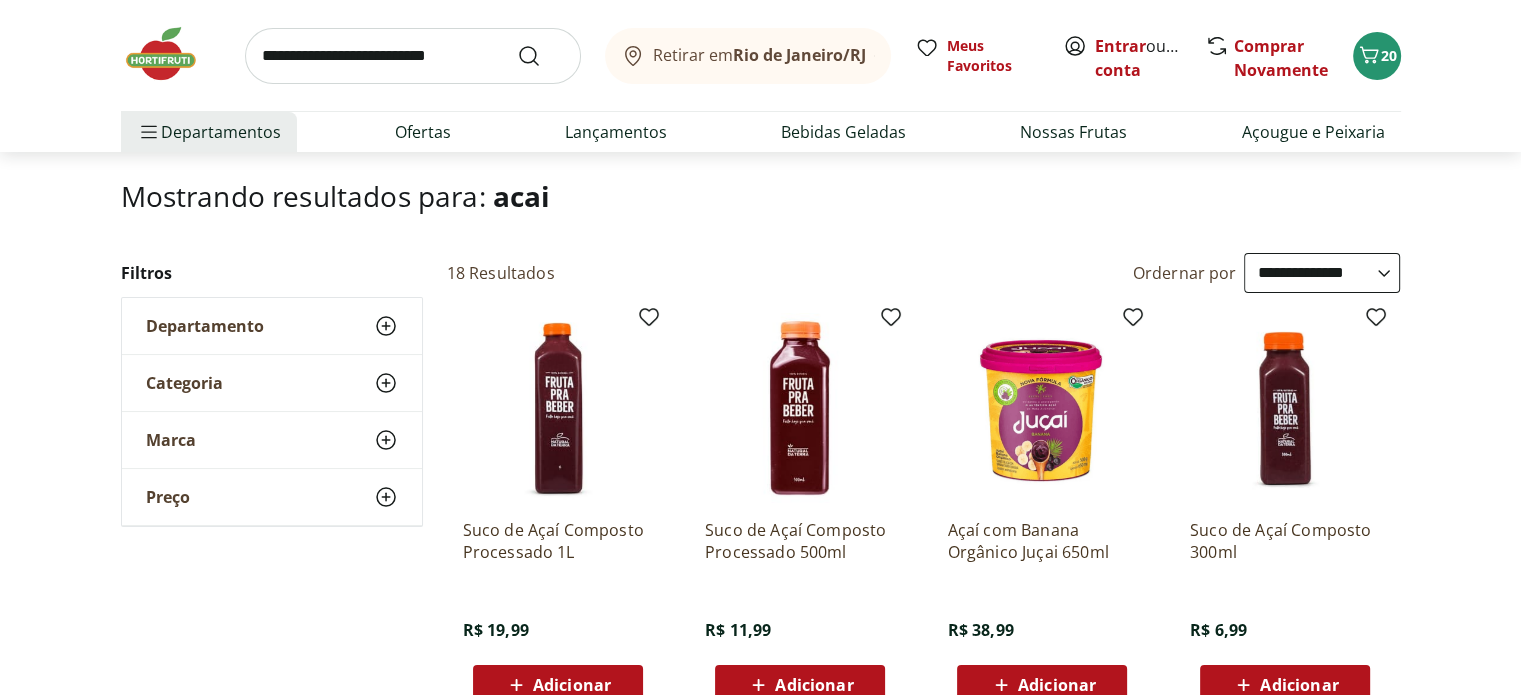 click on "Adicionar" at bounding box center (1057, 685) 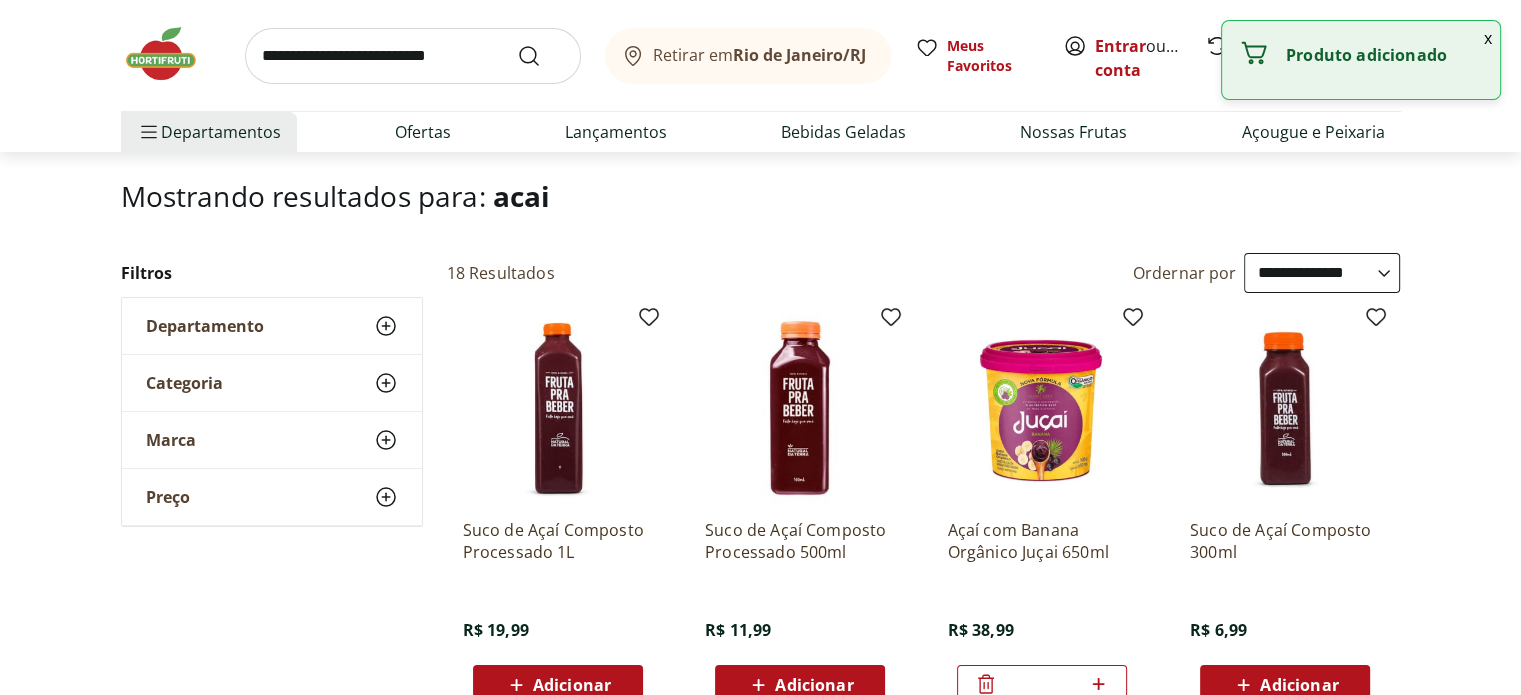 click at bounding box center [413, 56] 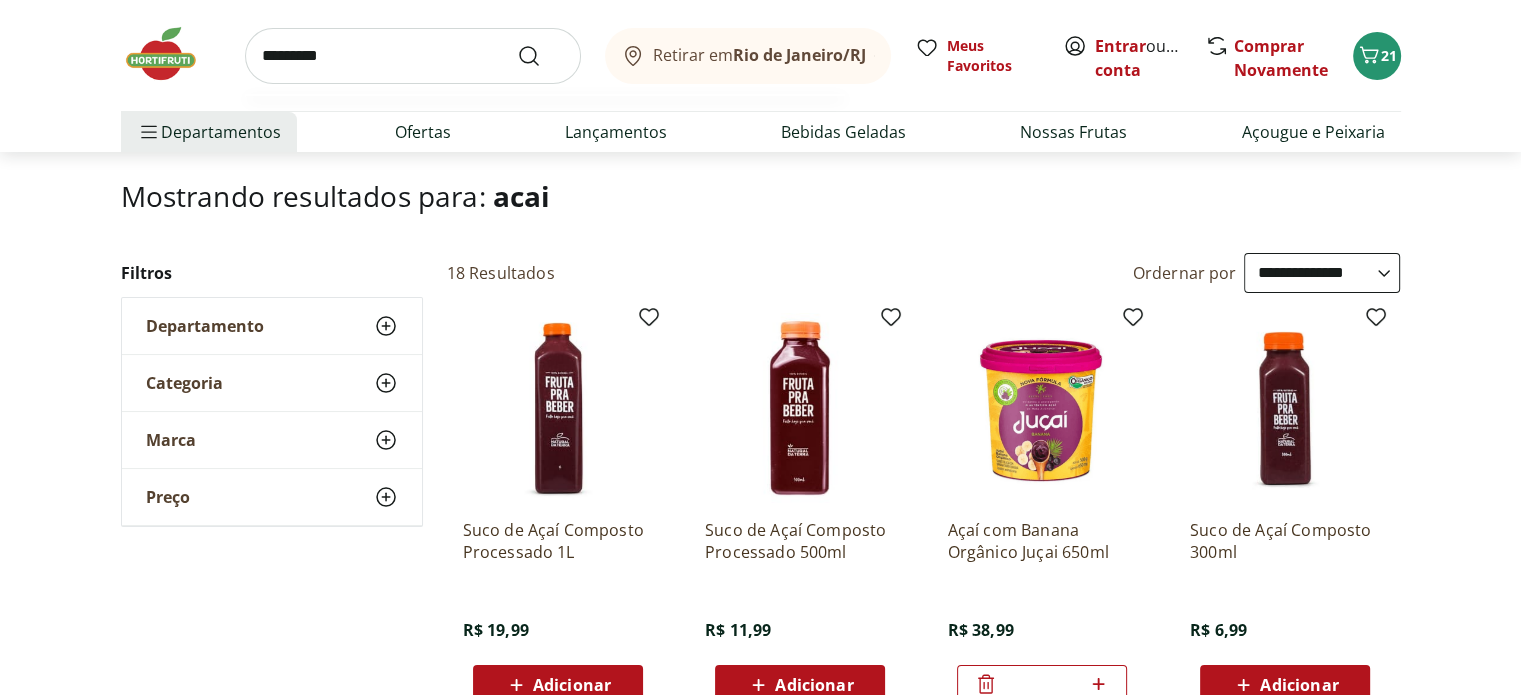 type on "*********" 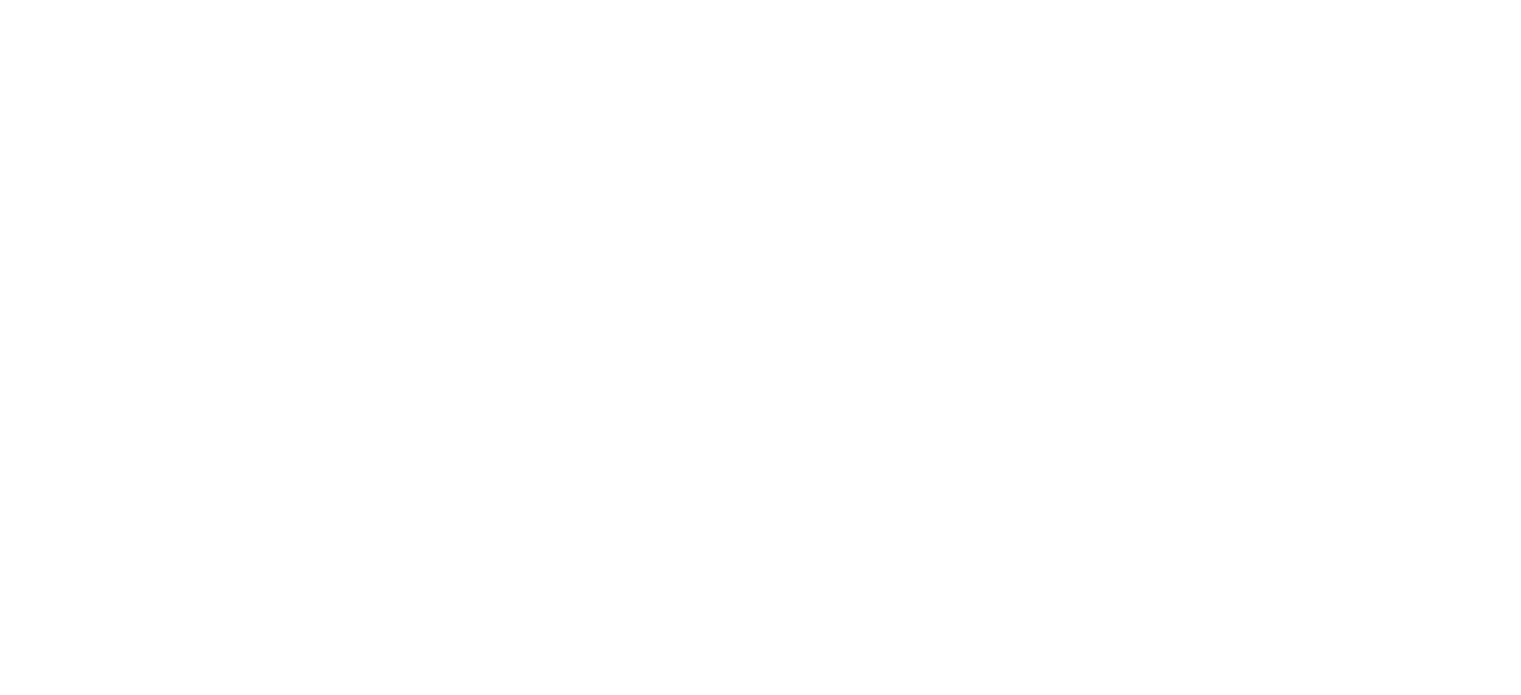 scroll, scrollTop: 0, scrollLeft: 0, axis: both 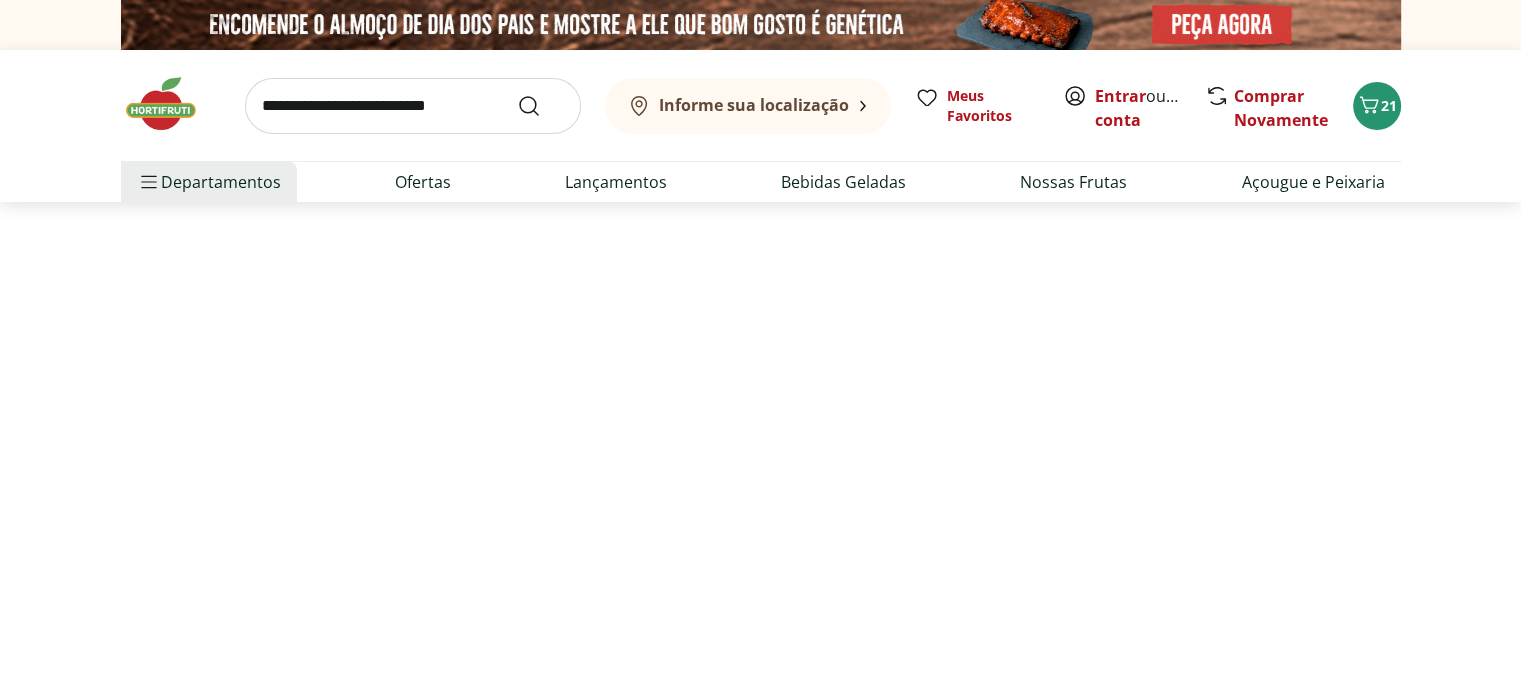 select on "**********" 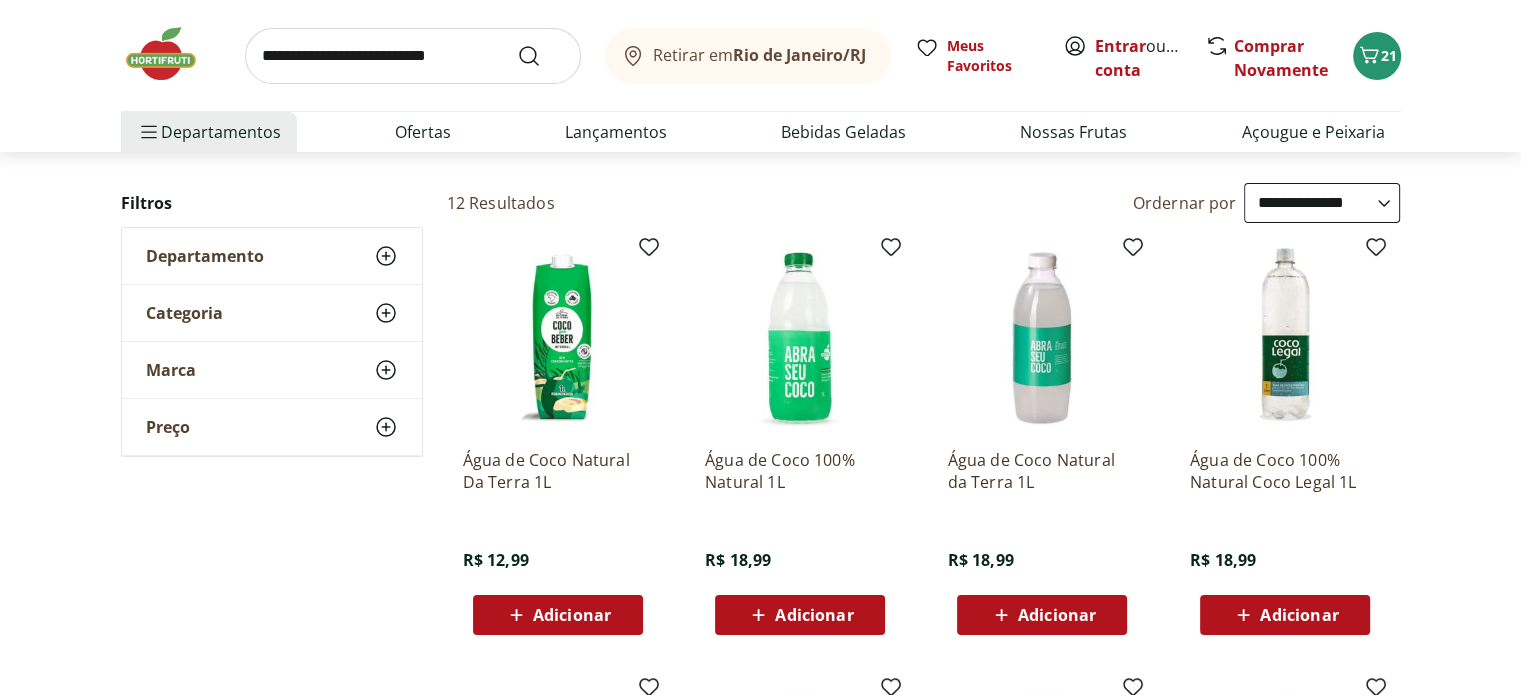 scroll, scrollTop: 198, scrollLeft: 0, axis: vertical 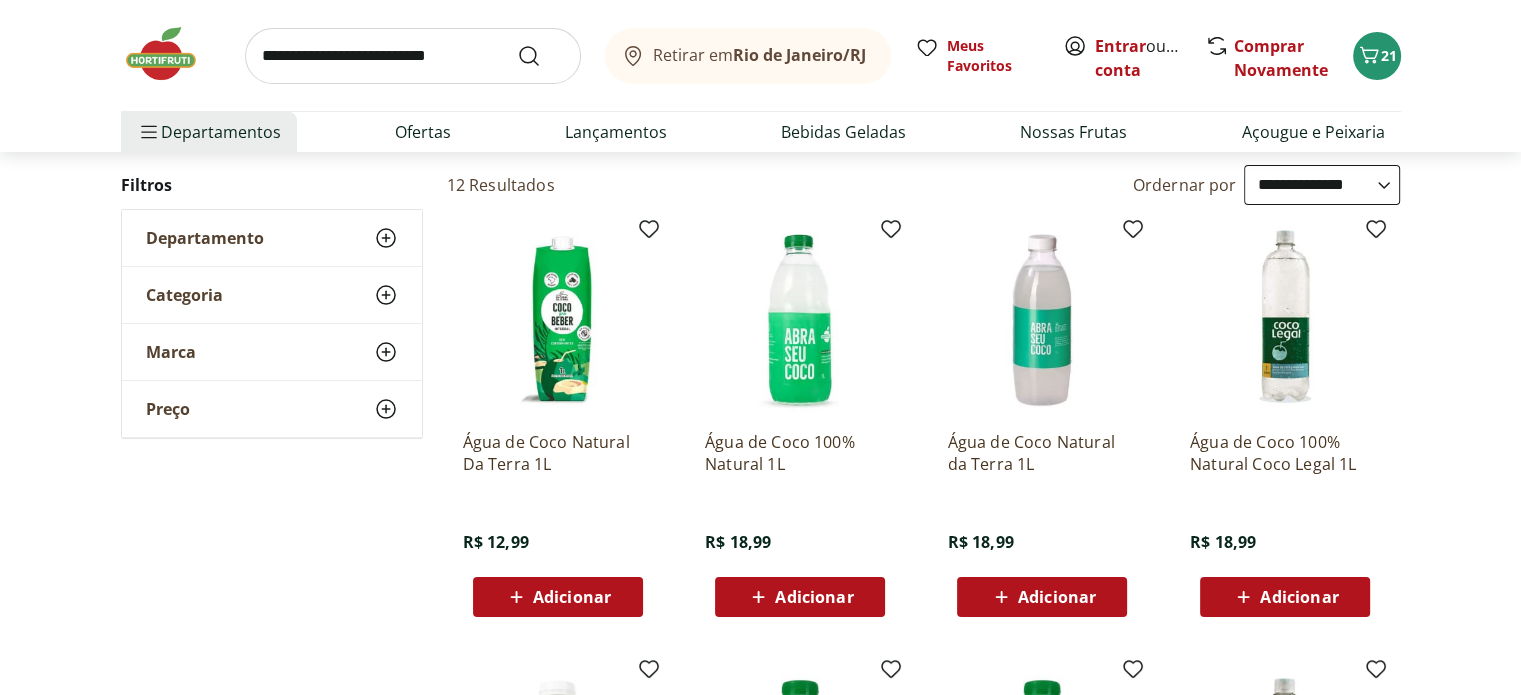 click on "Adicionar" at bounding box center (814, 597) 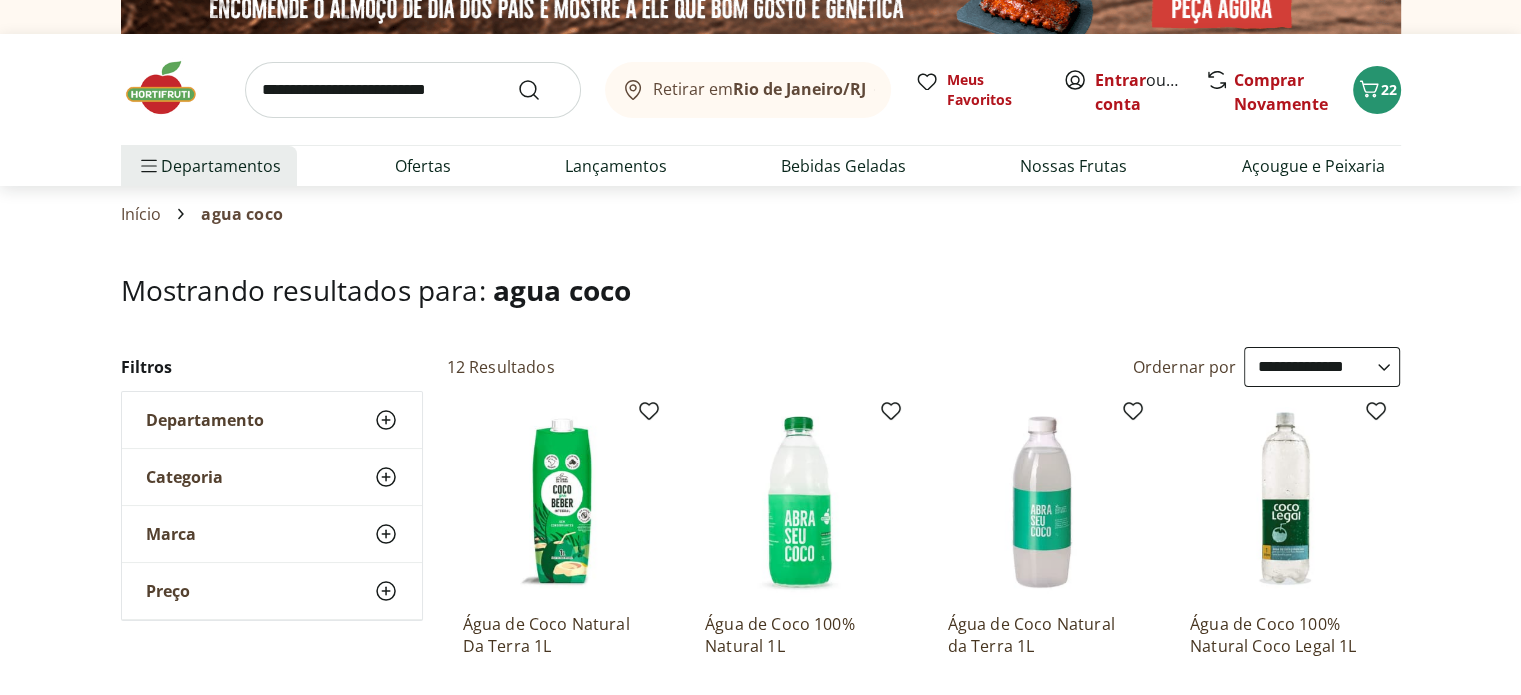 scroll, scrollTop: 16, scrollLeft: 0, axis: vertical 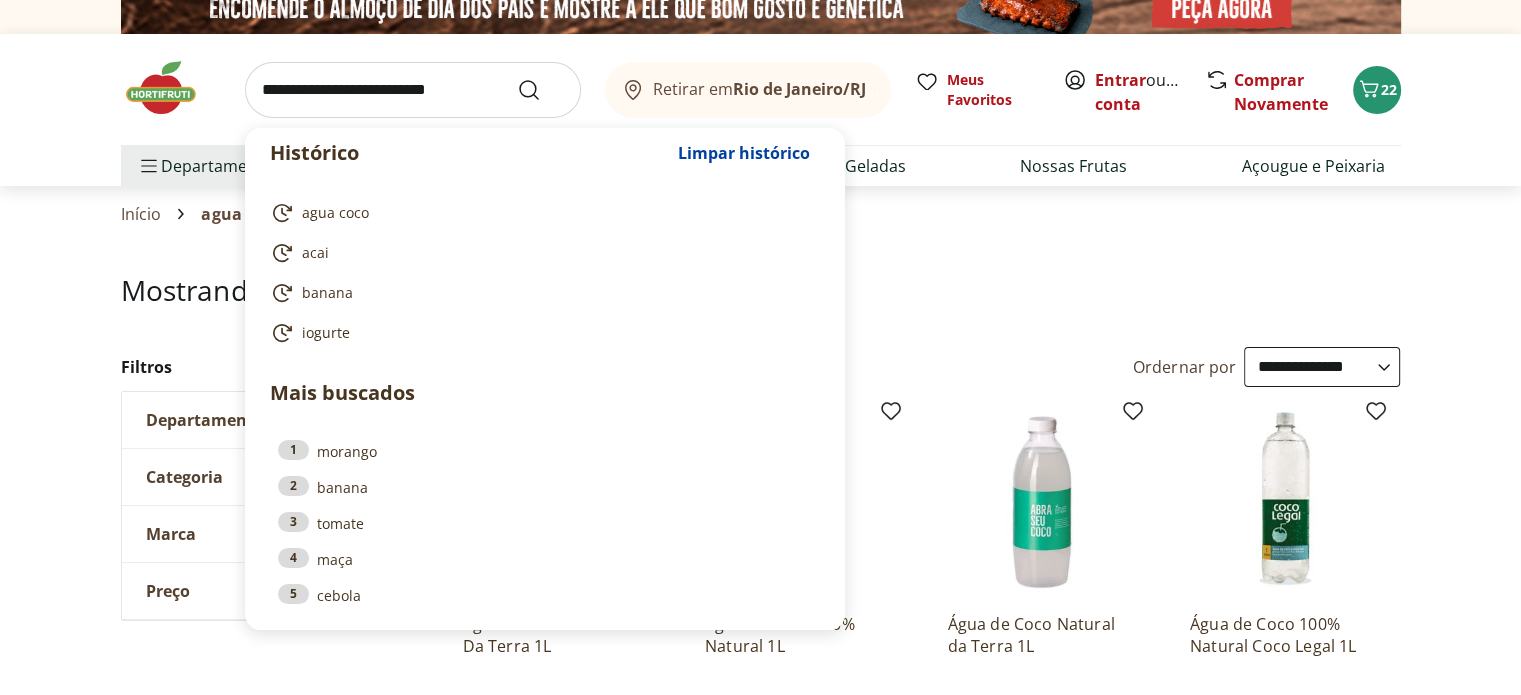 click at bounding box center [413, 90] 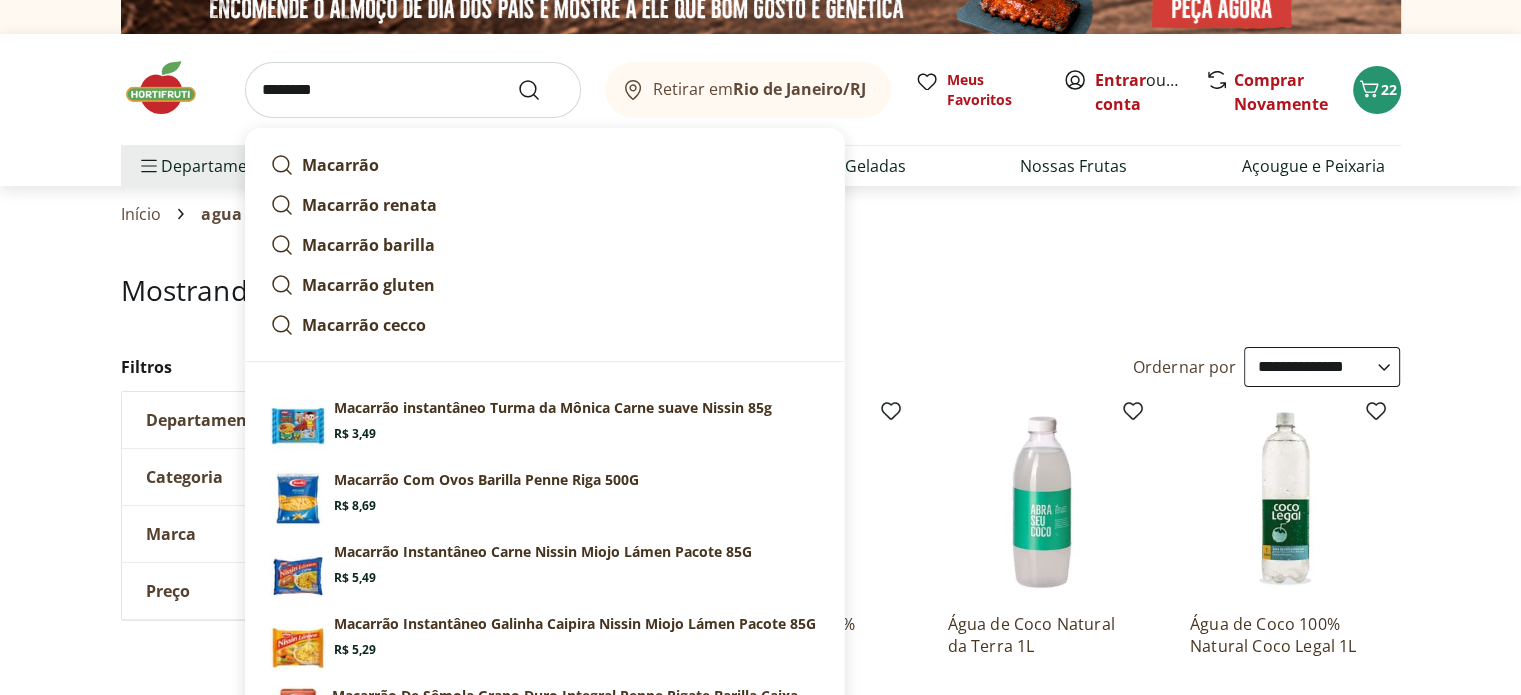 type on "********" 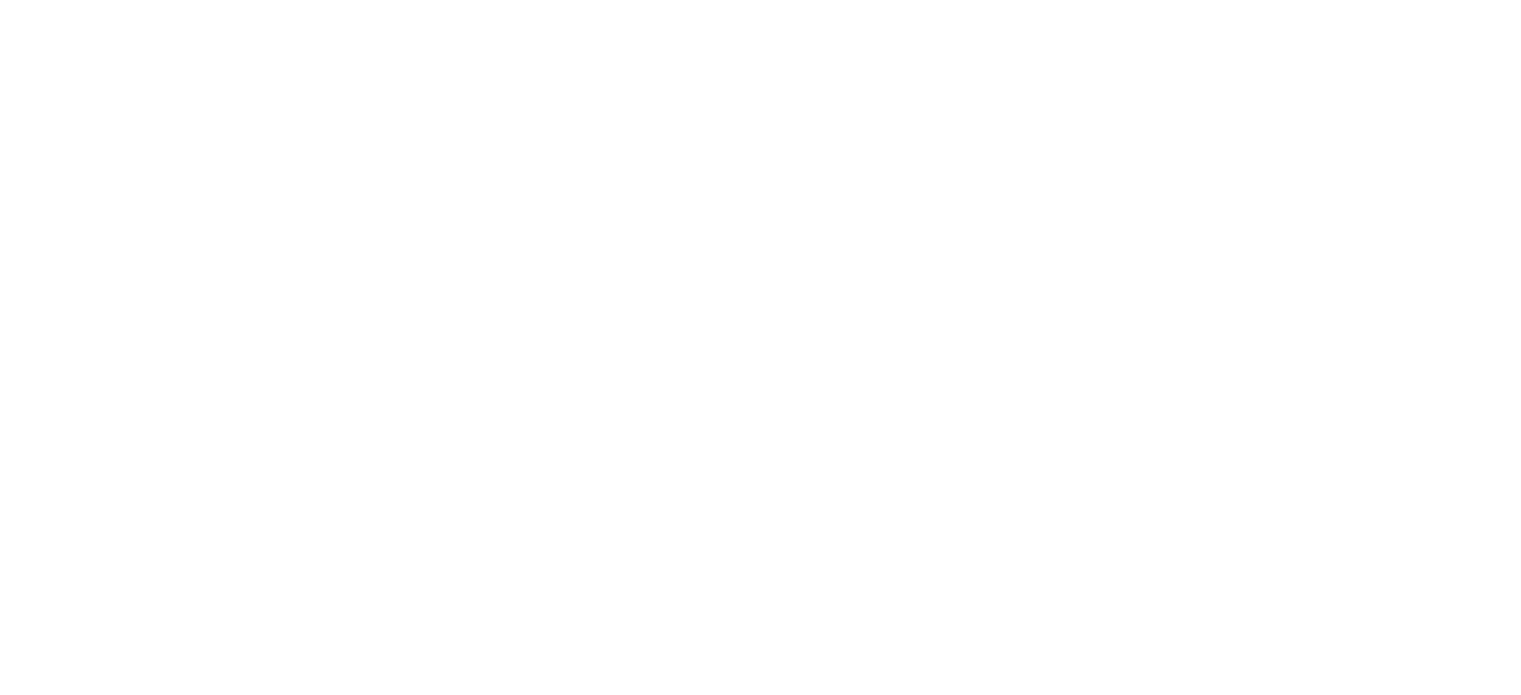 scroll, scrollTop: 0, scrollLeft: 0, axis: both 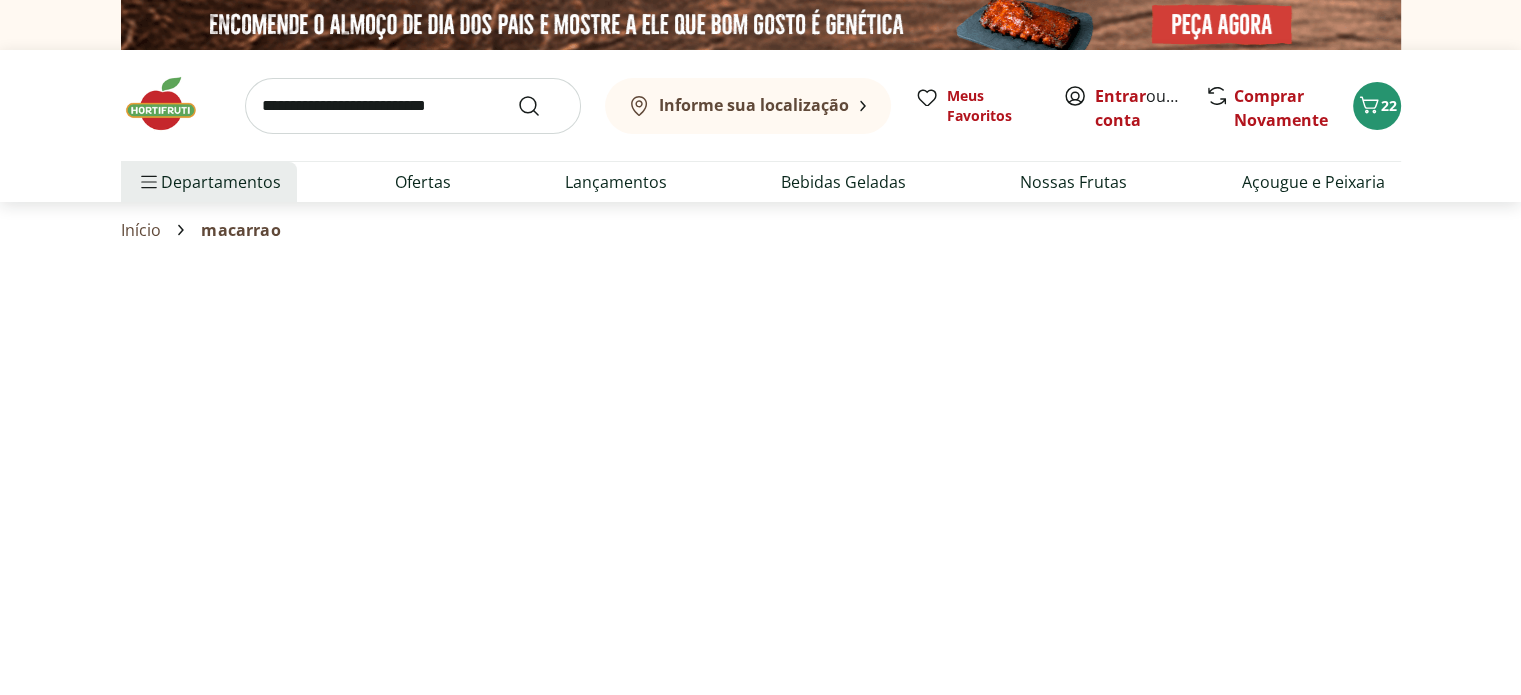 select on "**********" 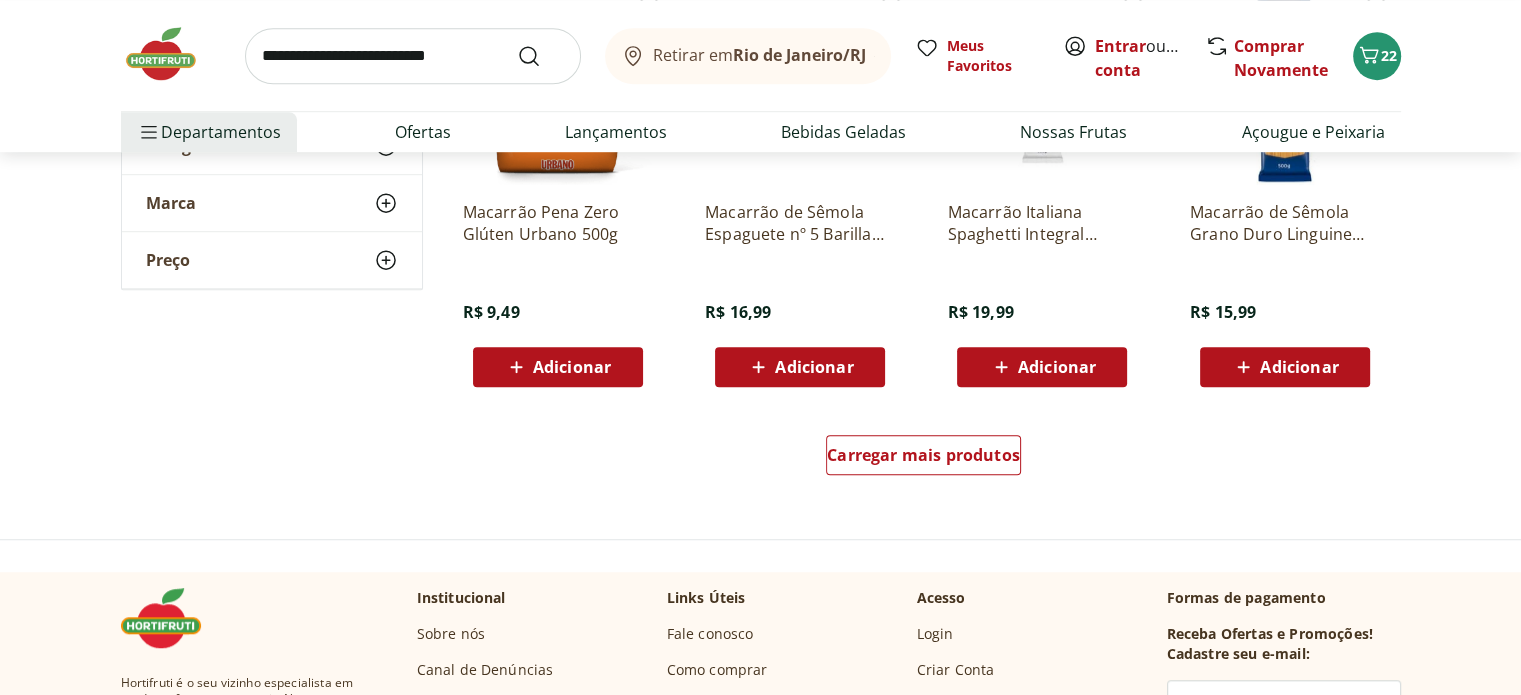 scroll, scrollTop: 1310, scrollLeft: 0, axis: vertical 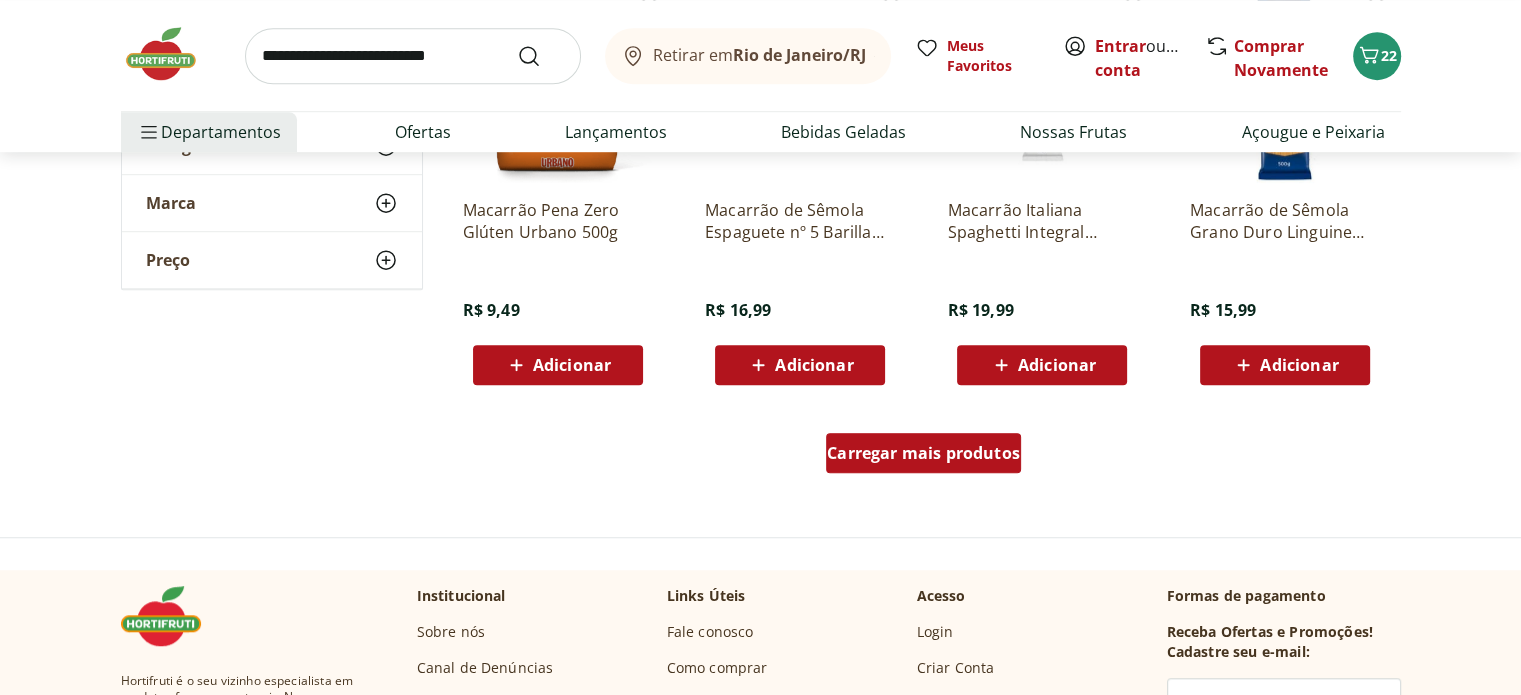 click on "Carregar mais produtos" at bounding box center [923, 453] 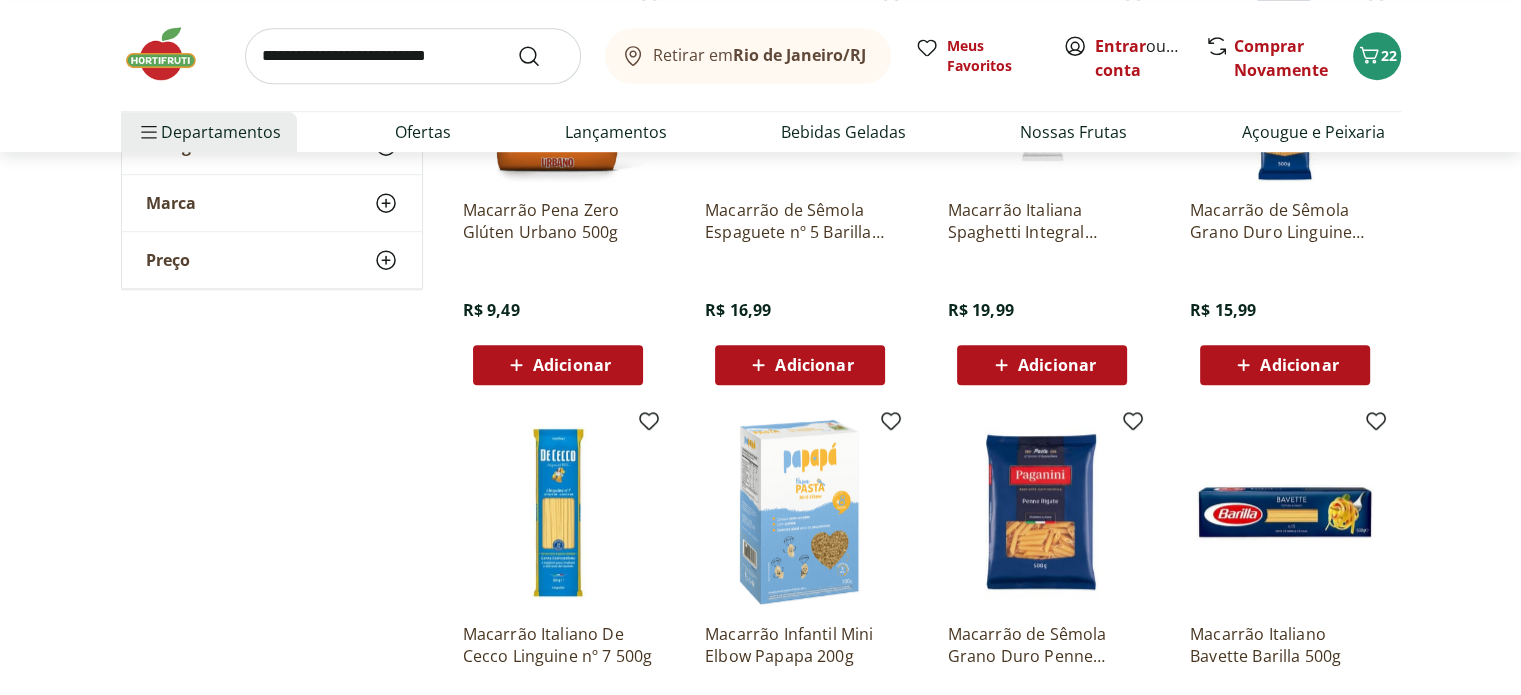 scroll, scrollTop: 1452, scrollLeft: 0, axis: vertical 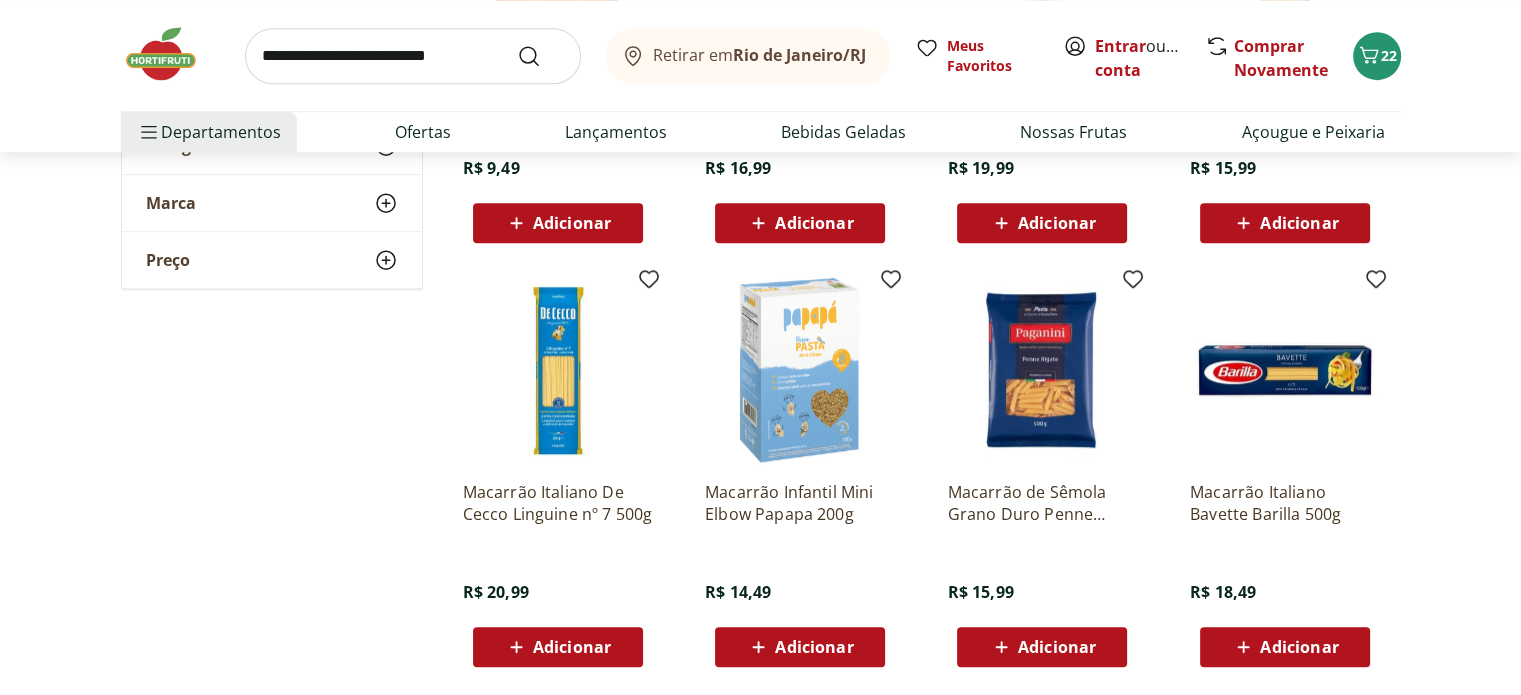 click on "Adicionar" at bounding box center [1057, 647] 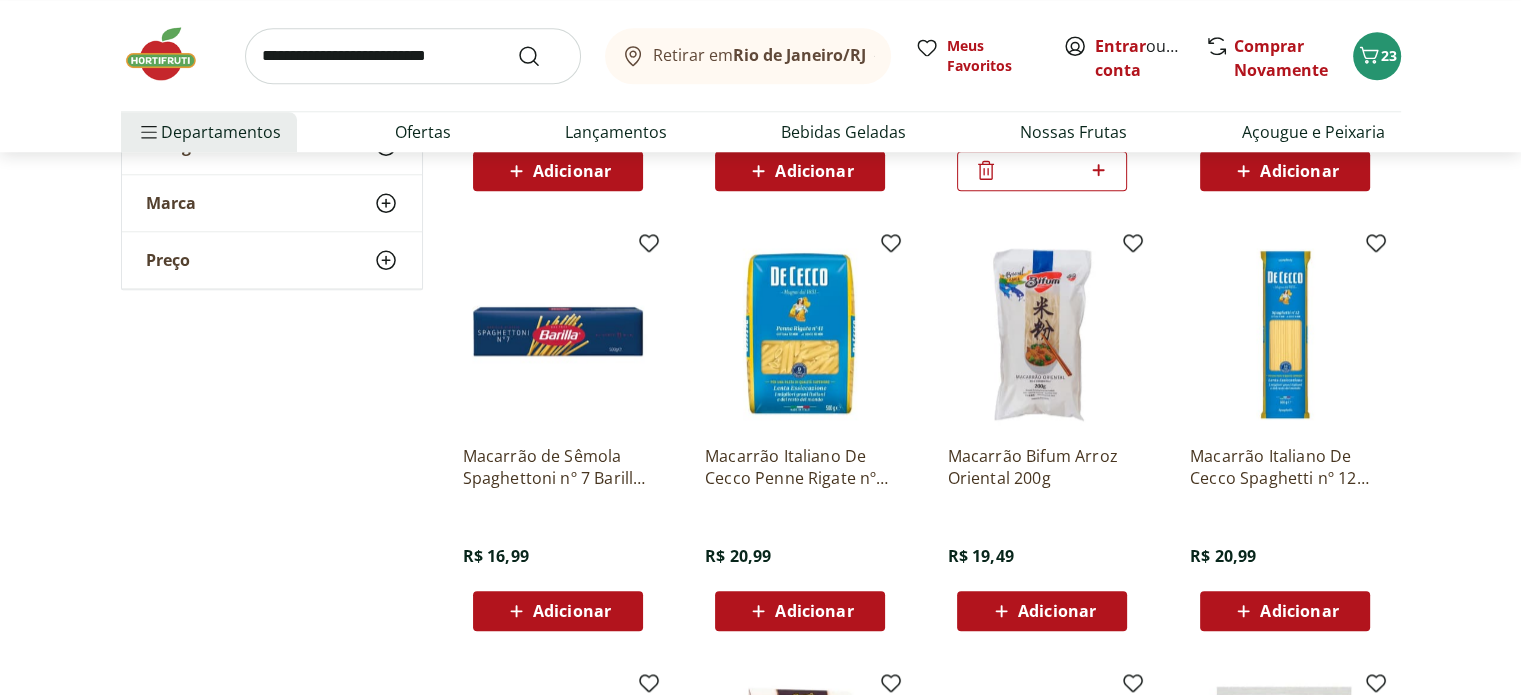 scroll, scrollTop: 1930, scrollLeft: 0, axis: vertical 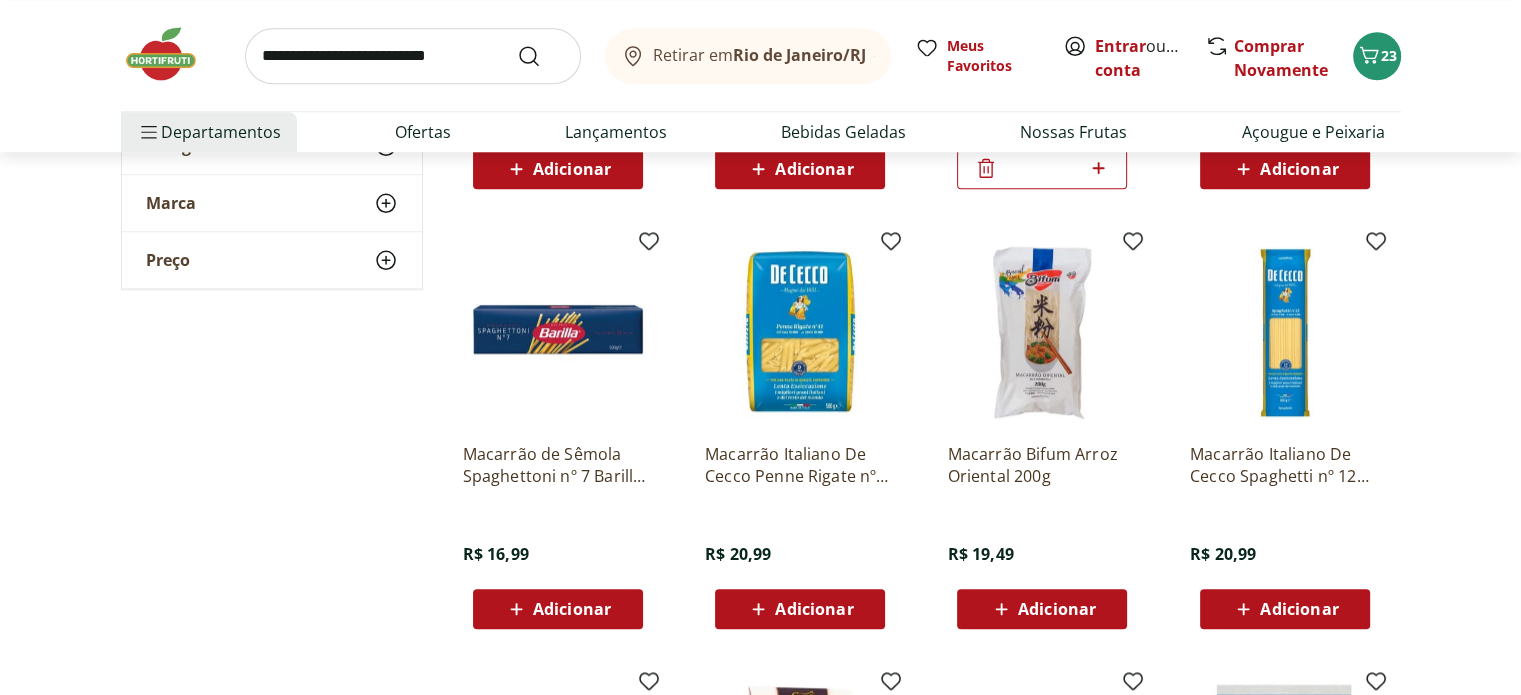 click on "Adicionar" at bounding box center [814, 609] 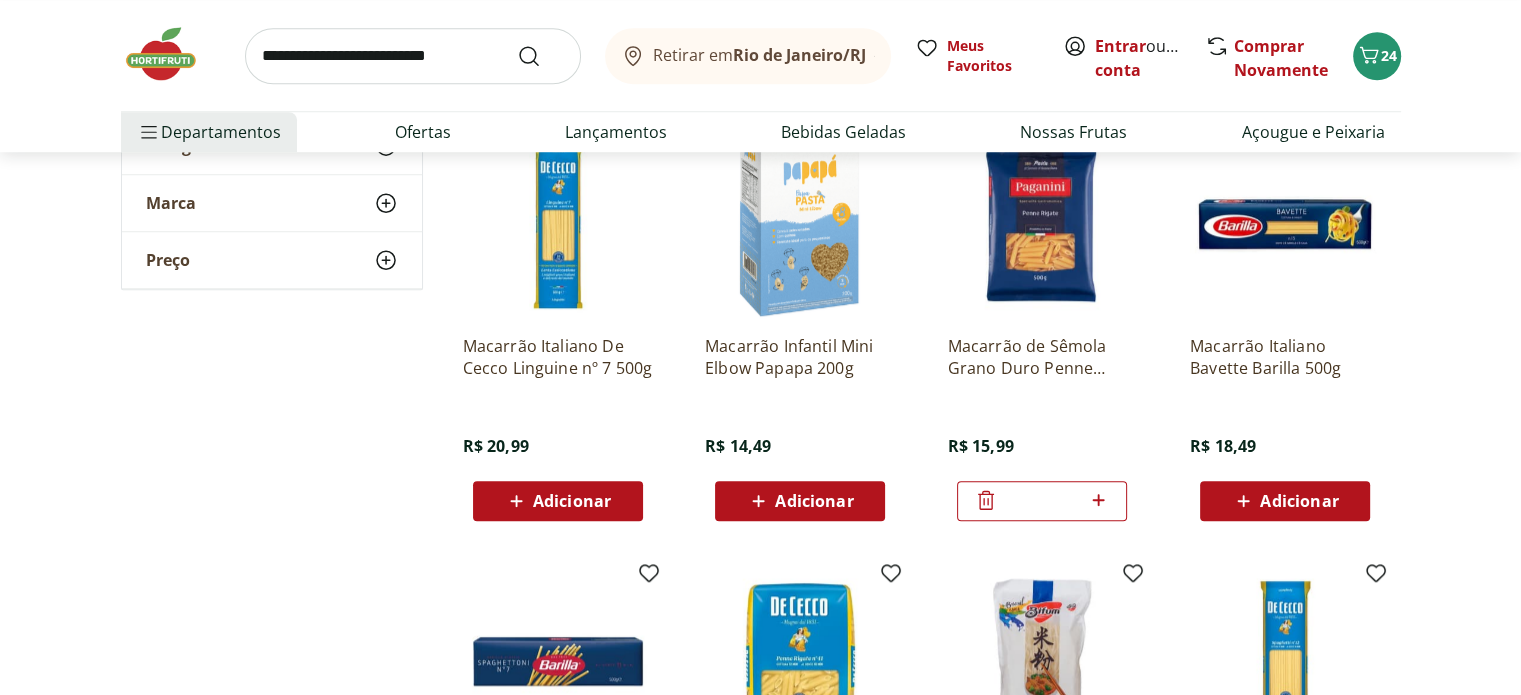 scroll, scrollTop: 1596, scrollLeft: 0, axis: vertical 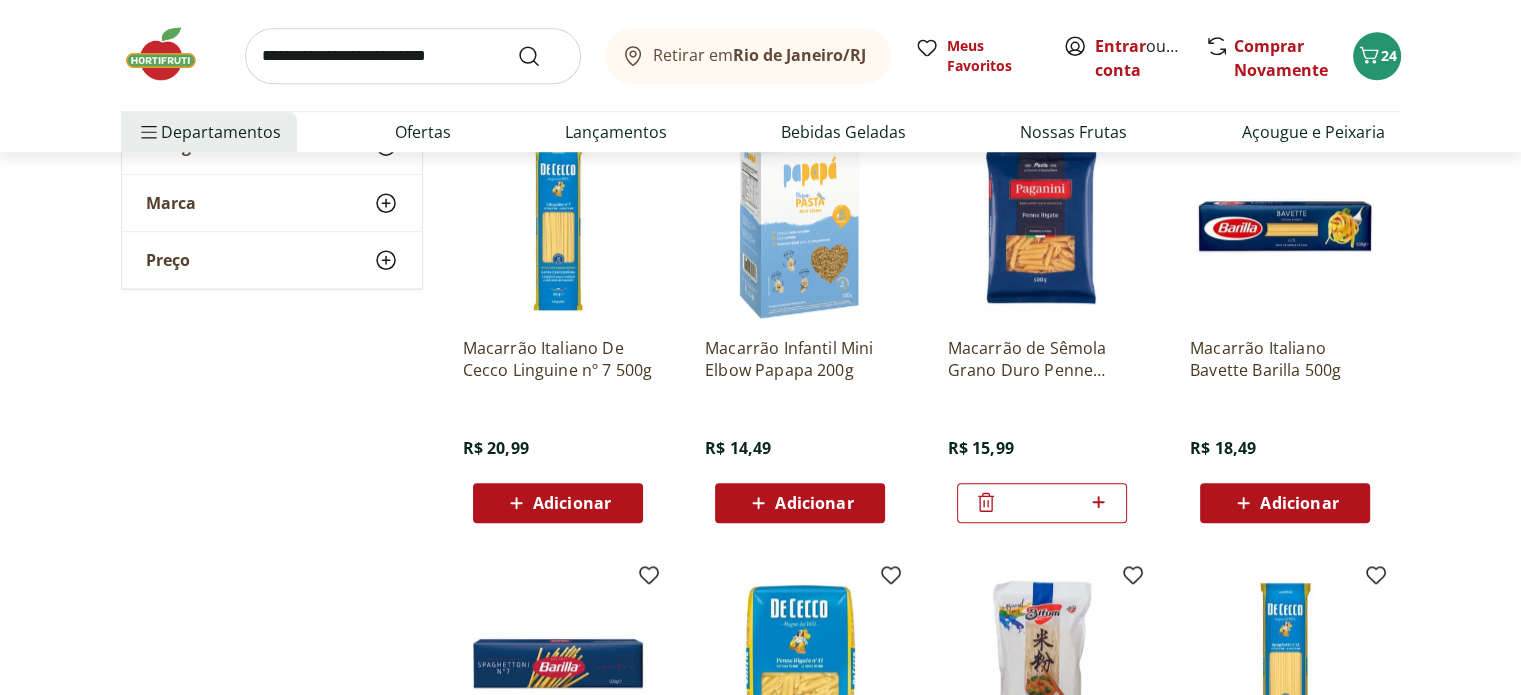 click 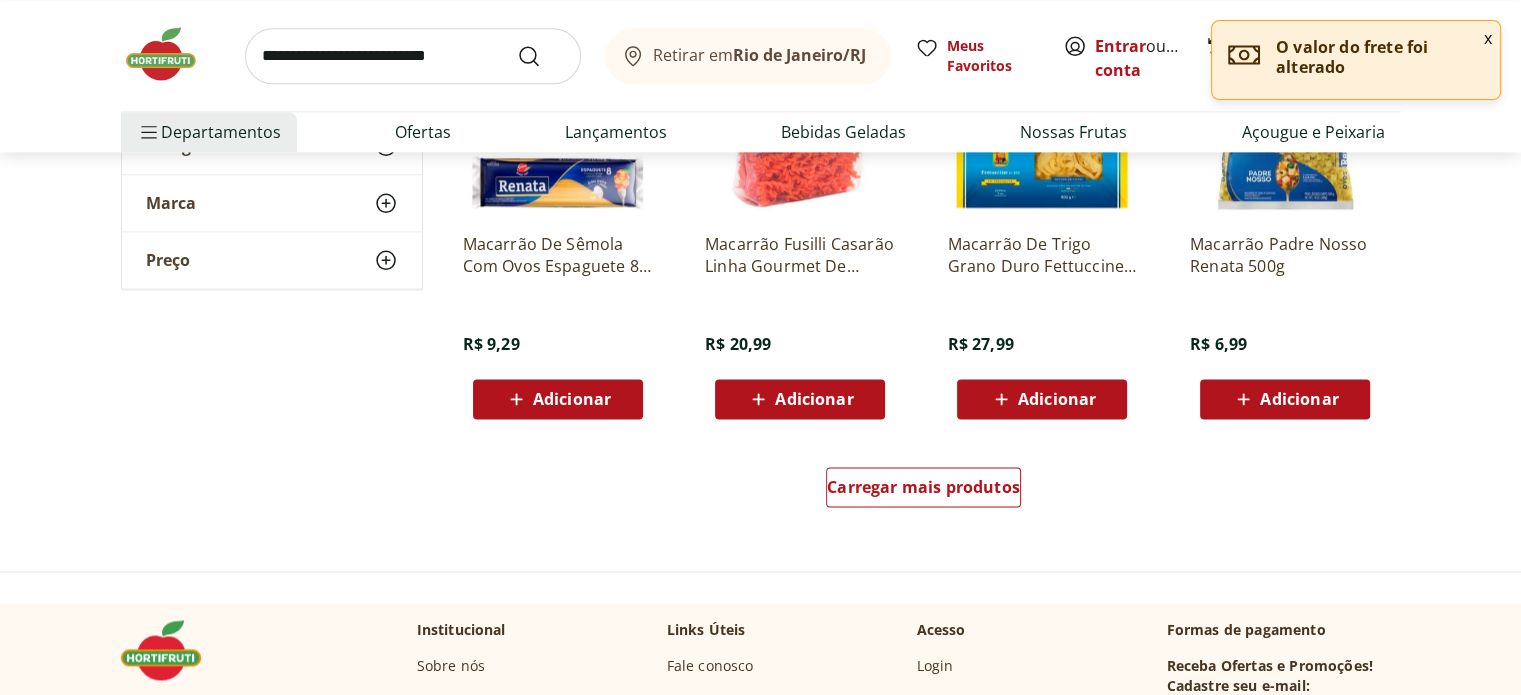 scroll, scrollTop: 2588, scrollLeft: 0, axis: vertical 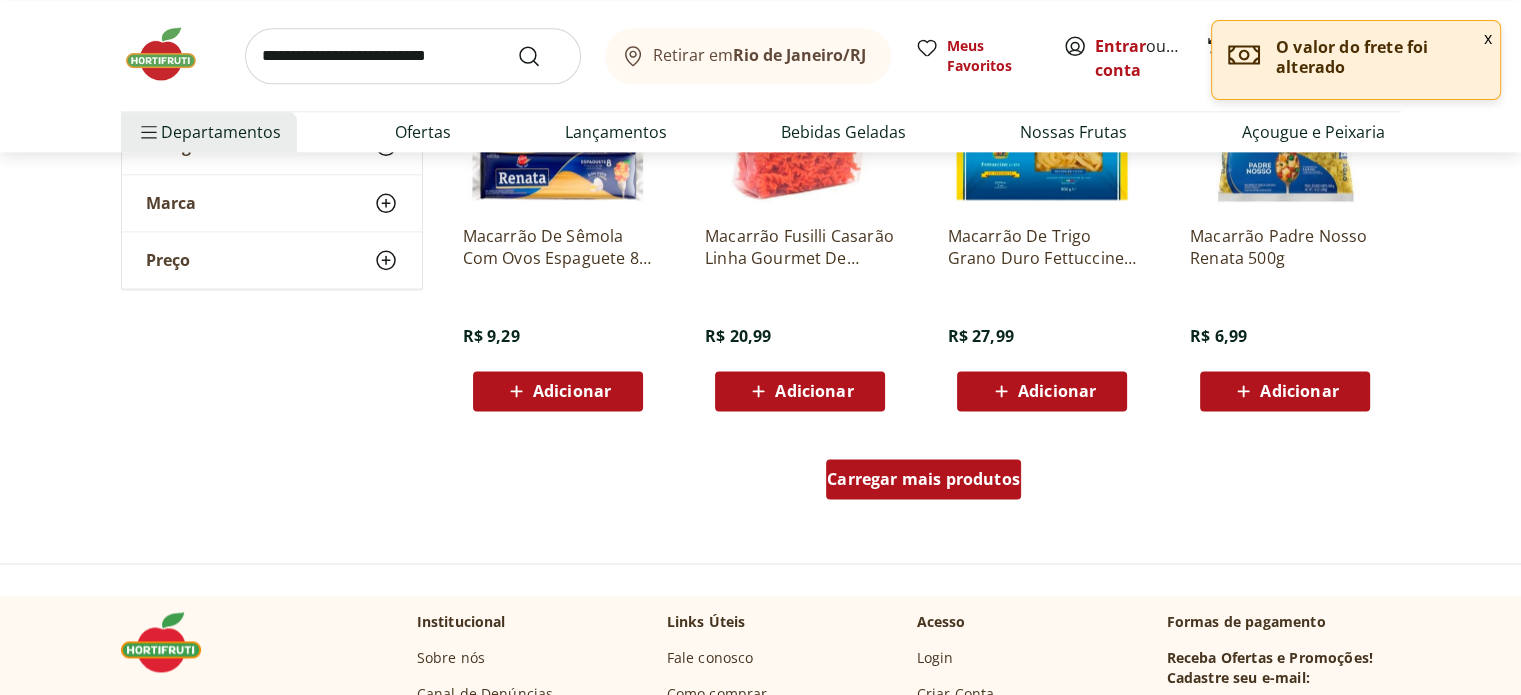click on "Carregar mais produtos" at bounding box center [923, 479] 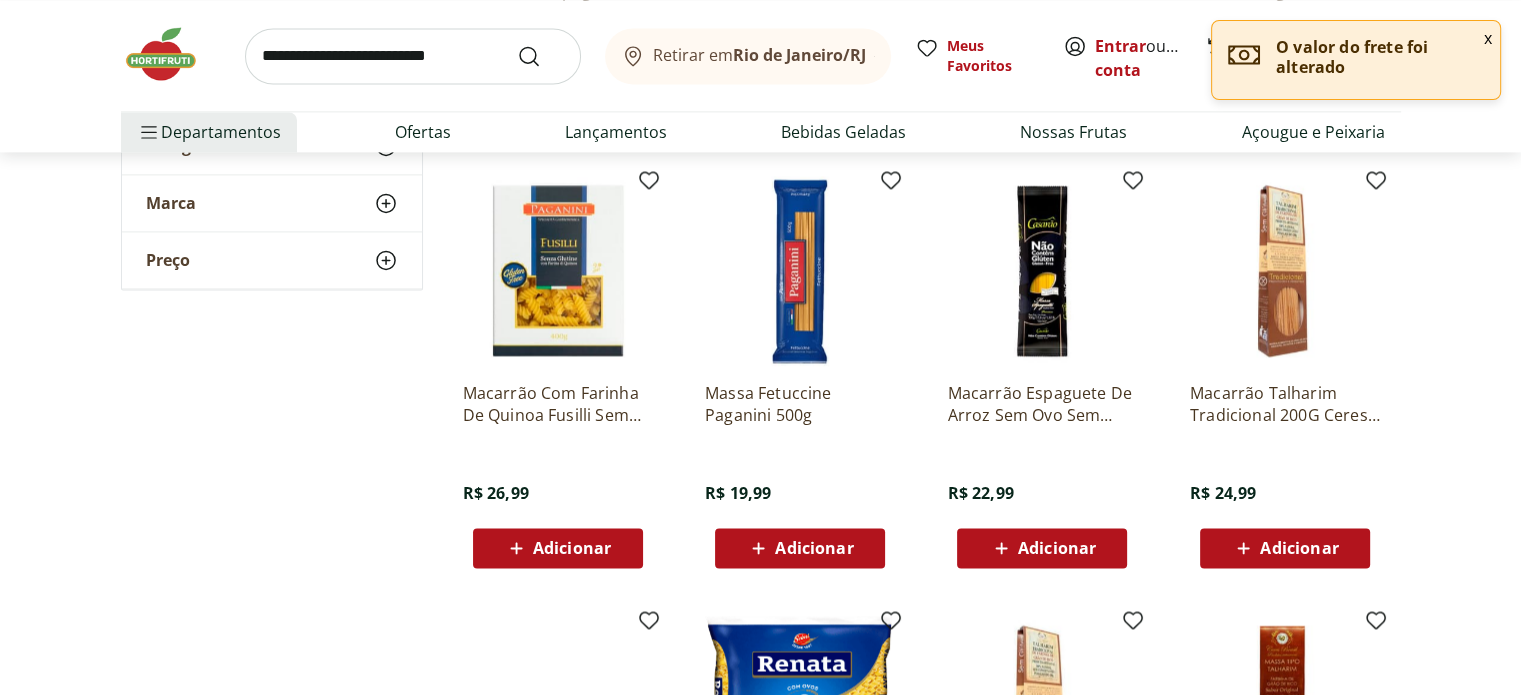 scroll, scrollTop: 2858, scrollLeft: 0, axis: vertical 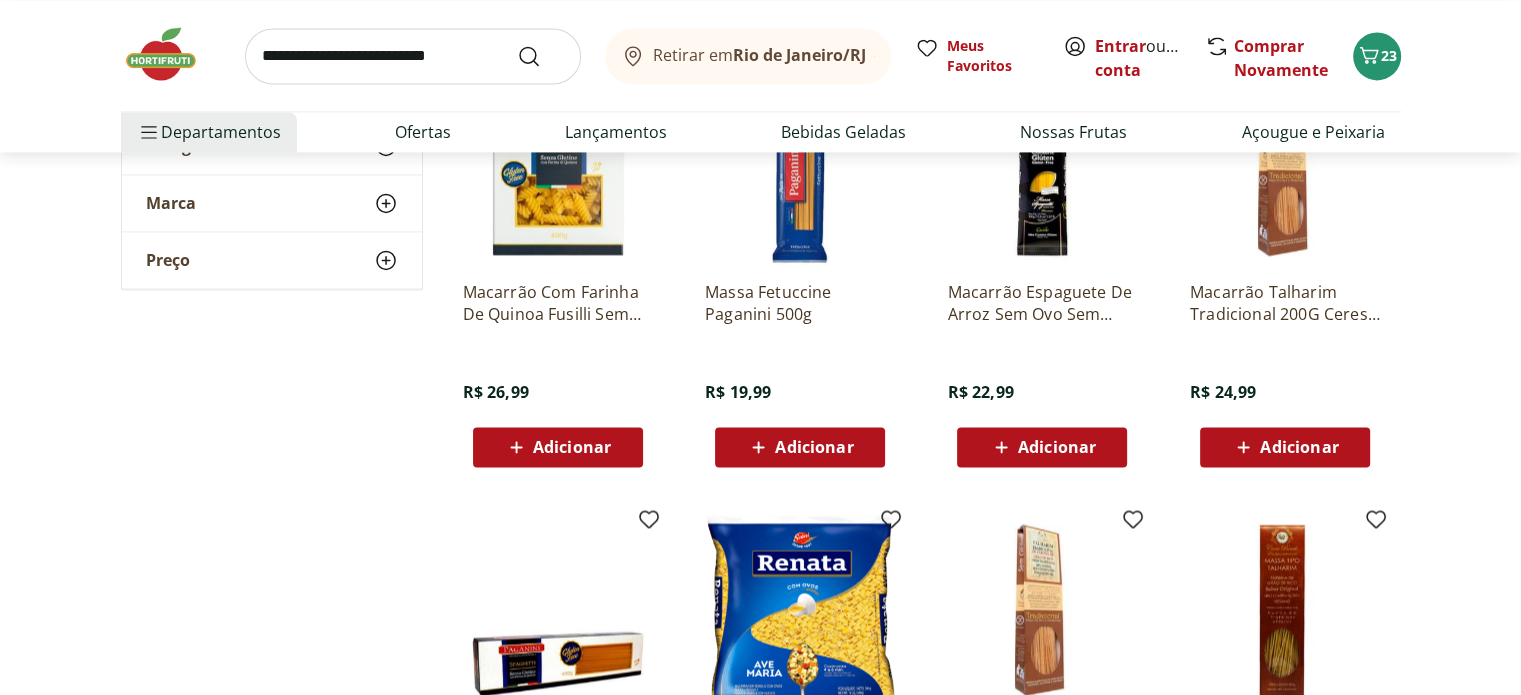 click on "Adicionar" at bounding box center [572, 447] 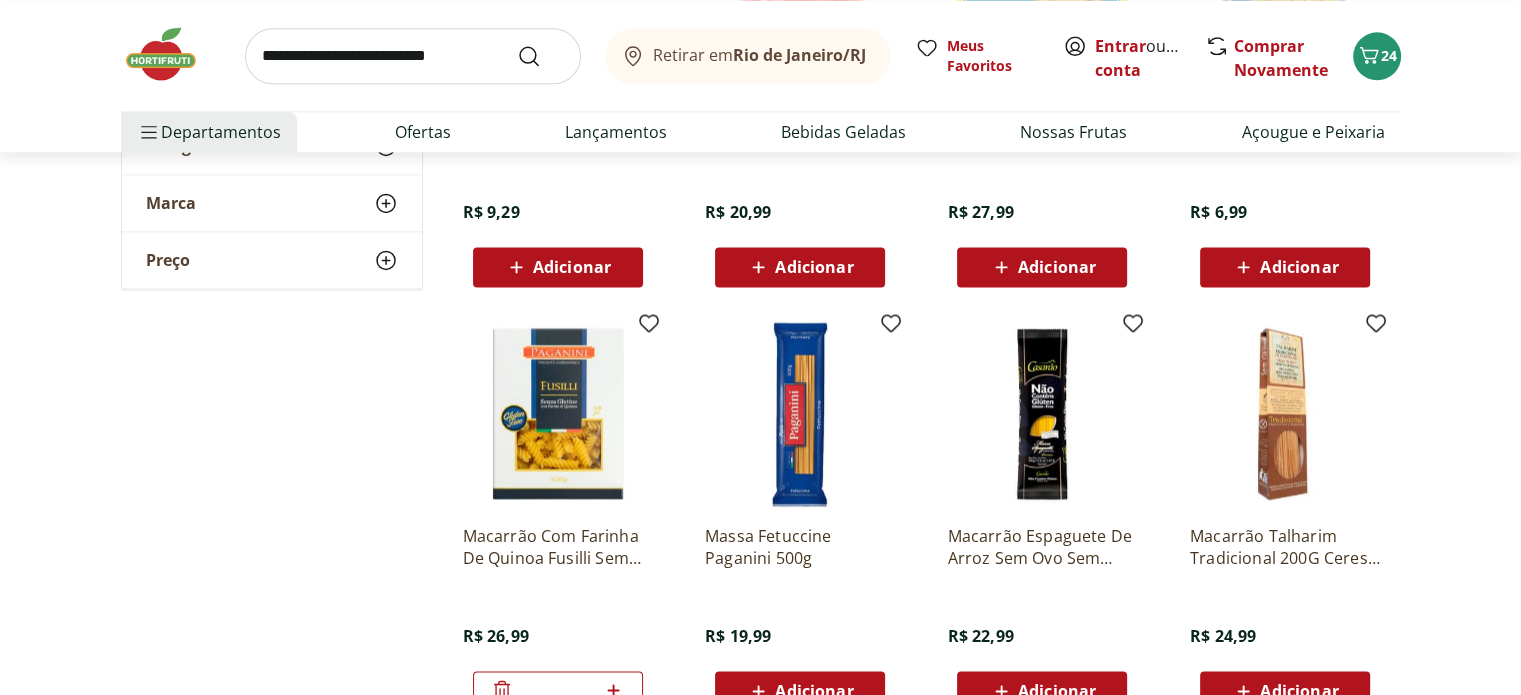 scroll, scrollTop: 2716, scrollLeft: 0, axis: vertical 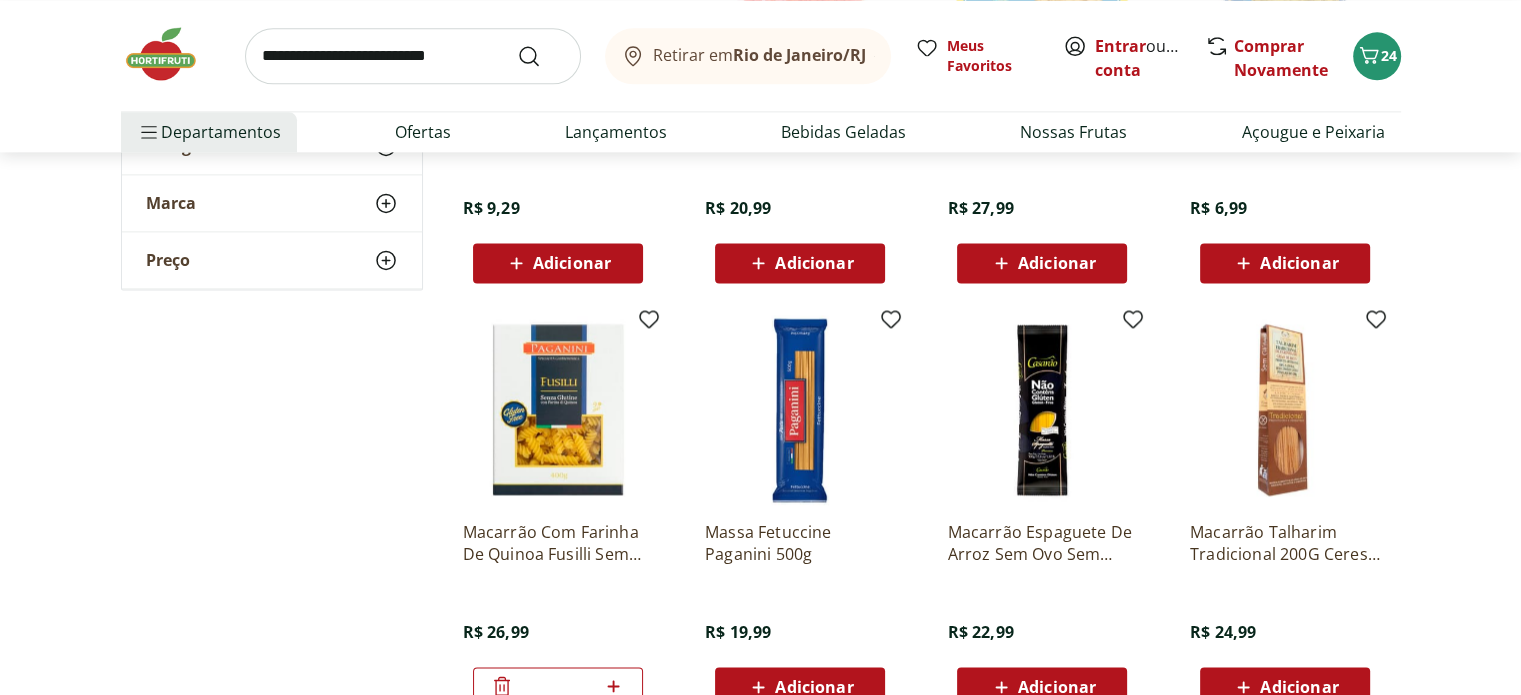 click on "Retirar em  Rio de Janeiro/RJ Meus Favoritos Entrar  ou  Criar conta Comprar Novamente 24" at bounding box center (761, 55) 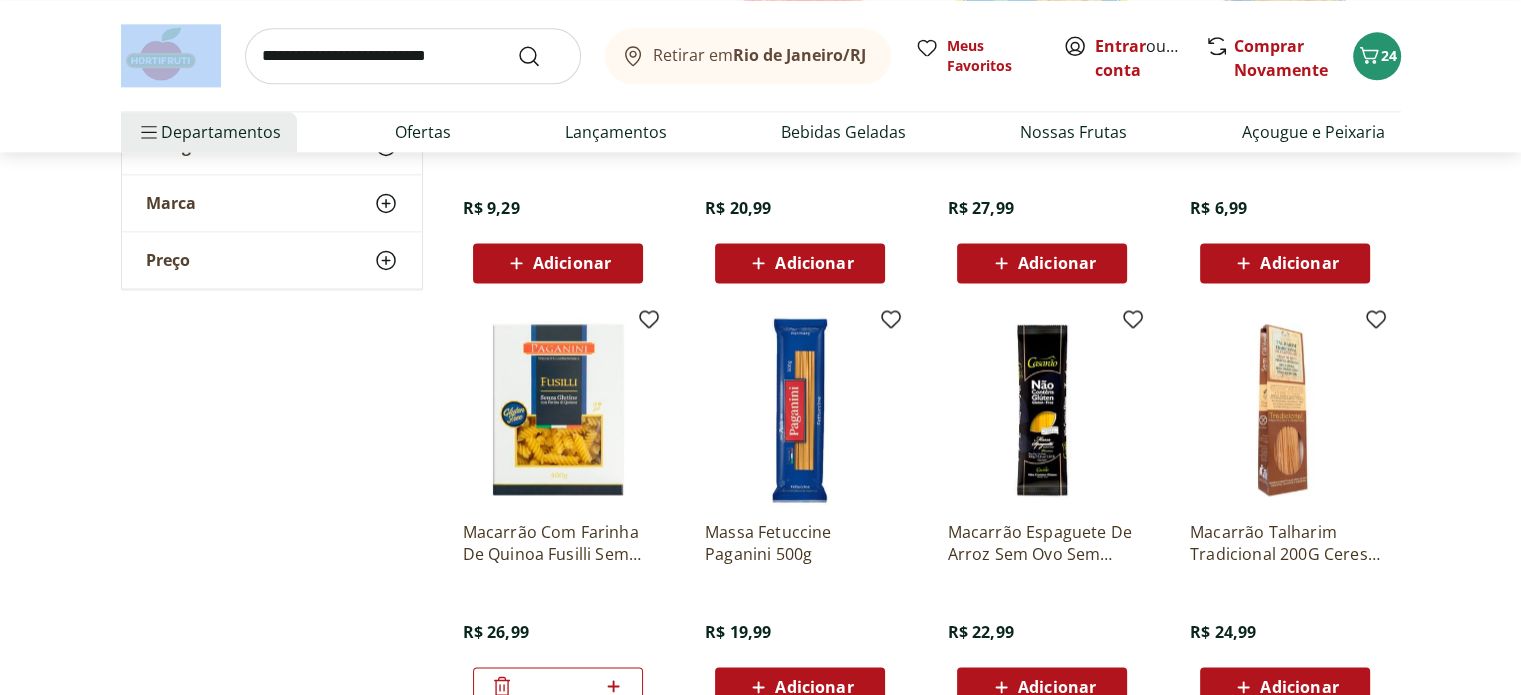 click on "Retirar em  Rio de Janeiro/RJ Meus Favoritos Entrar  ou  Criar conta Comprar Novamente 24" at bounding box center (761, 55) 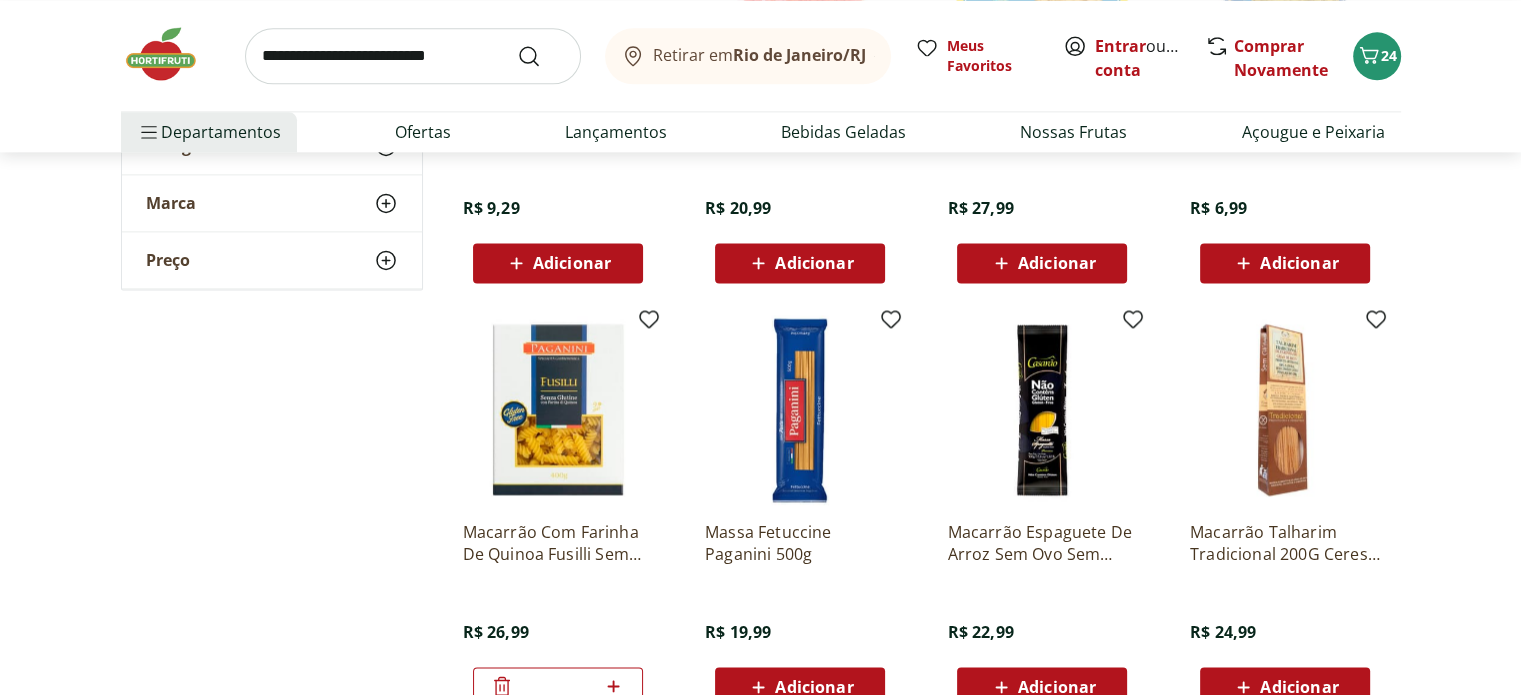 click at bounding box center (413, 56) 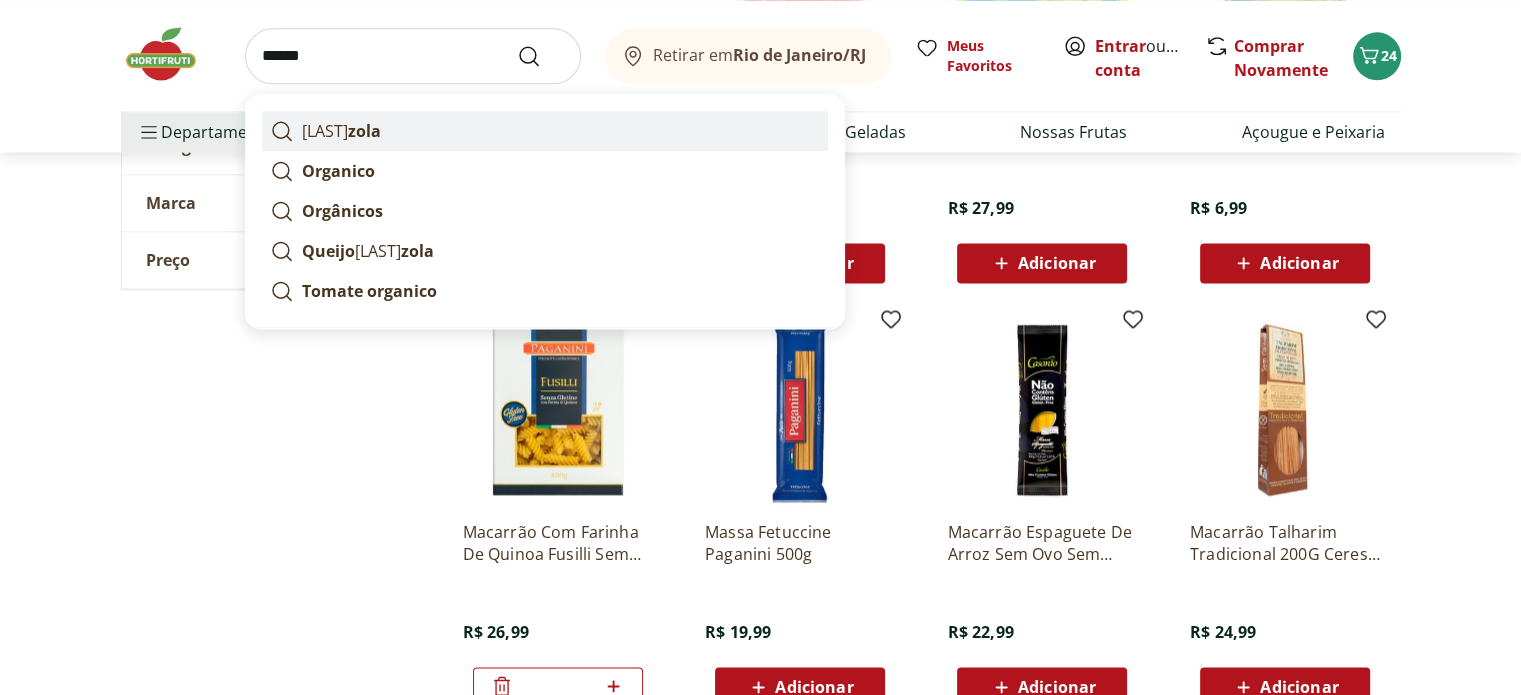 click on "zola" at bounding box center (364, 131) 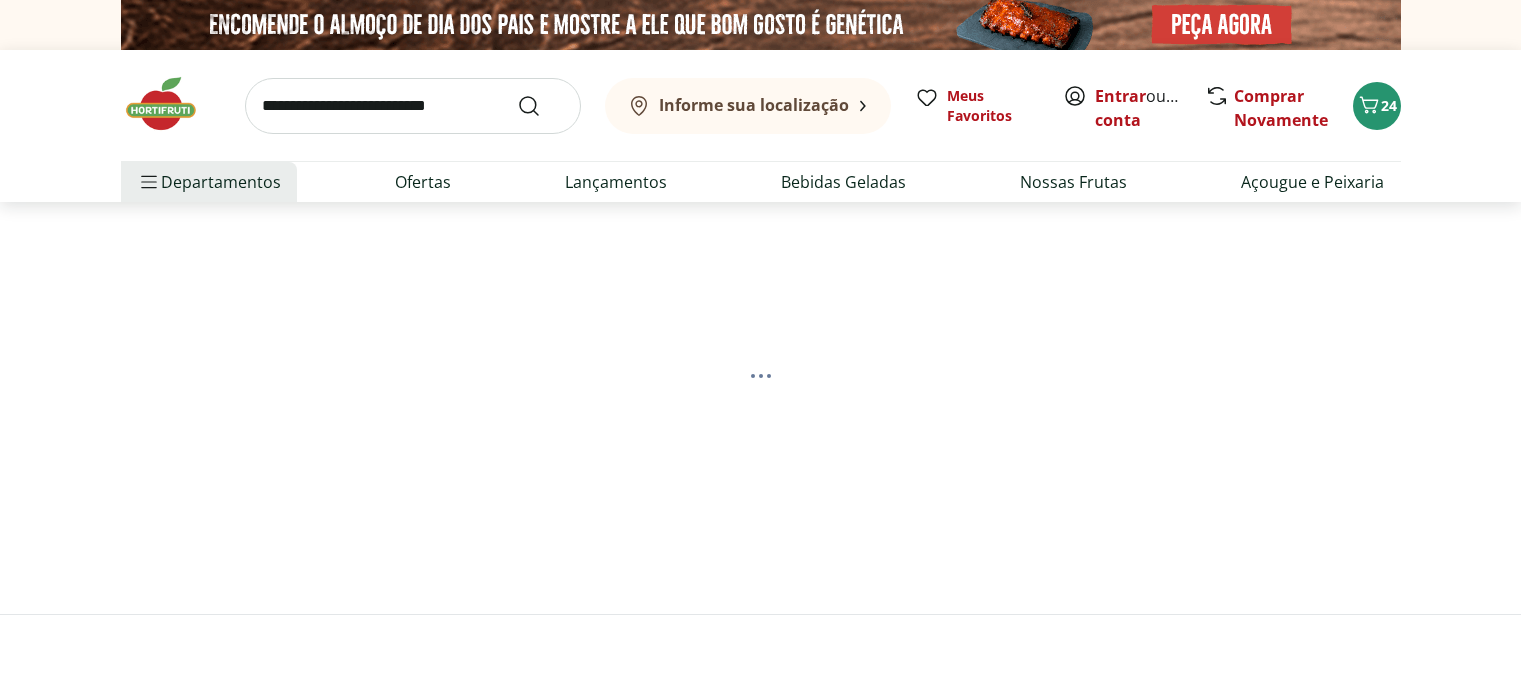 scroll, scrollTop: 0, scrollLeft: 0, axis: both 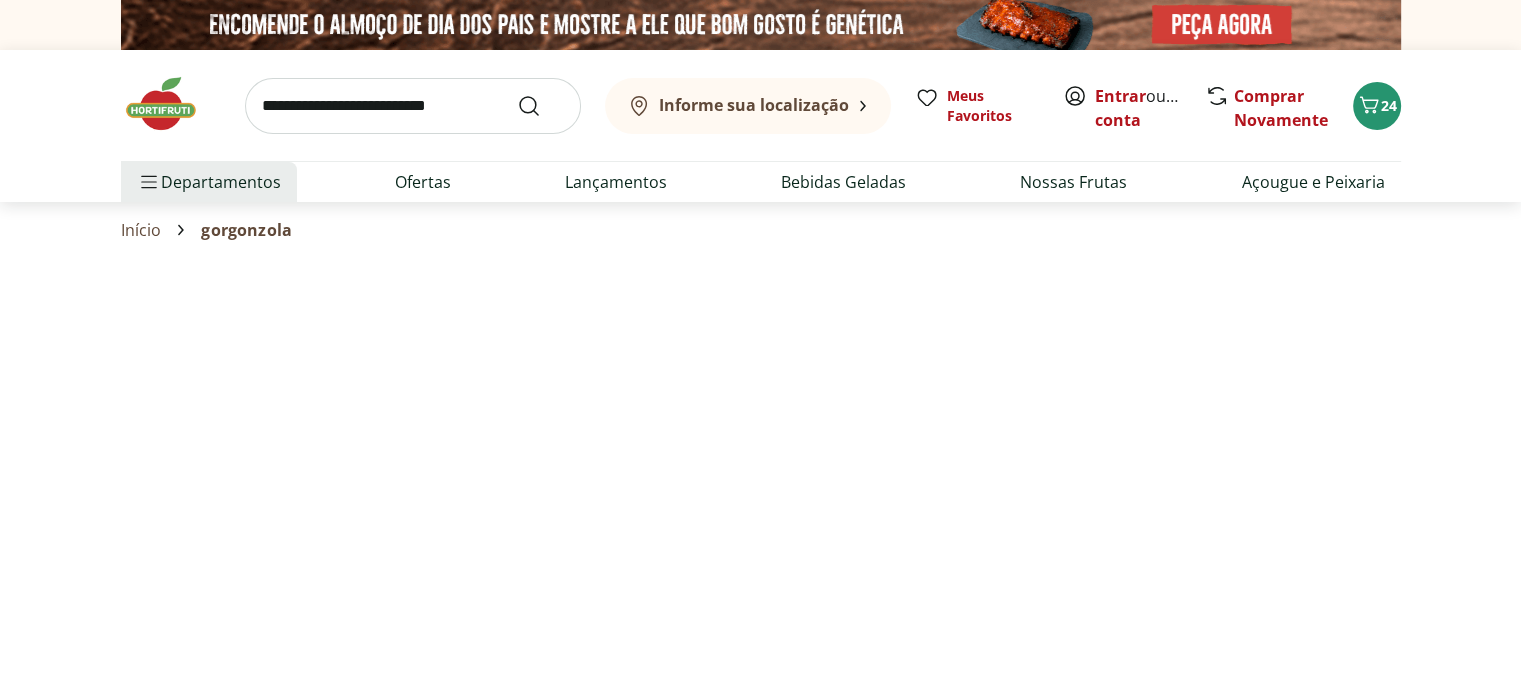 select on "**********" 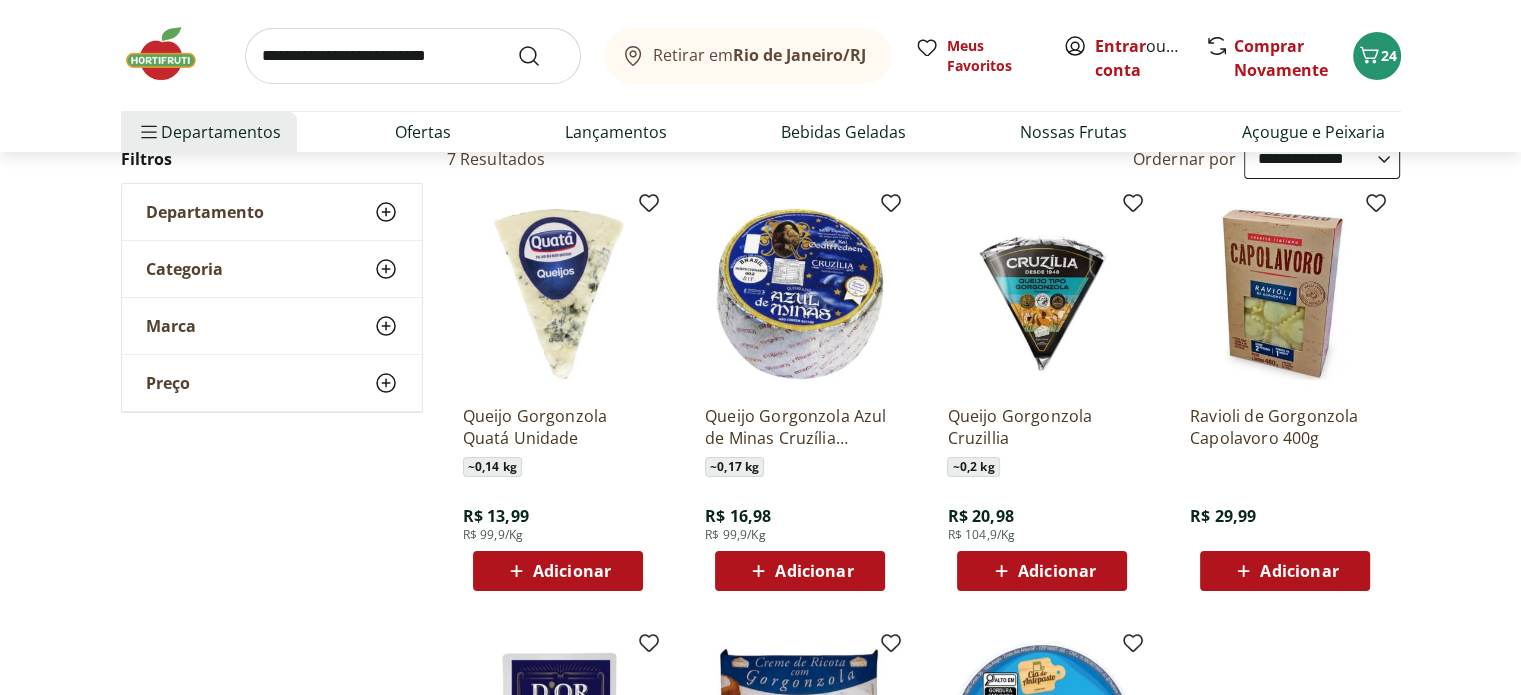 scroll, scrollTop: 0, scrollLeft: 0, axis: both 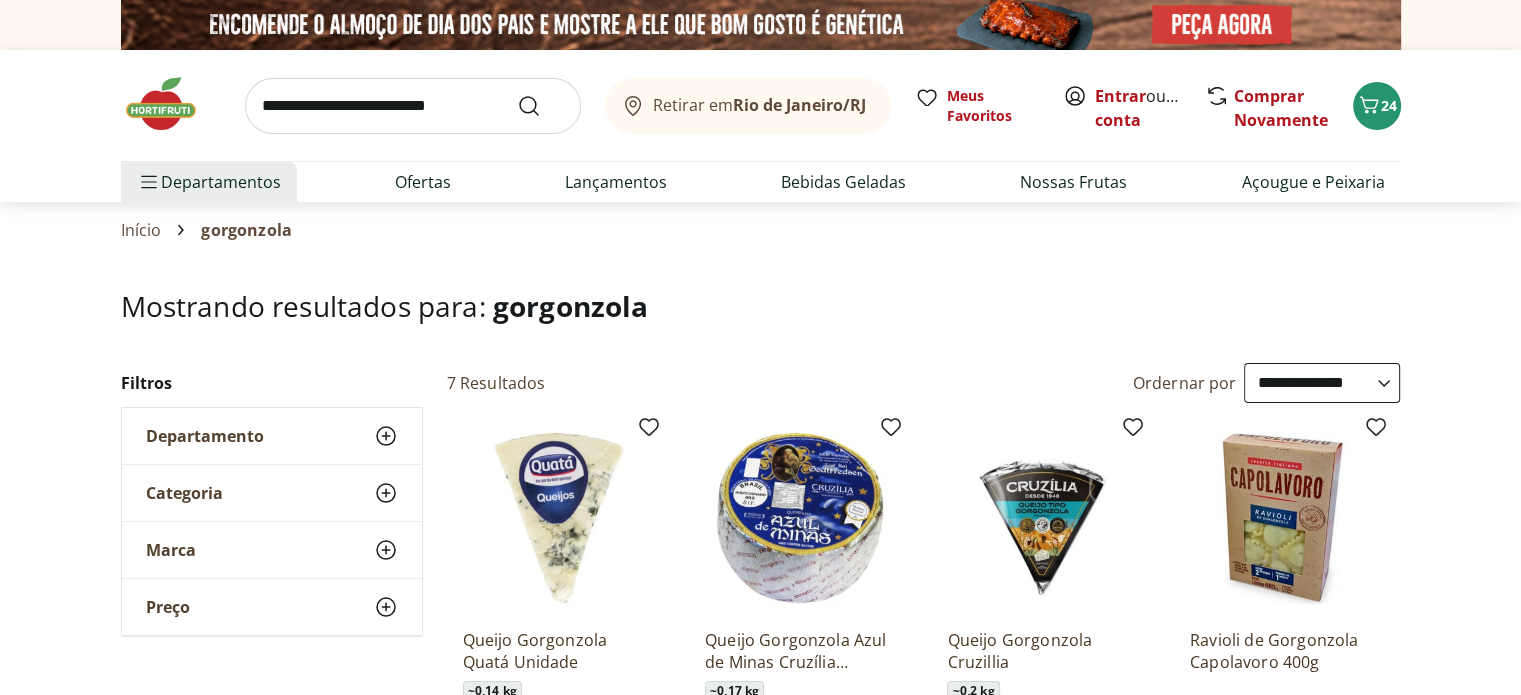 click at bounding box center [413, 106] 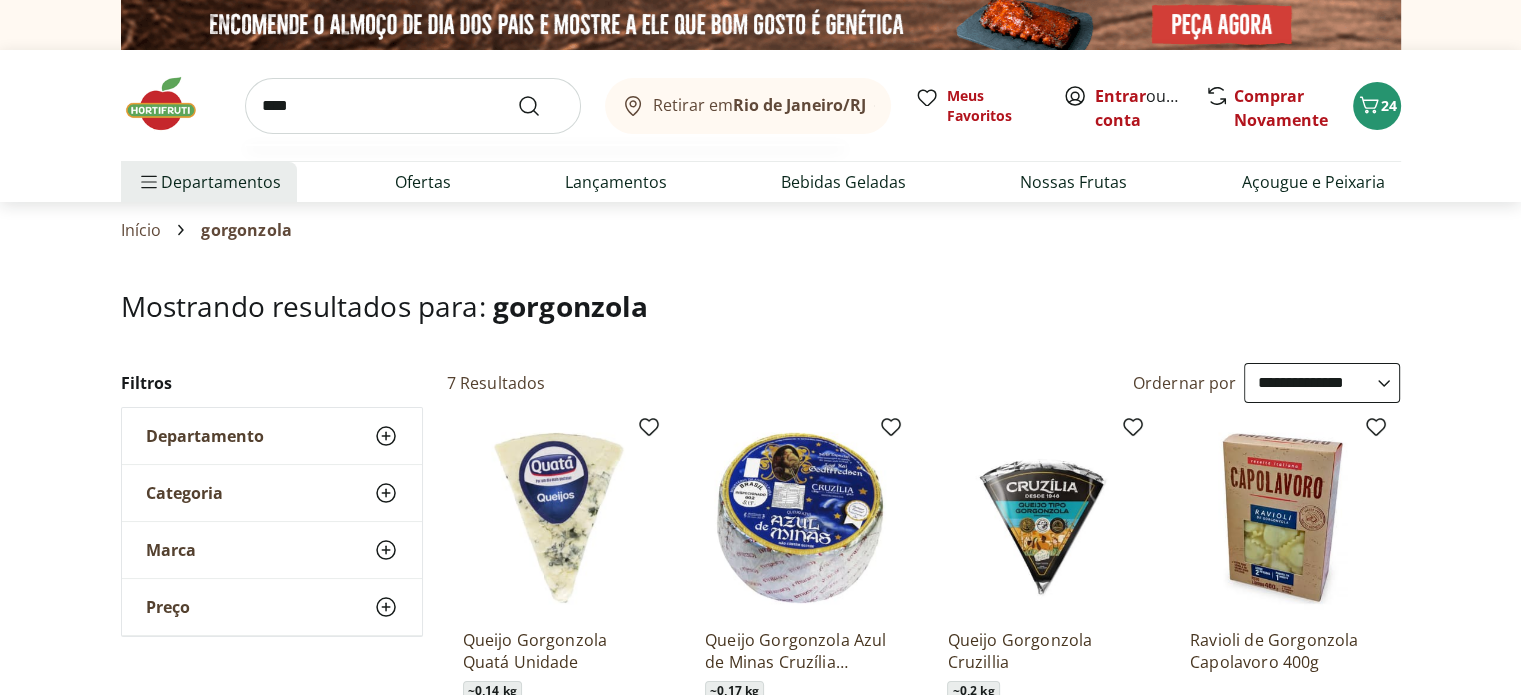type on "****" 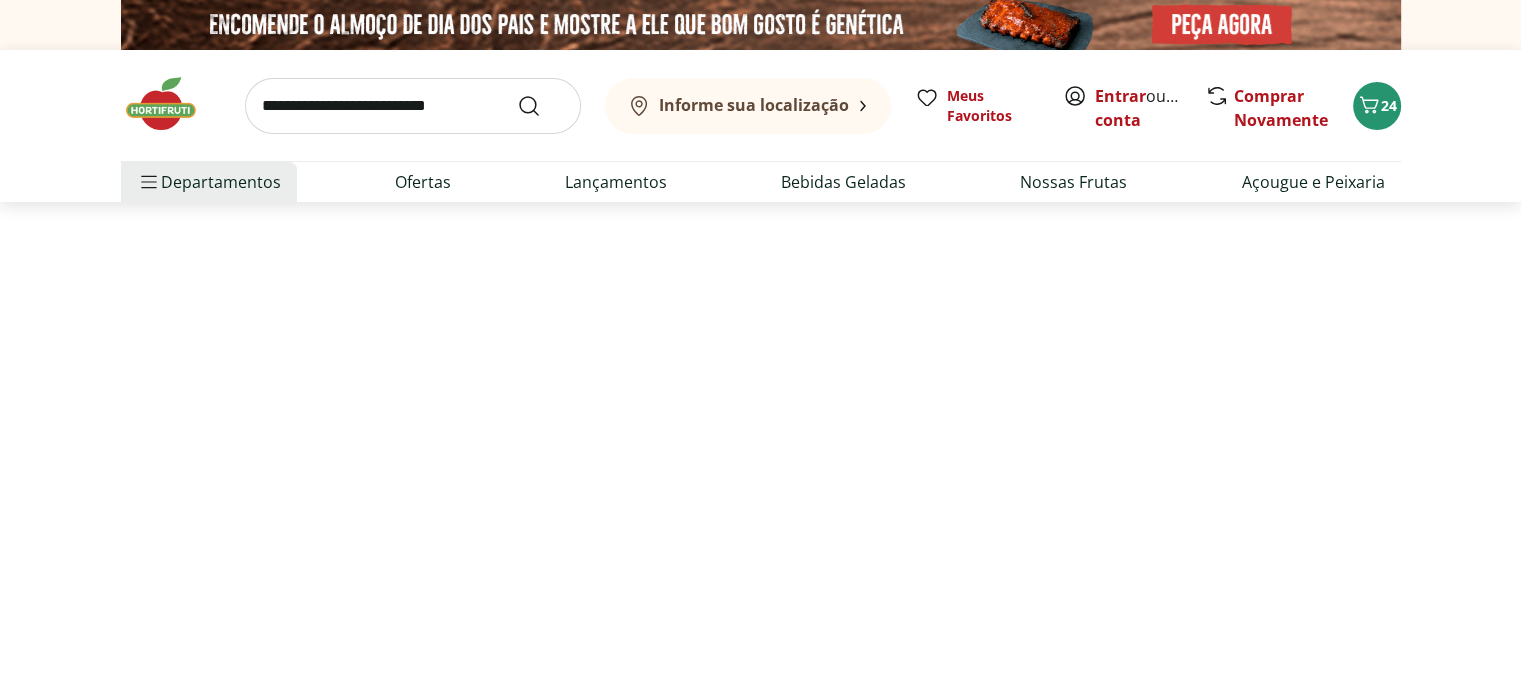 select on "**********" 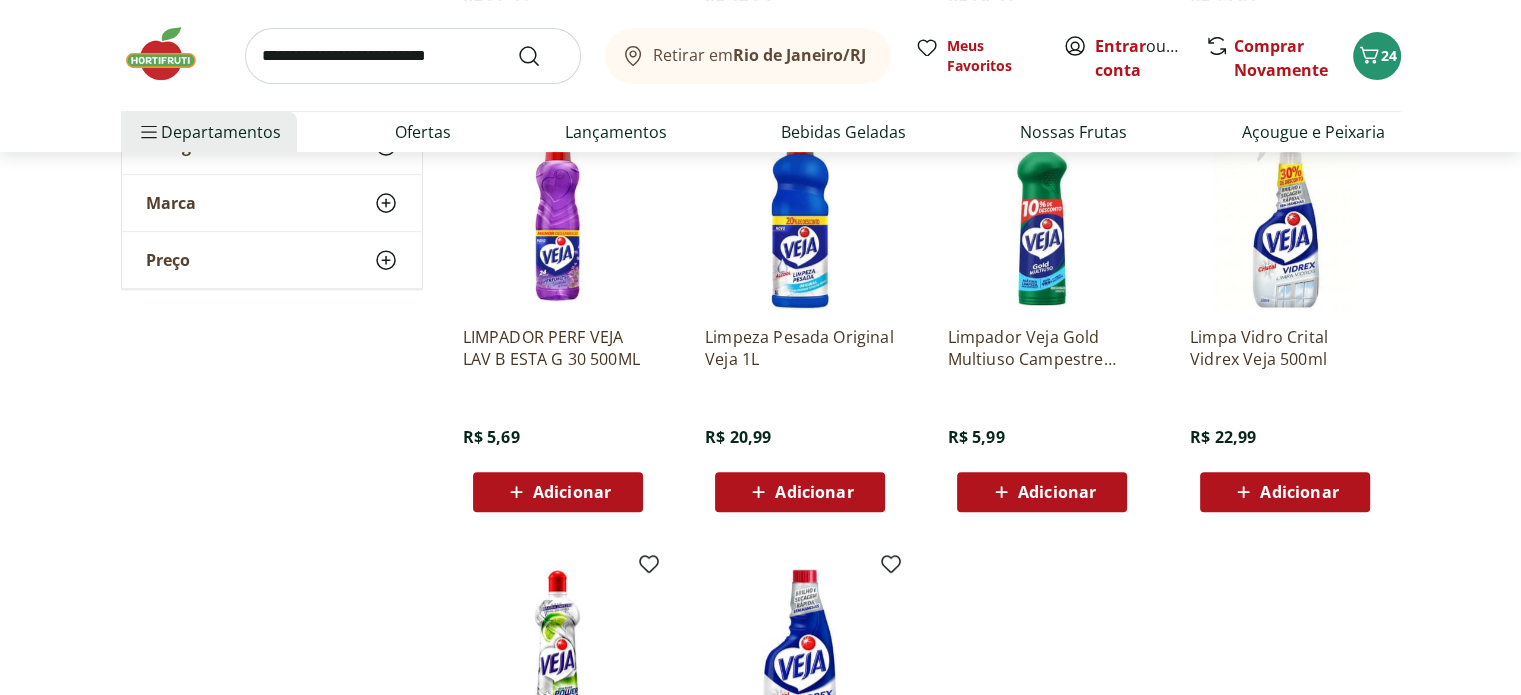 scroll, scrollTop: 744, scrollLeft: 0, axis: vertical 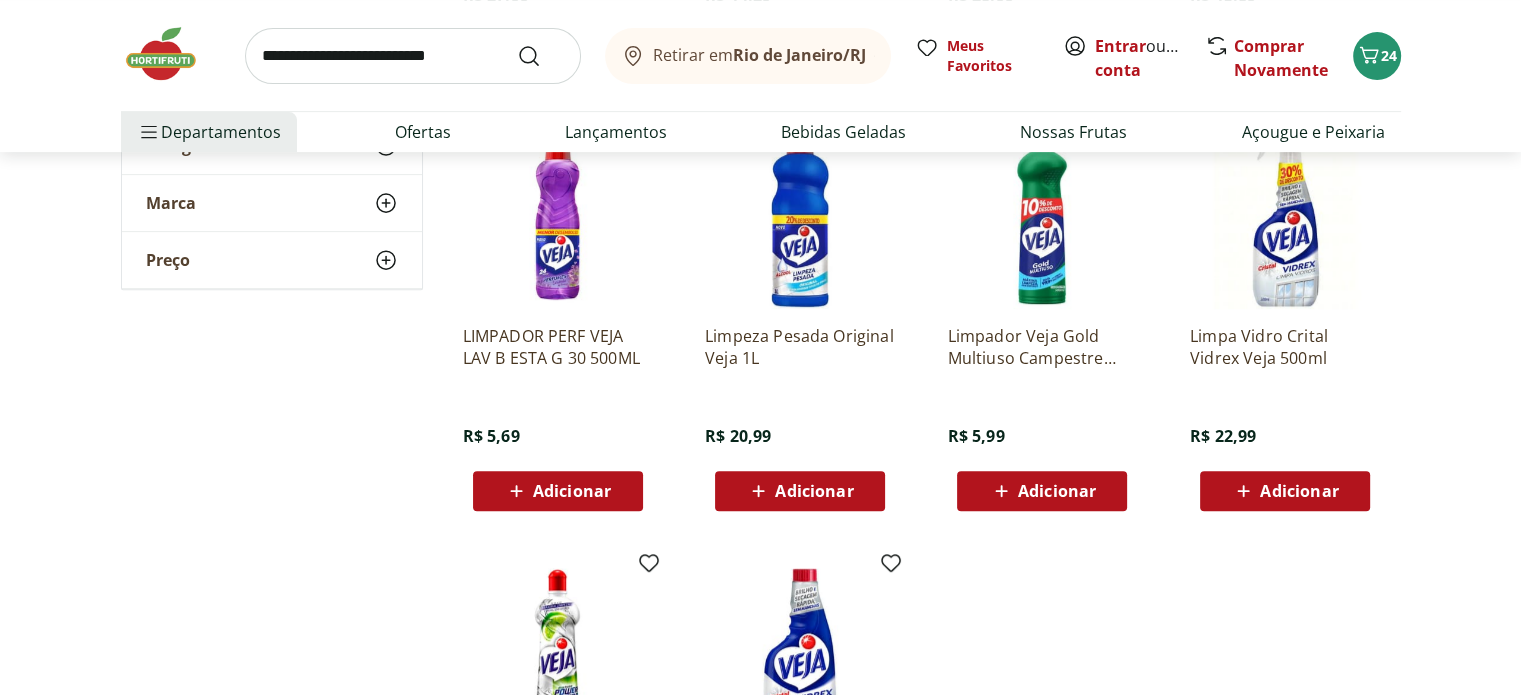 click on "Adicionar" at bounding box center (572, 491) 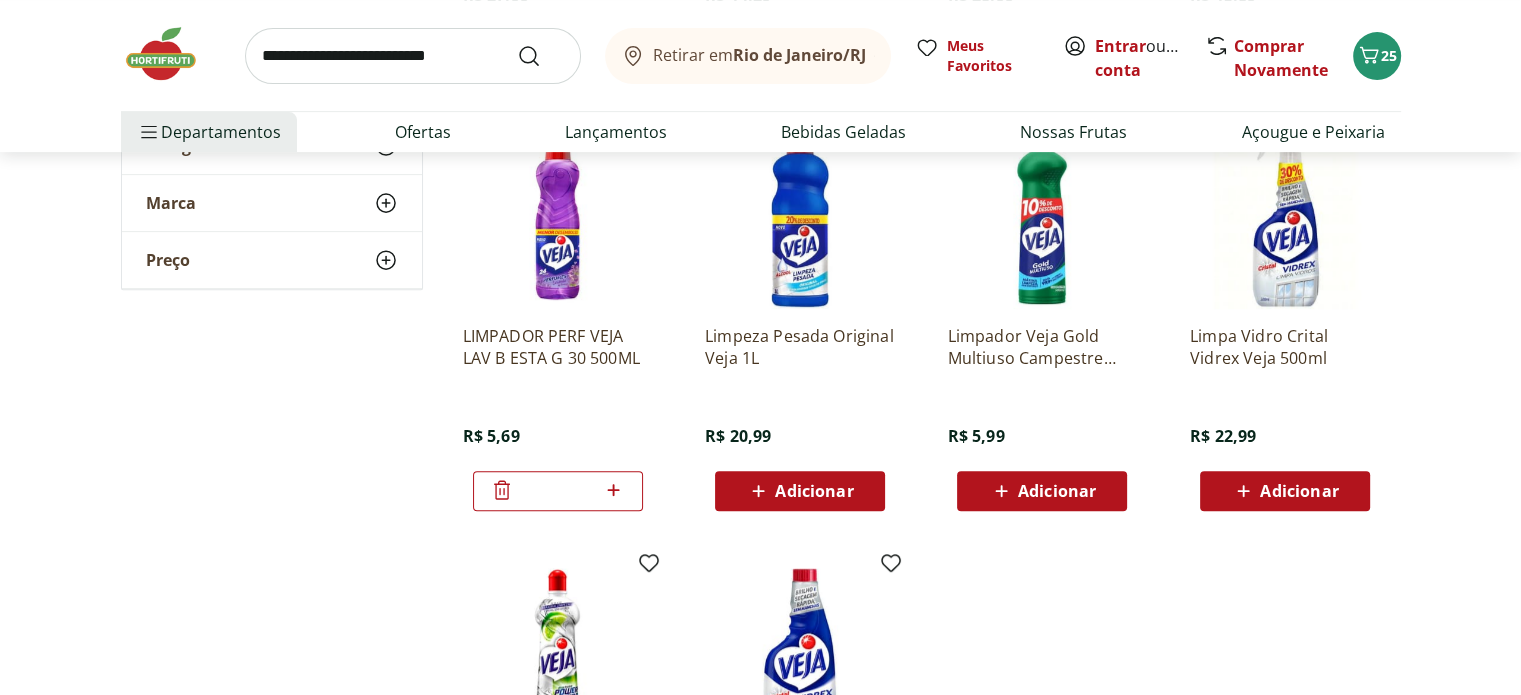 click at bounding box center [413, 56] 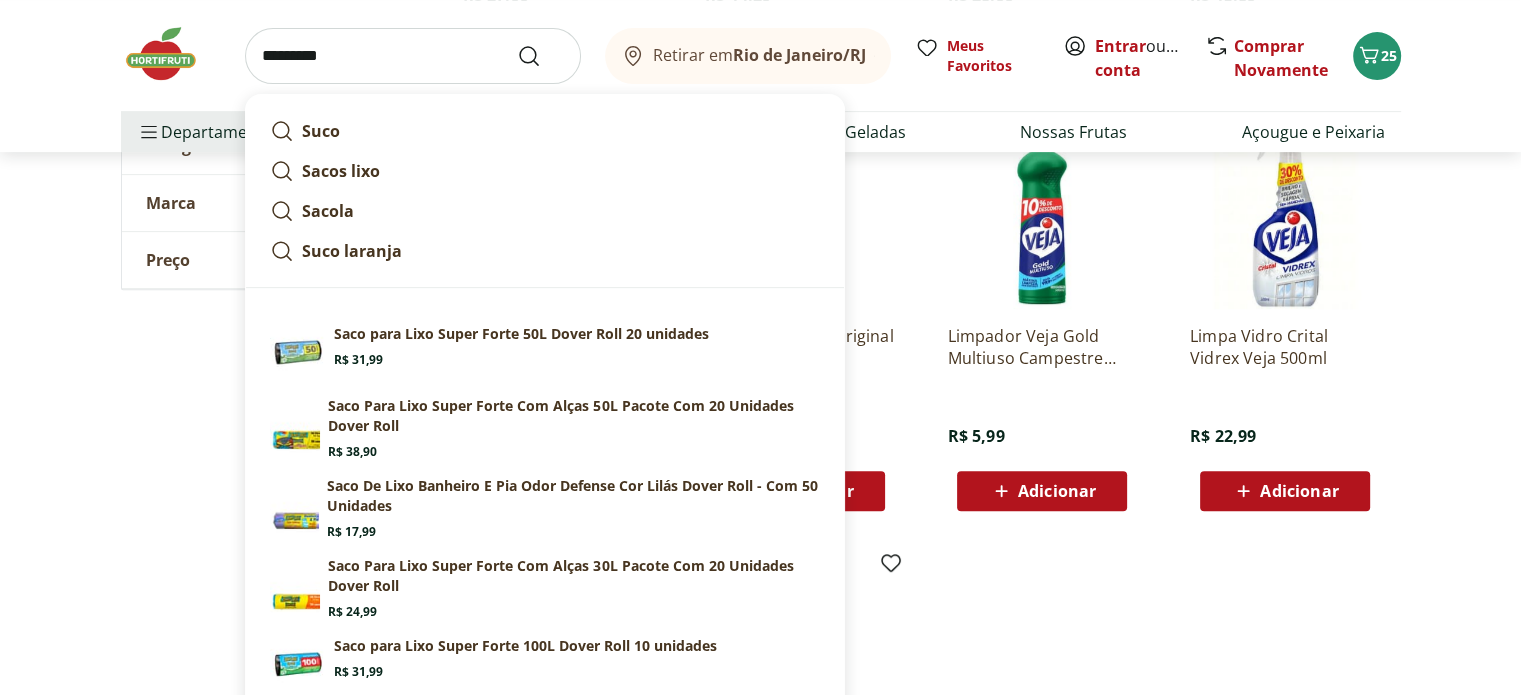 type on "*********" 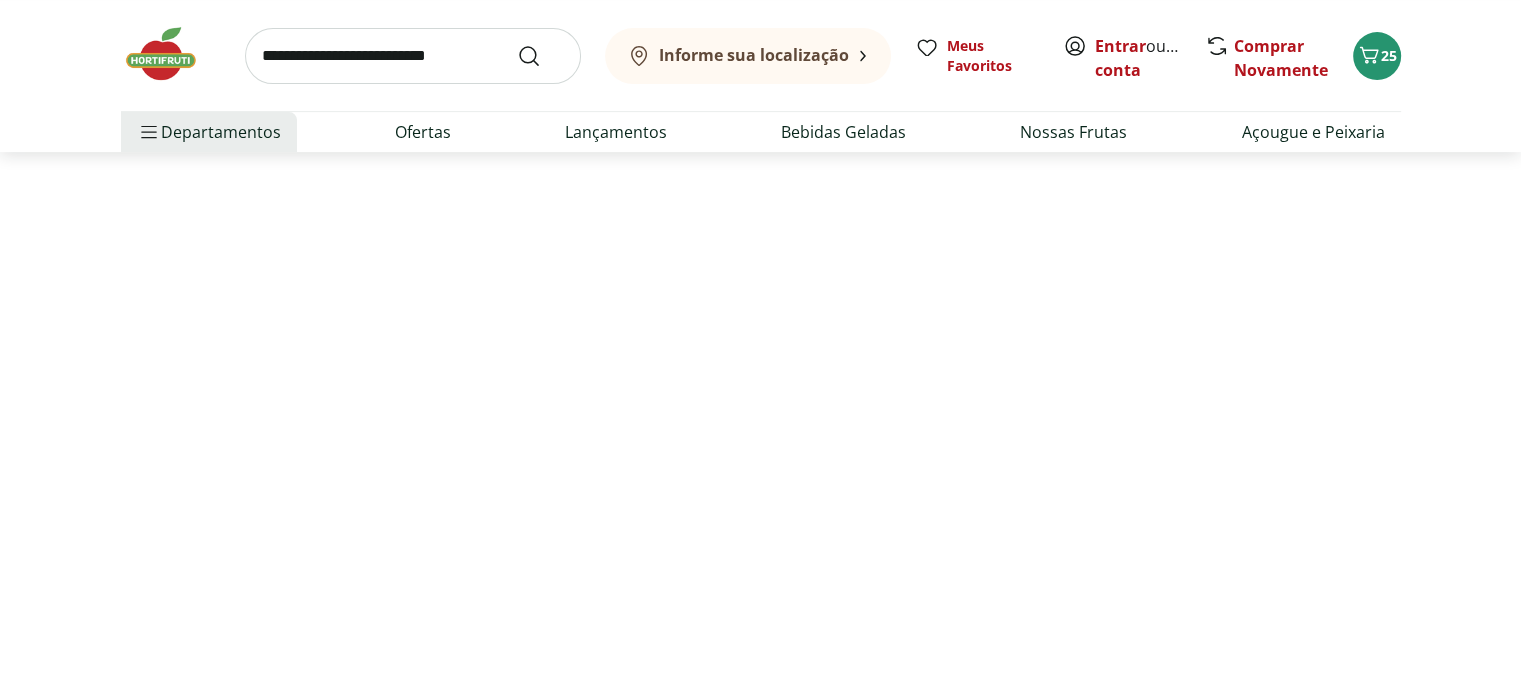scroll, scrollTop: 0, scrollLeft: 0, axis: both 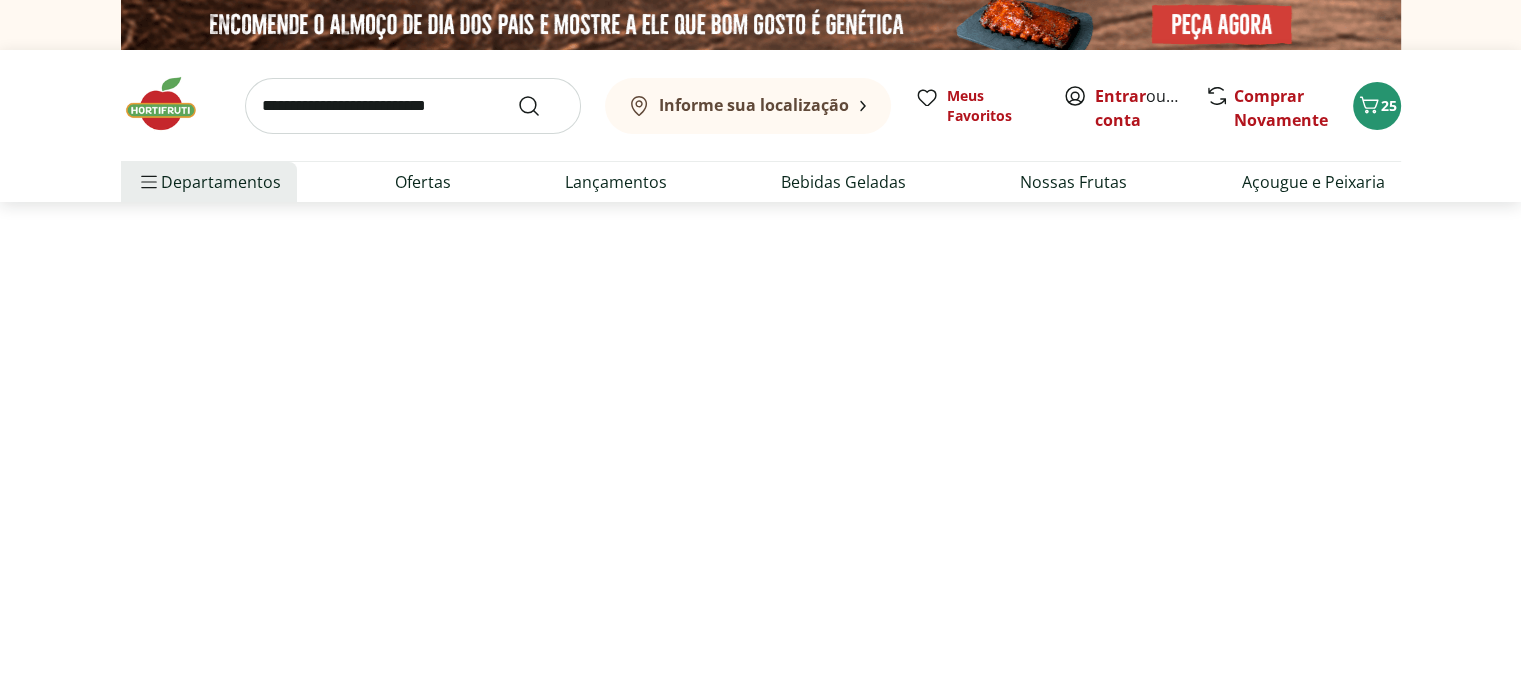 select on "**********" 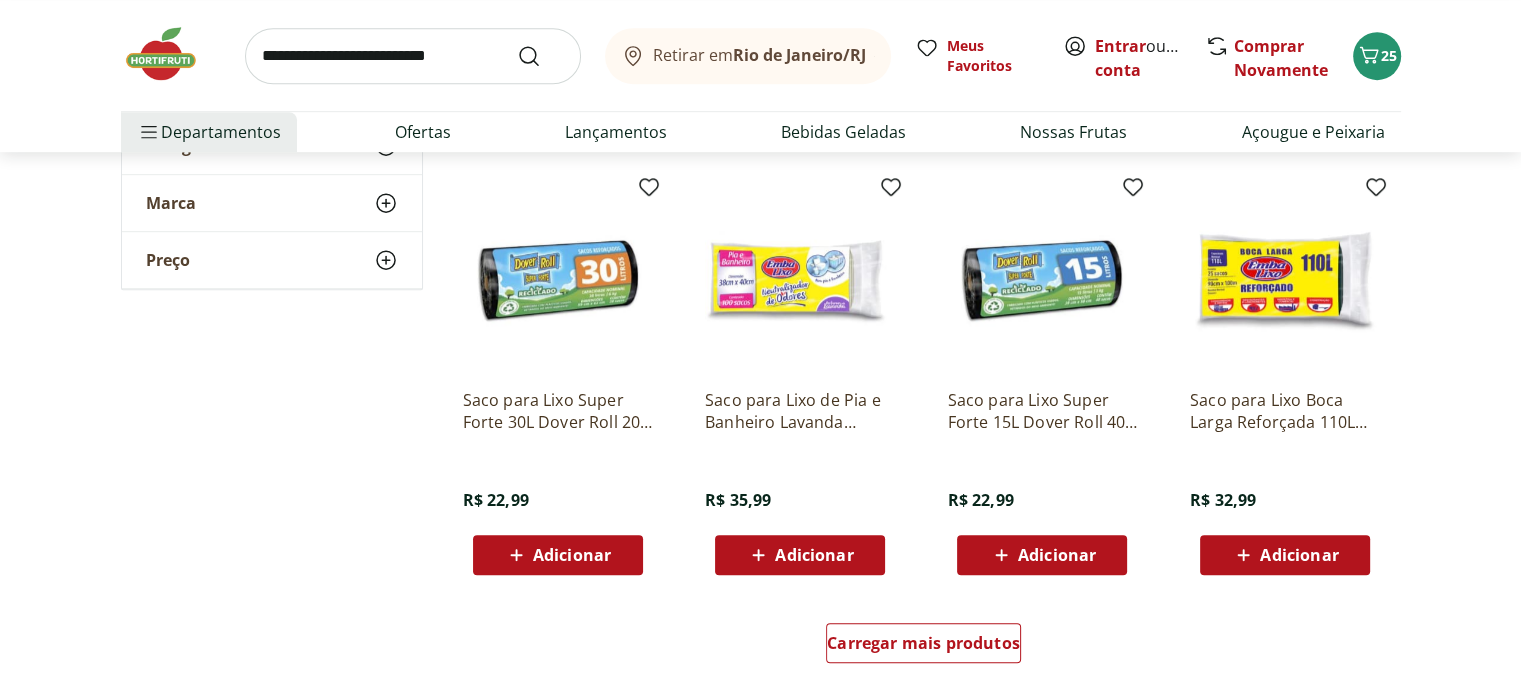 scroll, scrollTop: 1122, scrollLeft: 0, axis: vertical 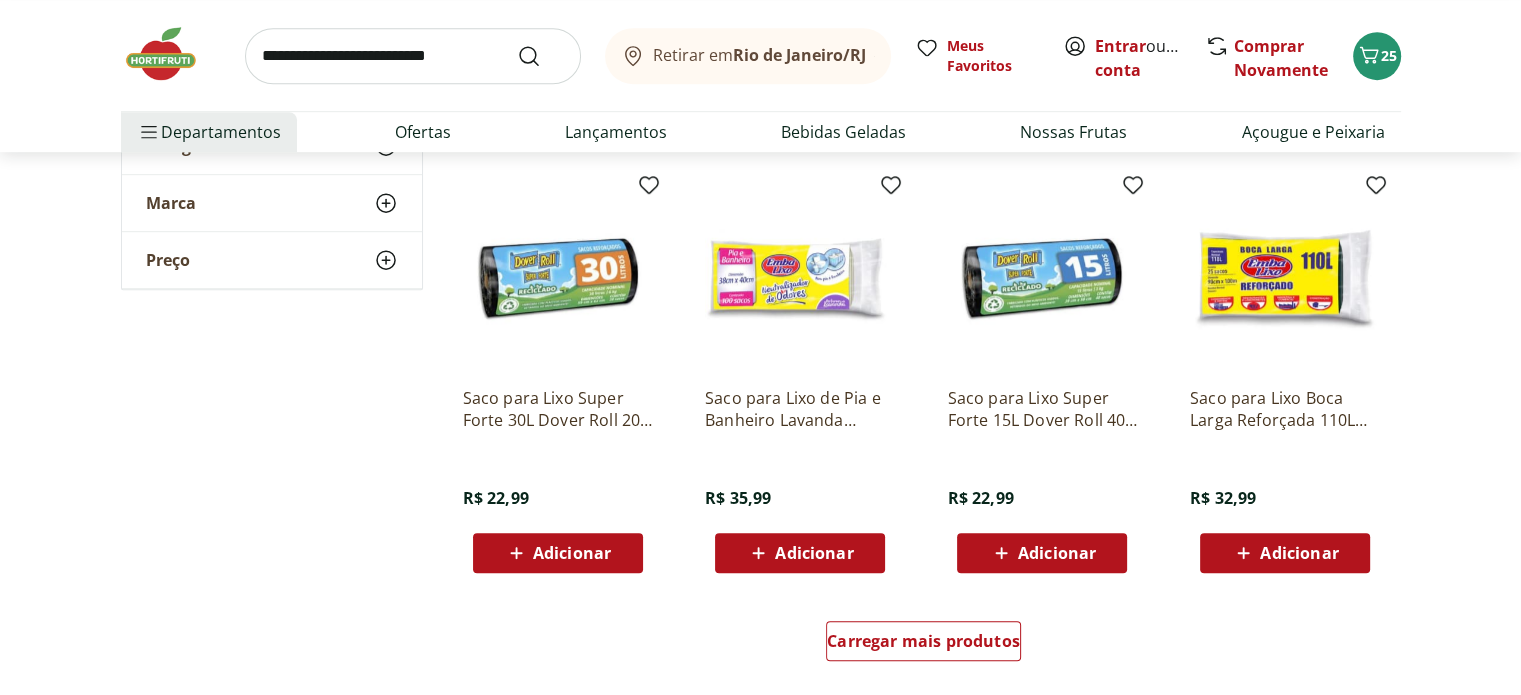 click on "Adicionar" at bounding box center [572, 553] 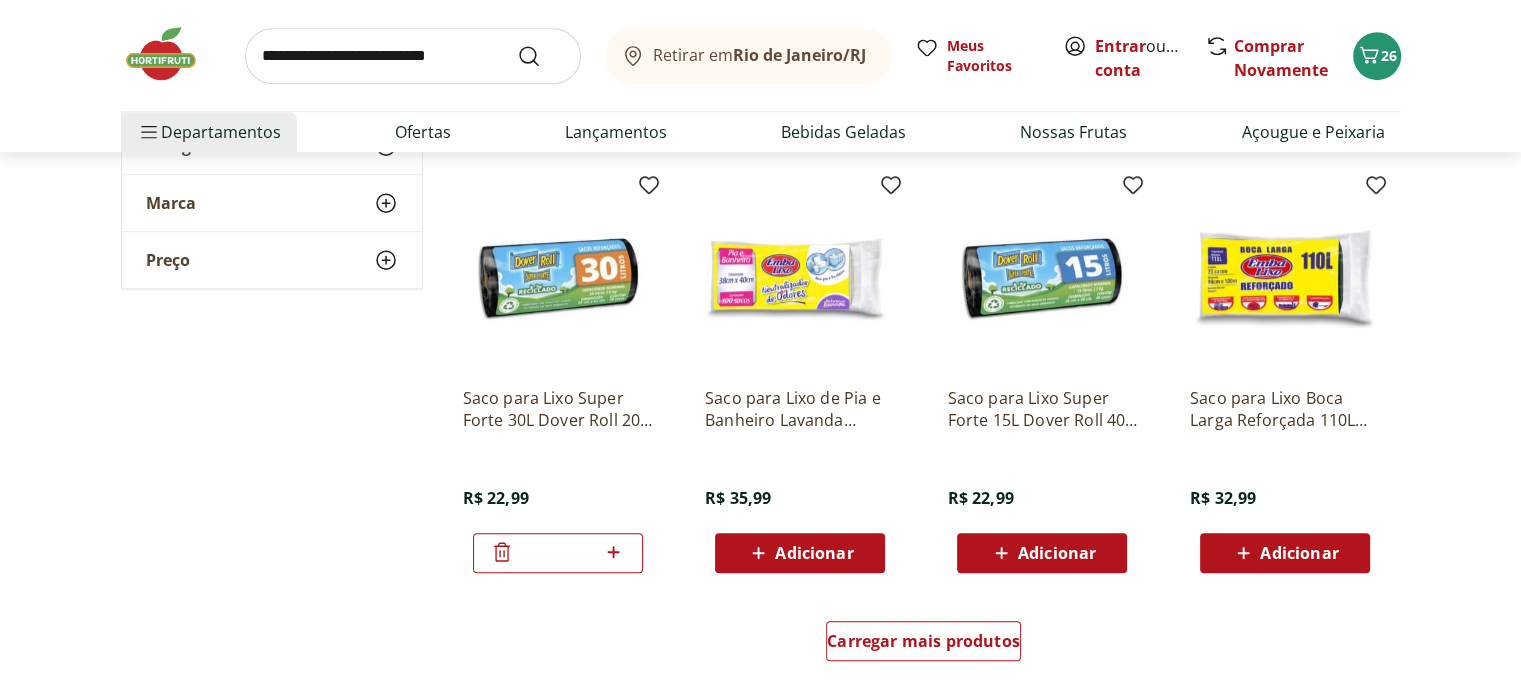 click on "Adicionar" at bounding box center (1057, 553) 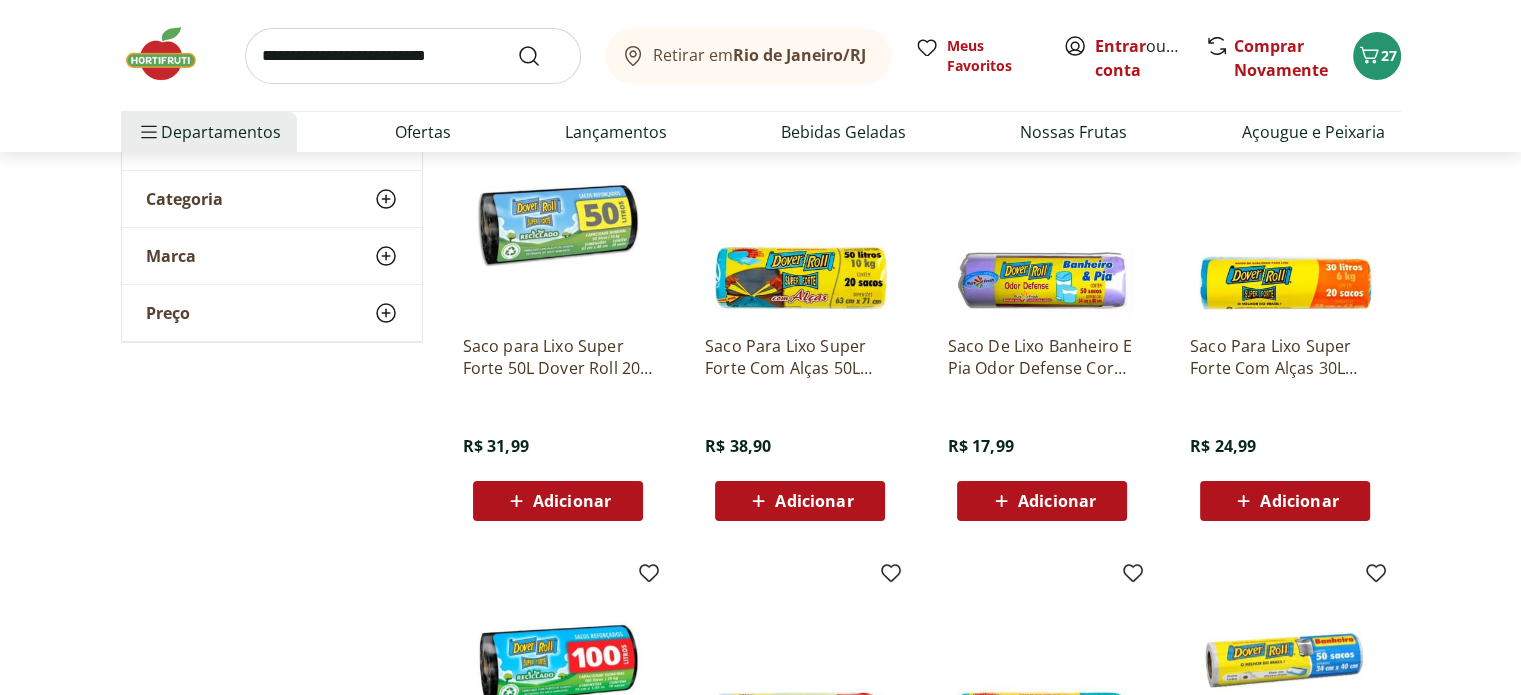 scroll, scrollTop: 292, scrollLeft: 0, axis: vertical 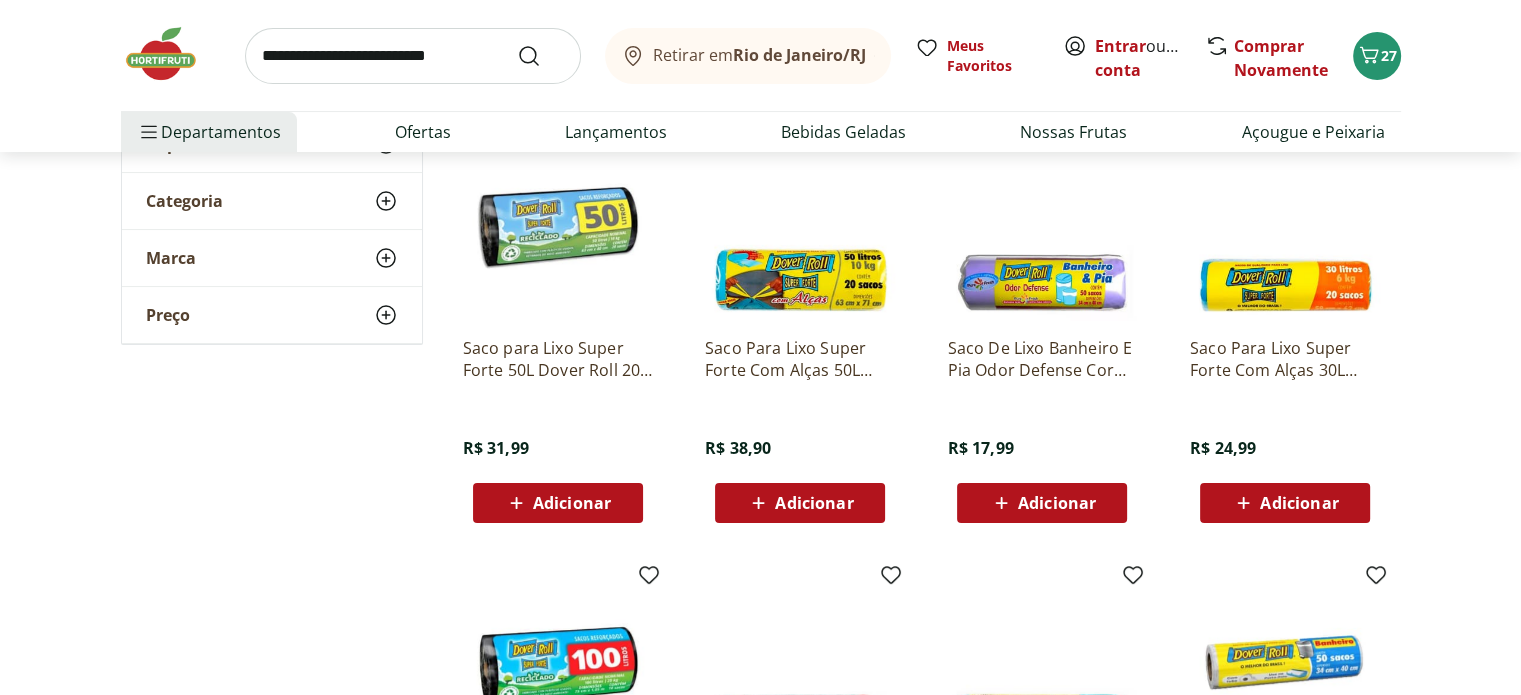 click at bounding box center (413, 56) 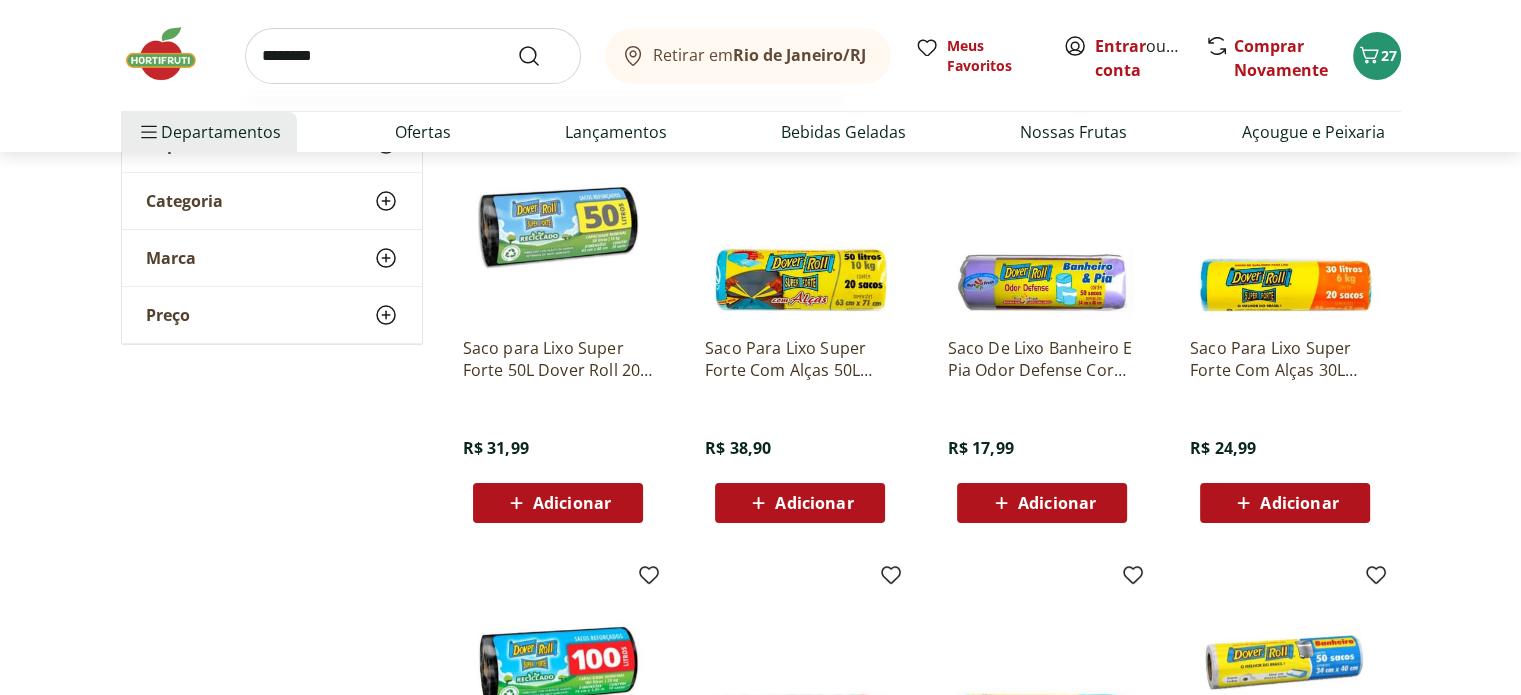 type on "********" 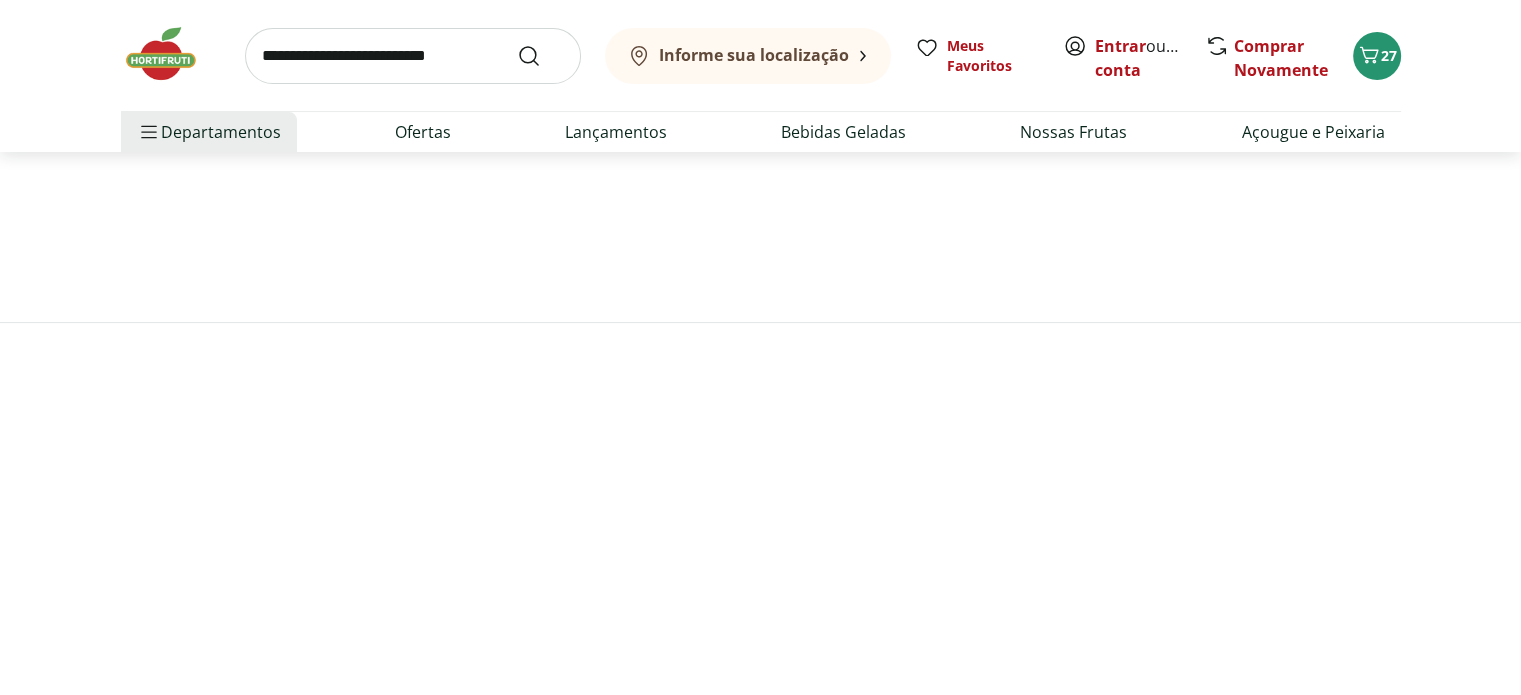 scroll, scrollTop: 0, scrollLeft: 0, axis: both 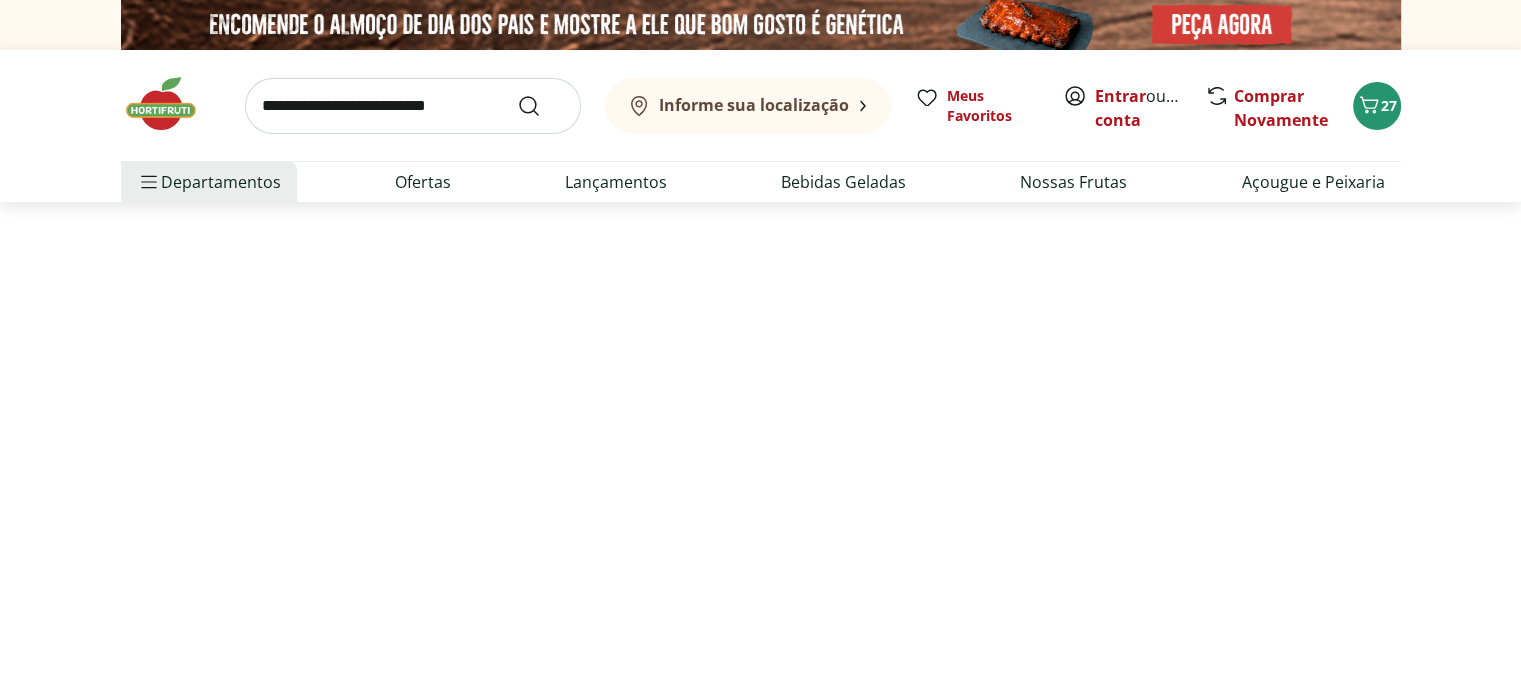 select on "**********" 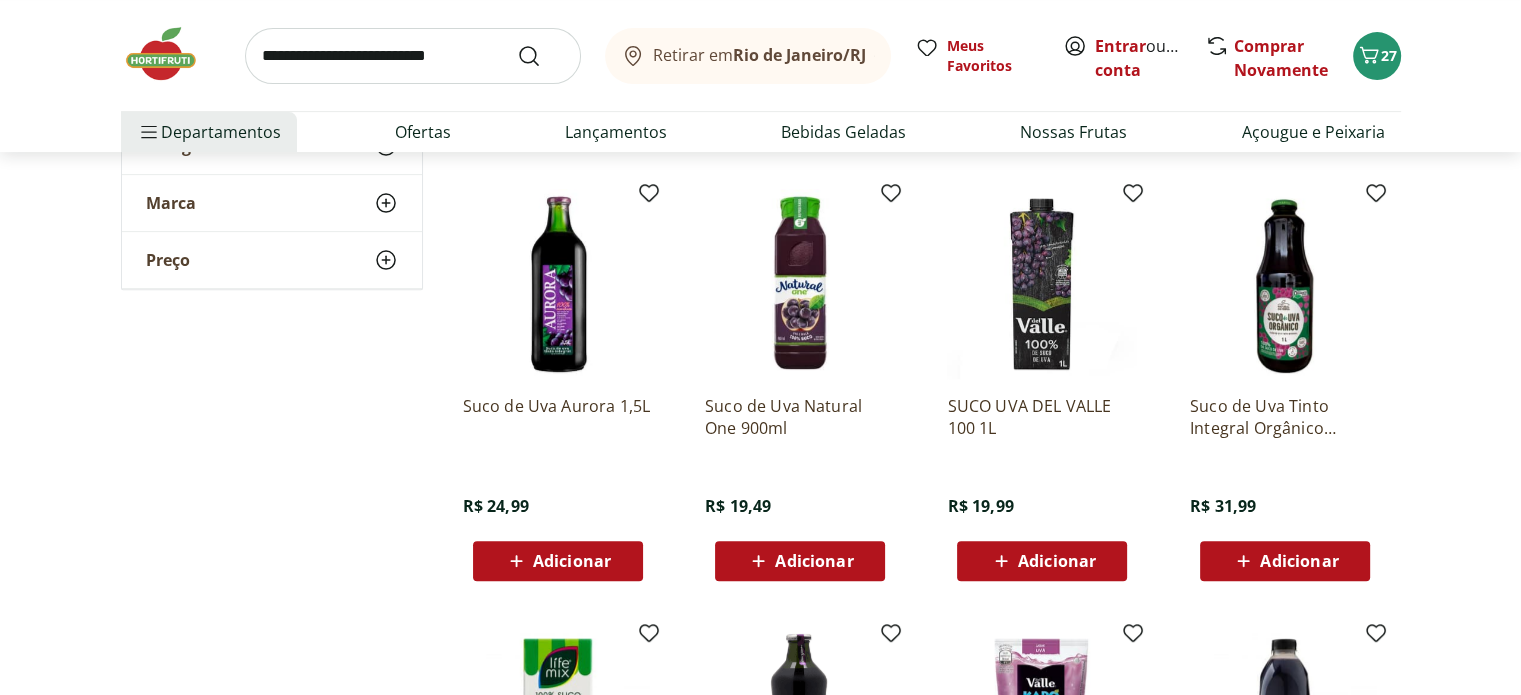 scroll, scrollTop: 675, scrollLeft: 0, axis: vertical 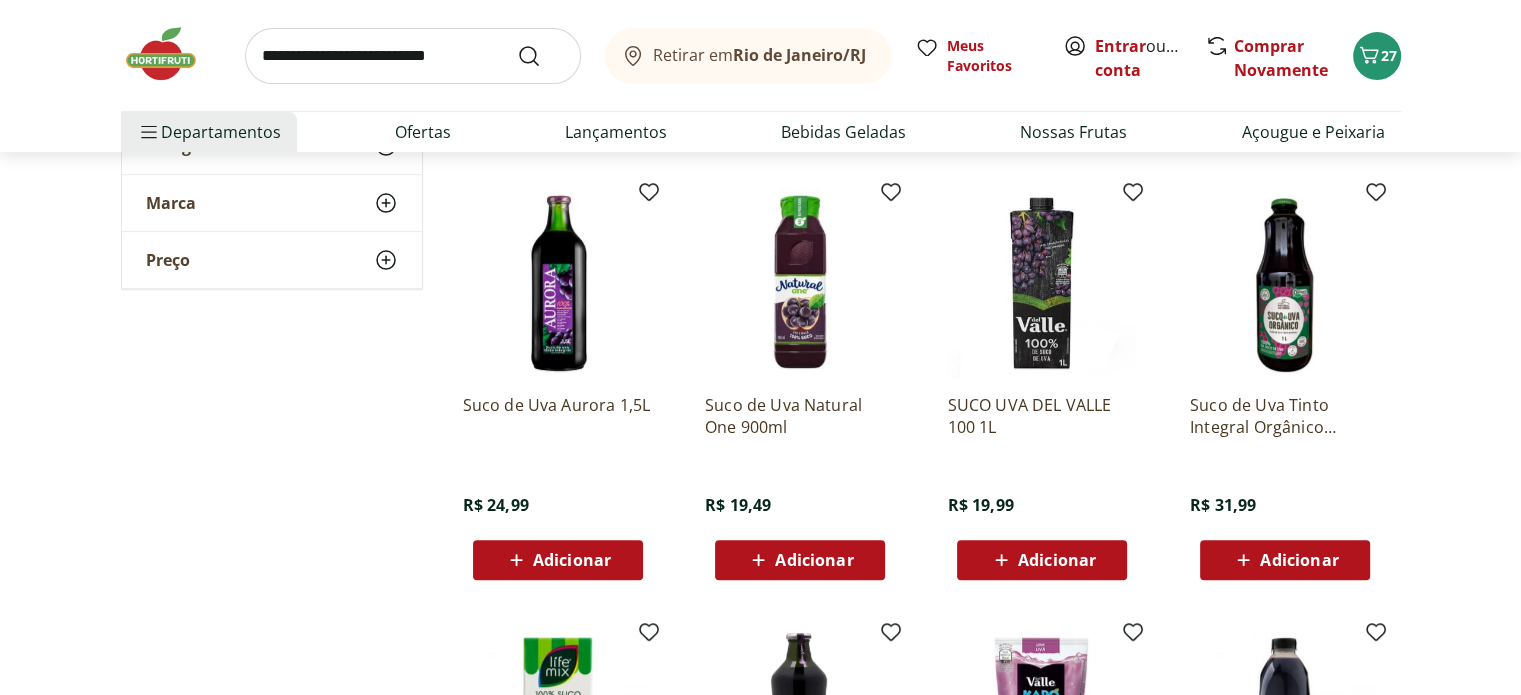 click on "Adicionar" at bounding box center [572, 560] 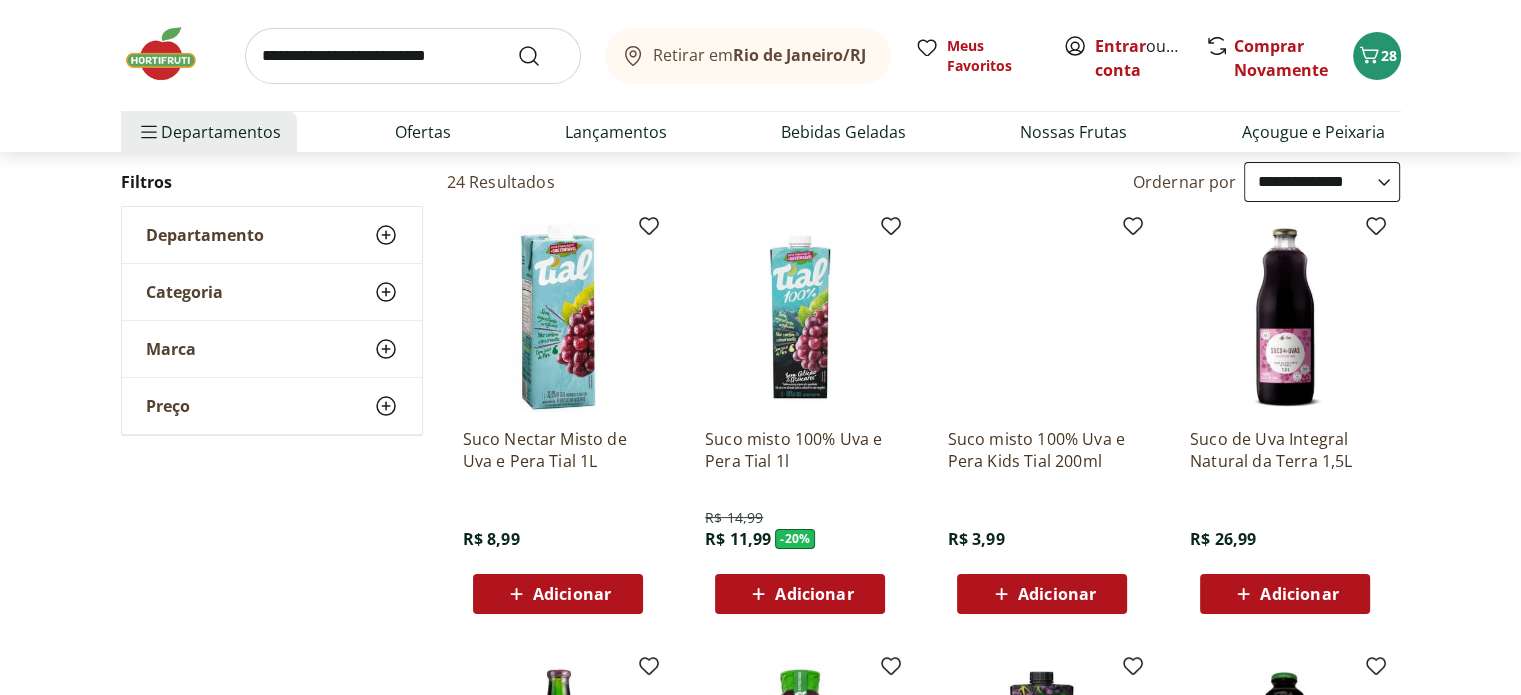 scroll, scrollTop: 200, scrollLeft: 0, axis: vertical 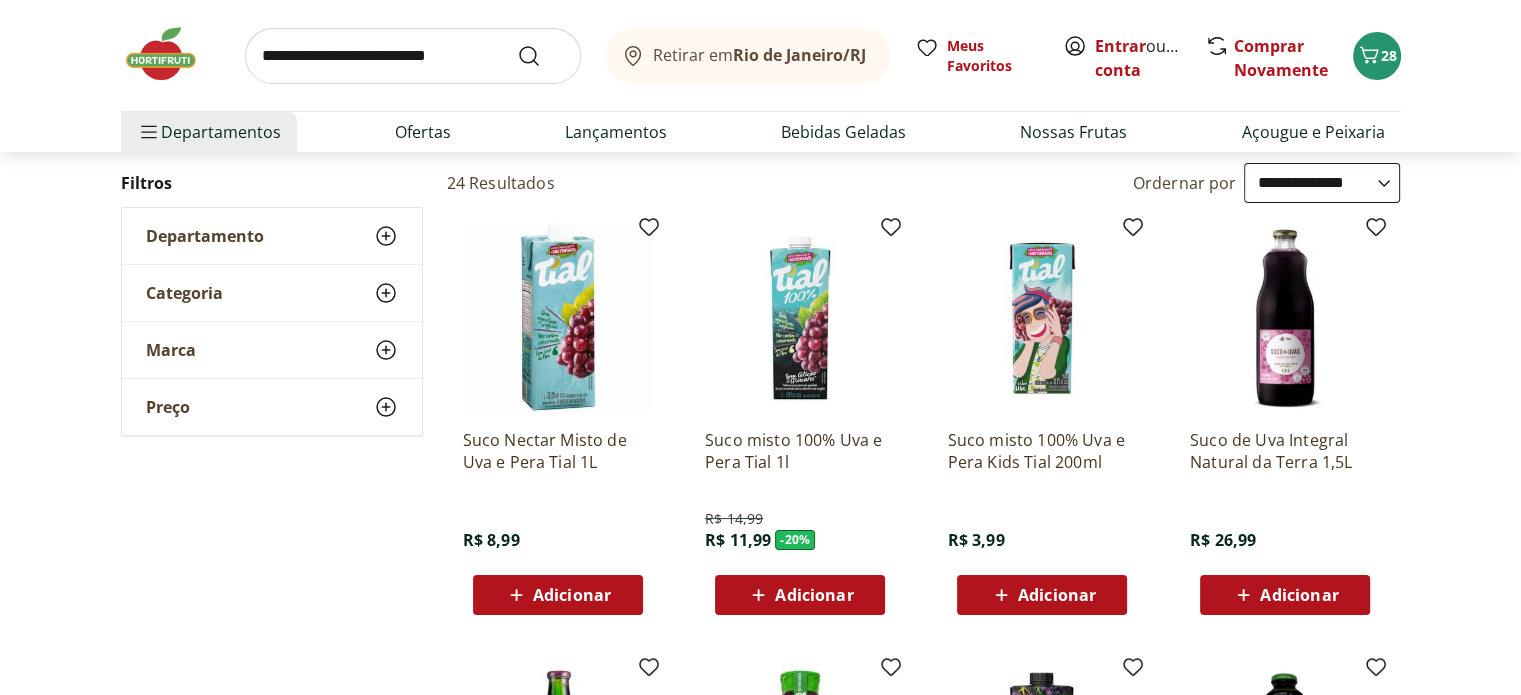 click at bounding box center (413, 56) 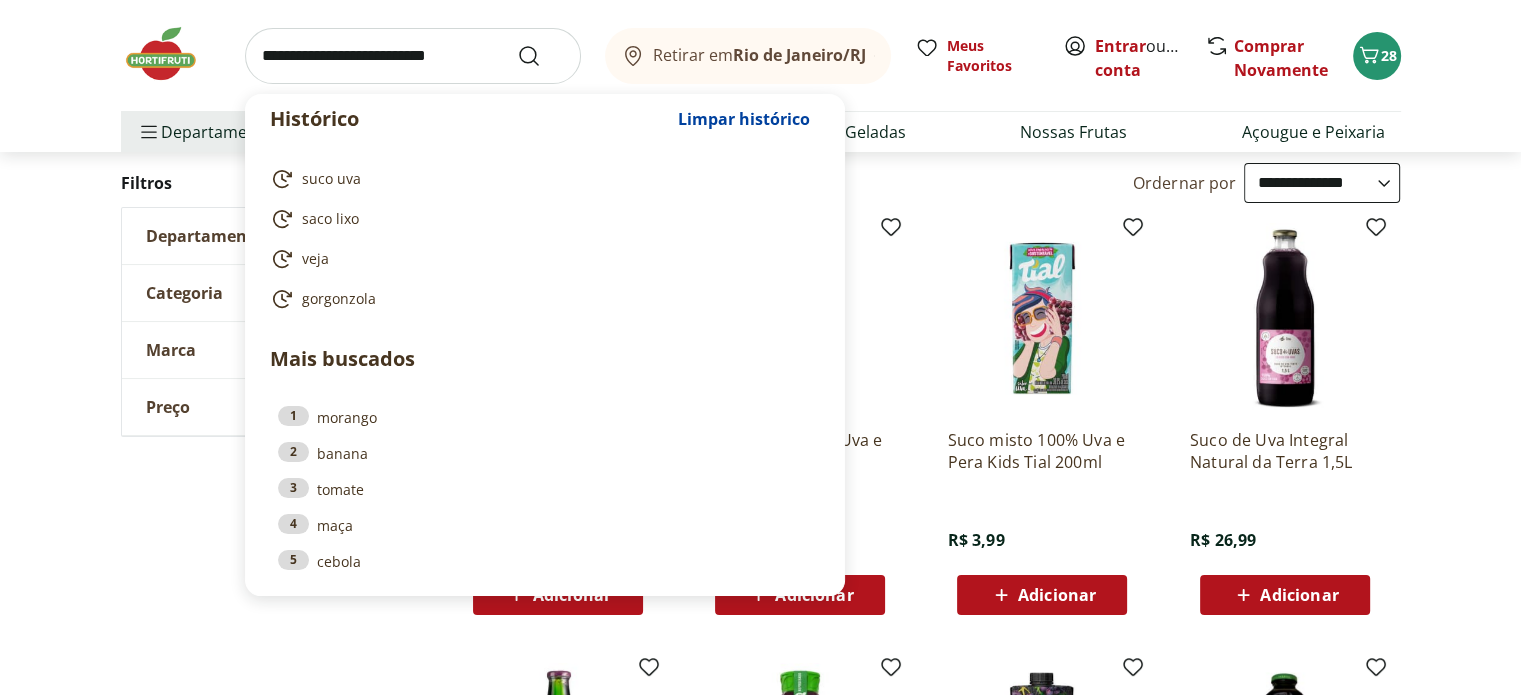 type on "*" 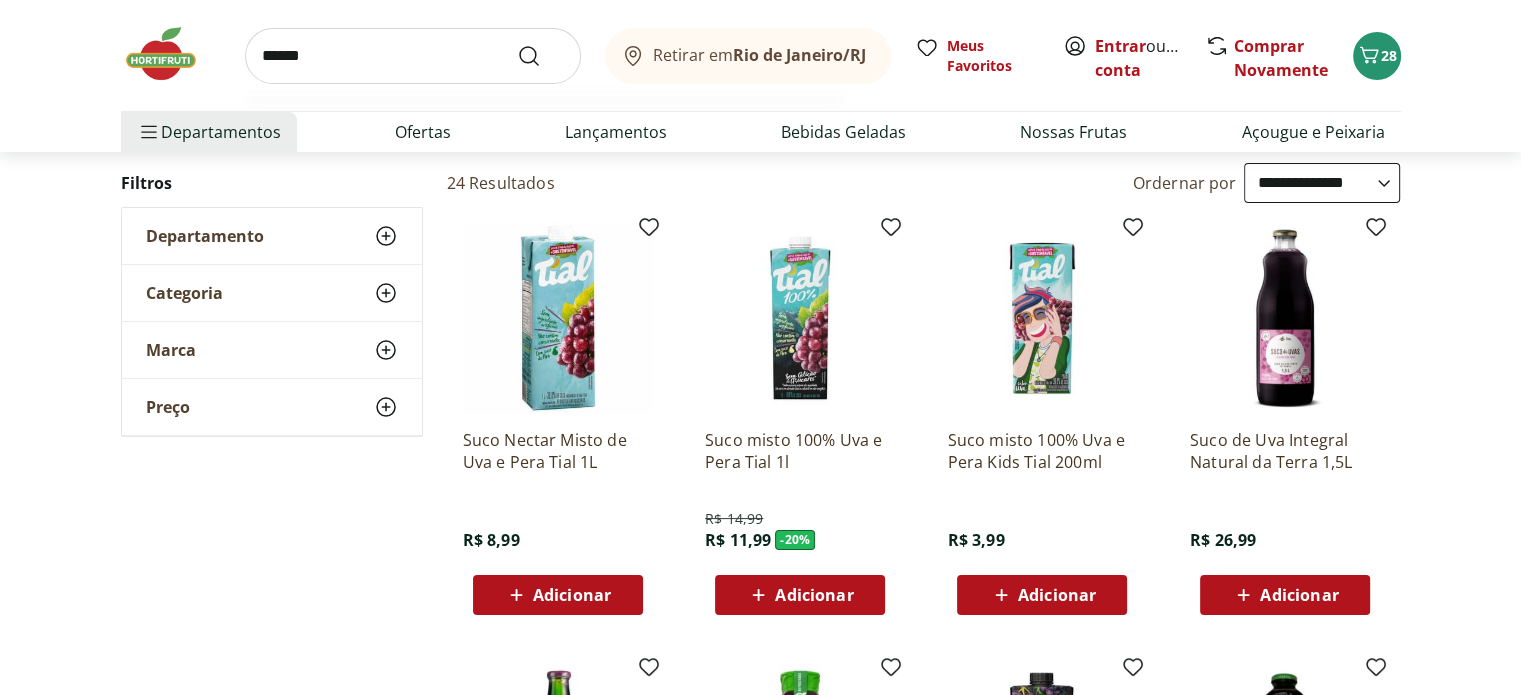 type on "******" 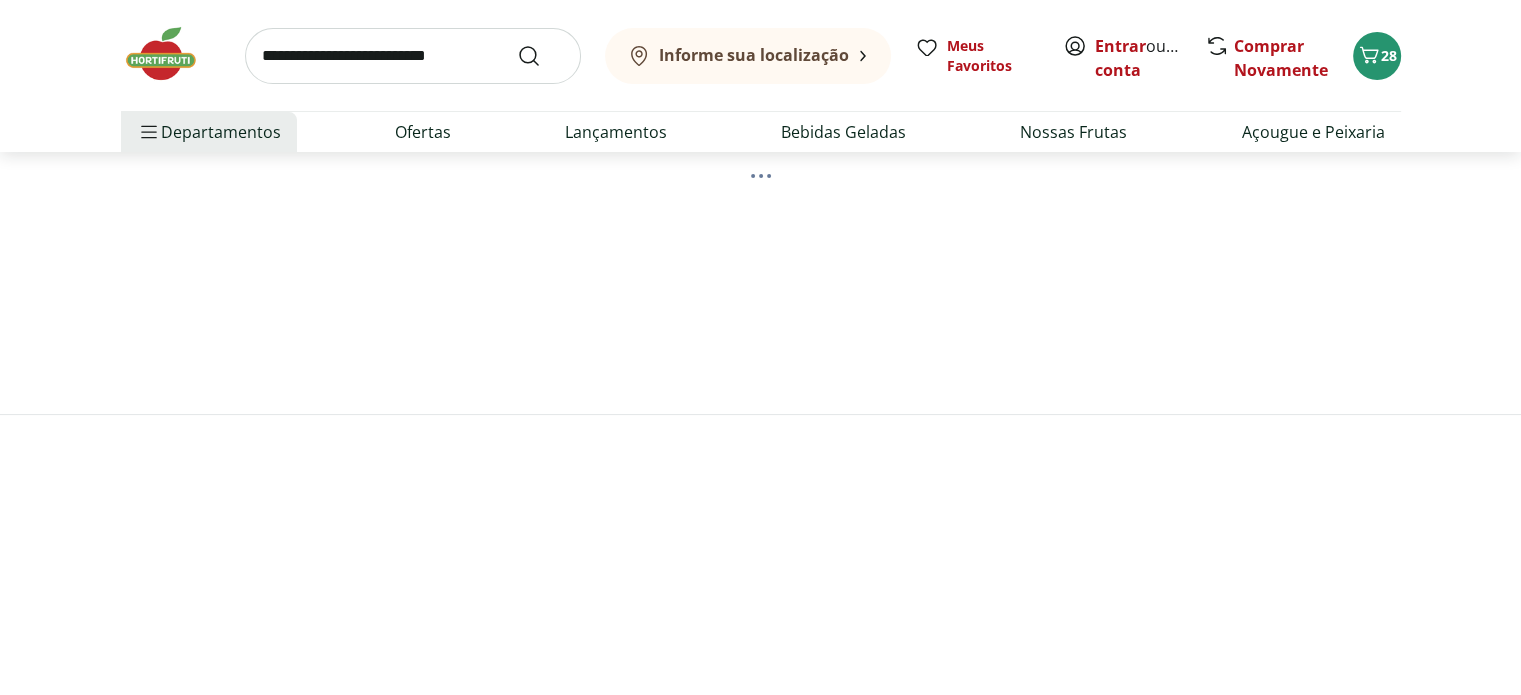 scroll, scrollTop: 0, scrollLeft: 0, axis: both 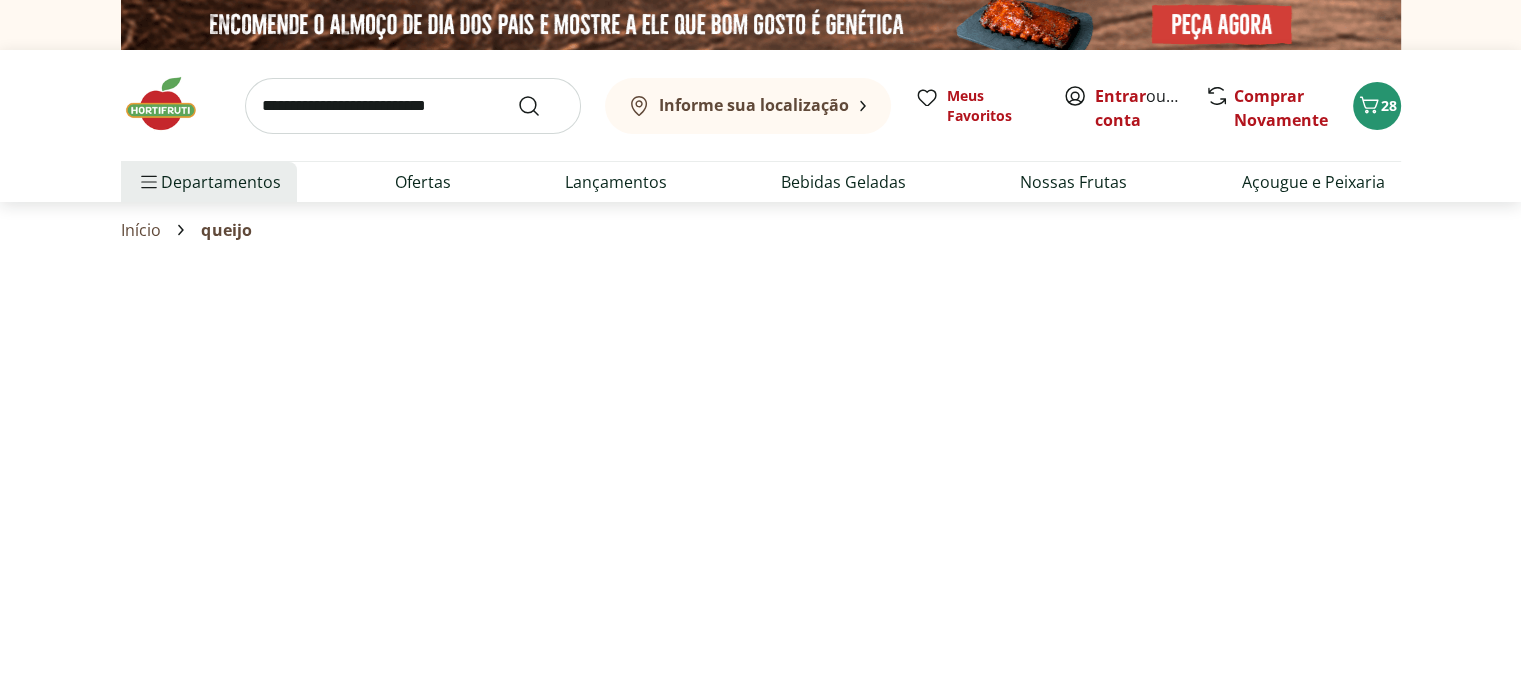 select on "**********" 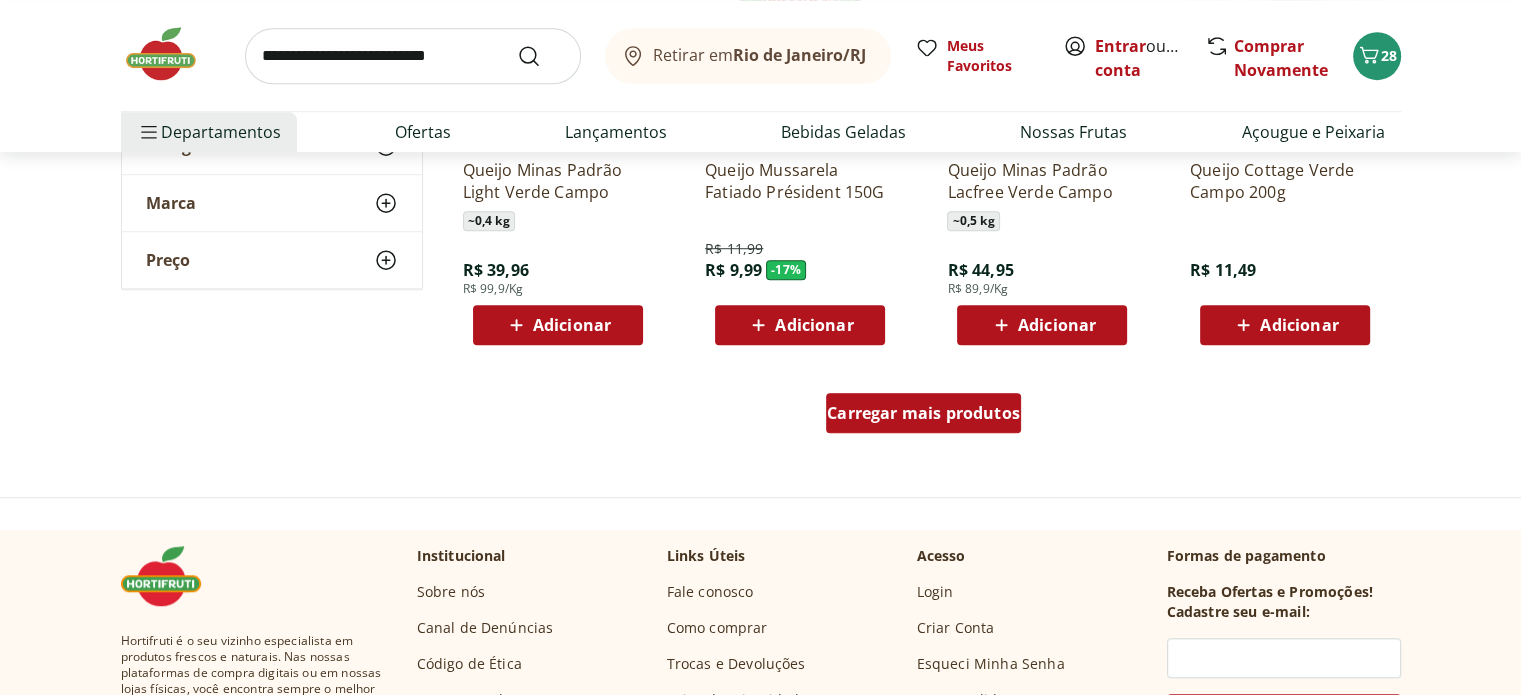 scroll, scrollTop: 1351, scrollLeft: 0, axis: vertical 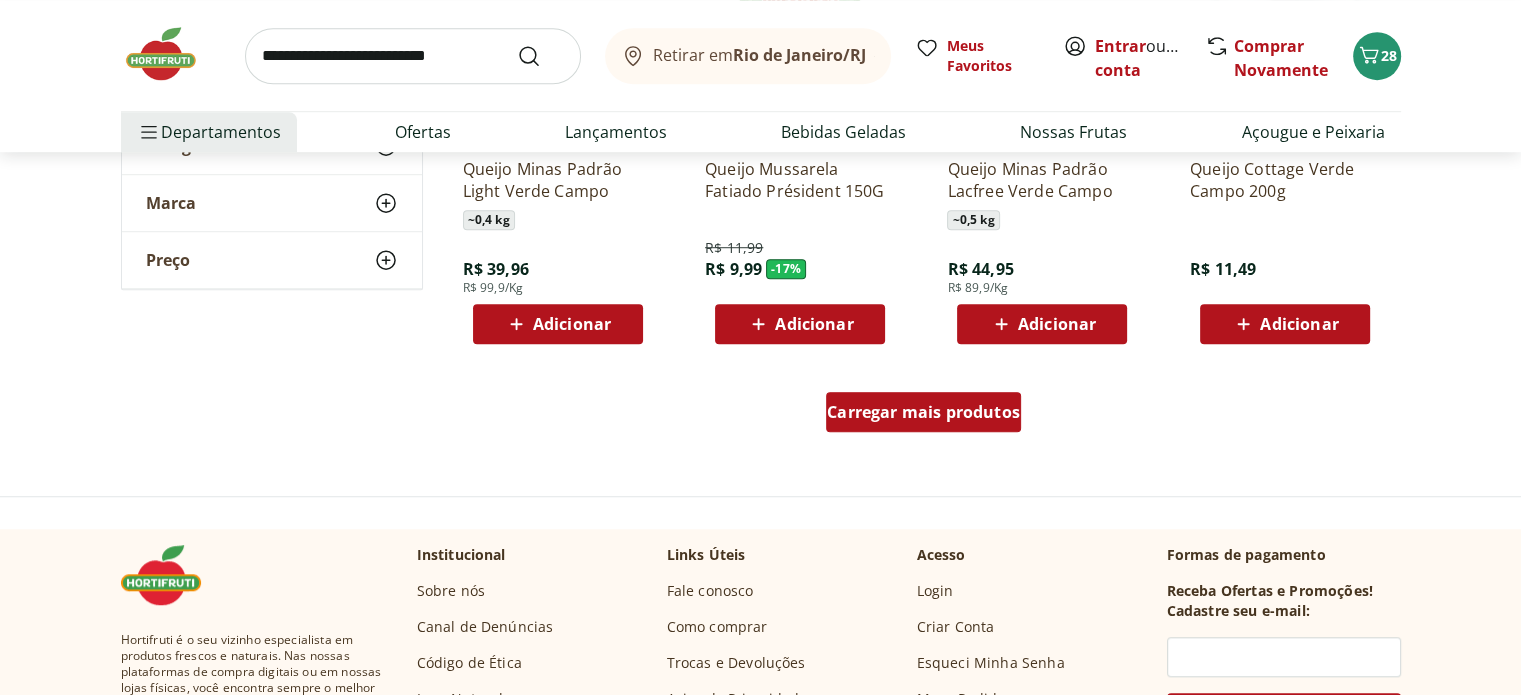 click on "Carregar mais produtos" at bounding box center [923, 412] 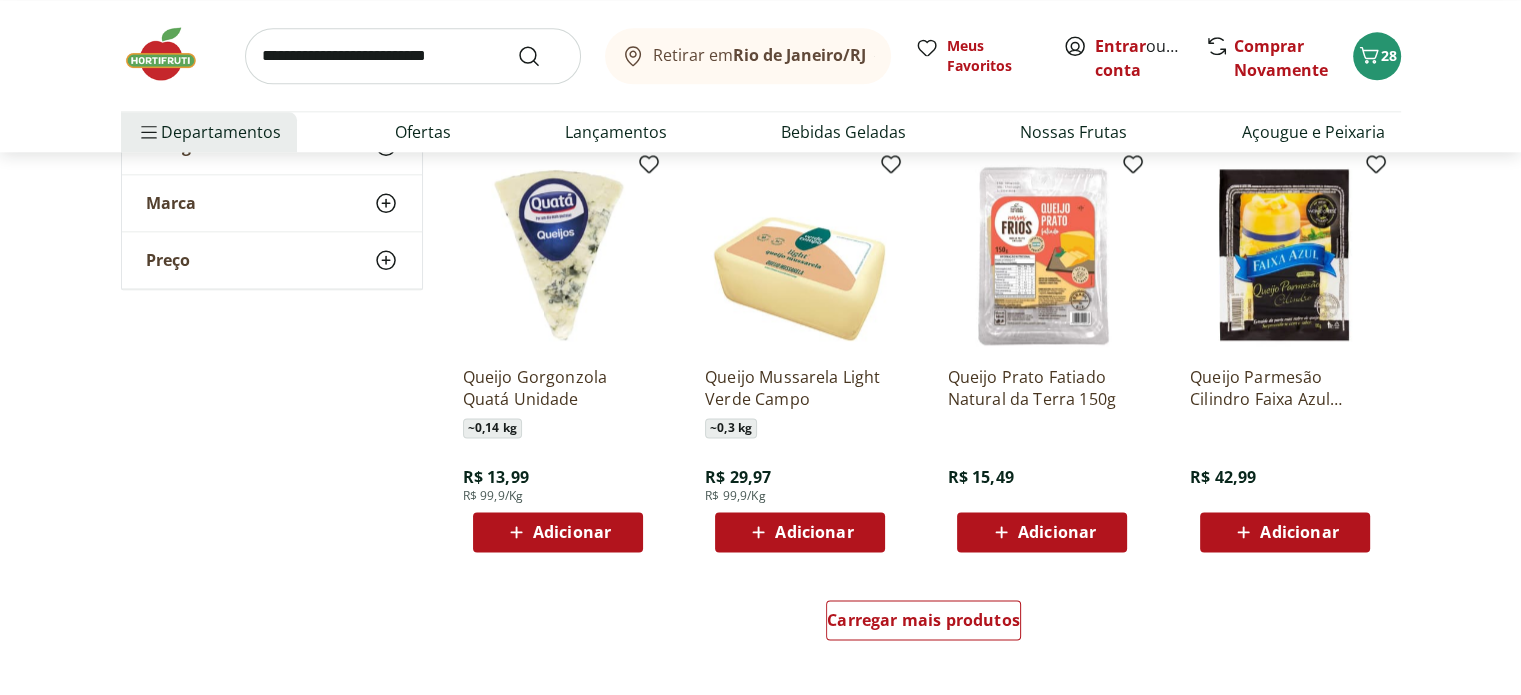 scroll, scrollTop: 2448, scrollLeft: 0, axis: vertical 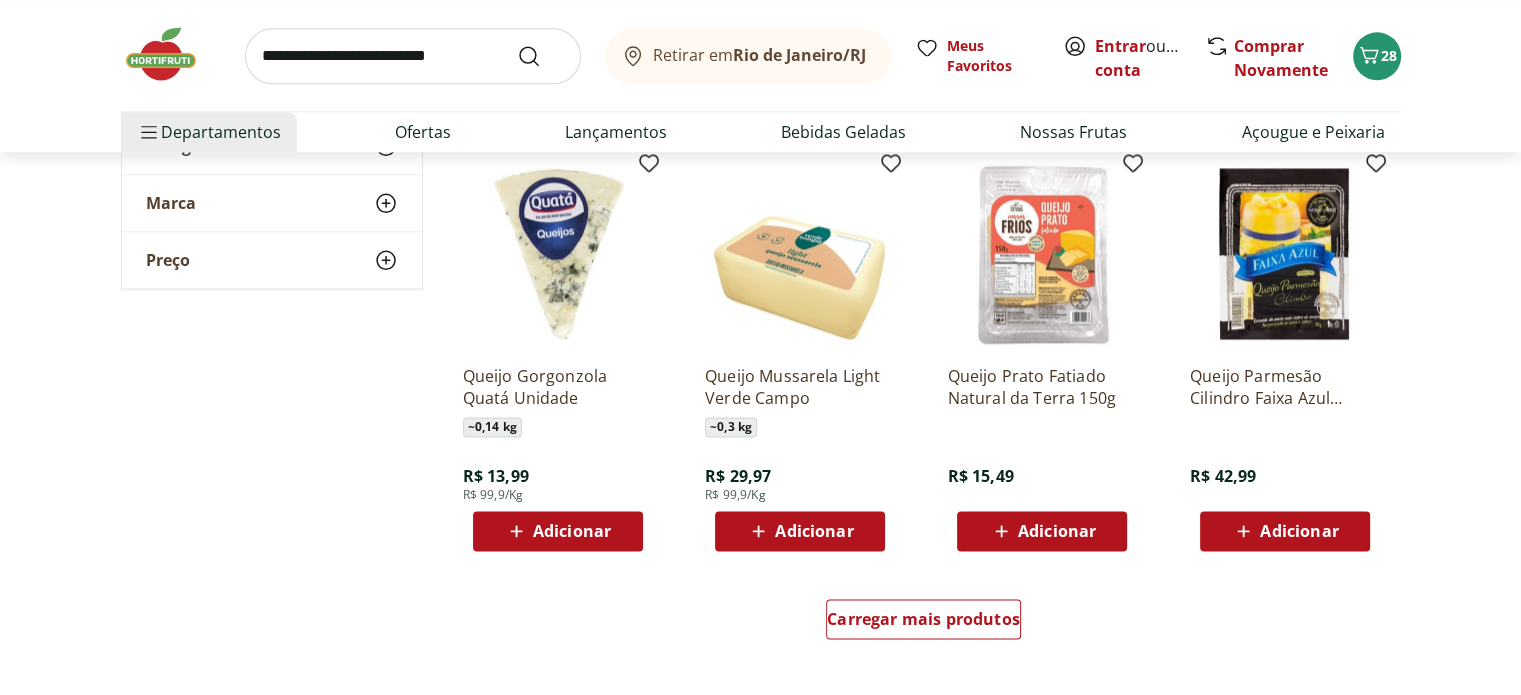 click on "Adicionar" at bounding box center [1057, 531] 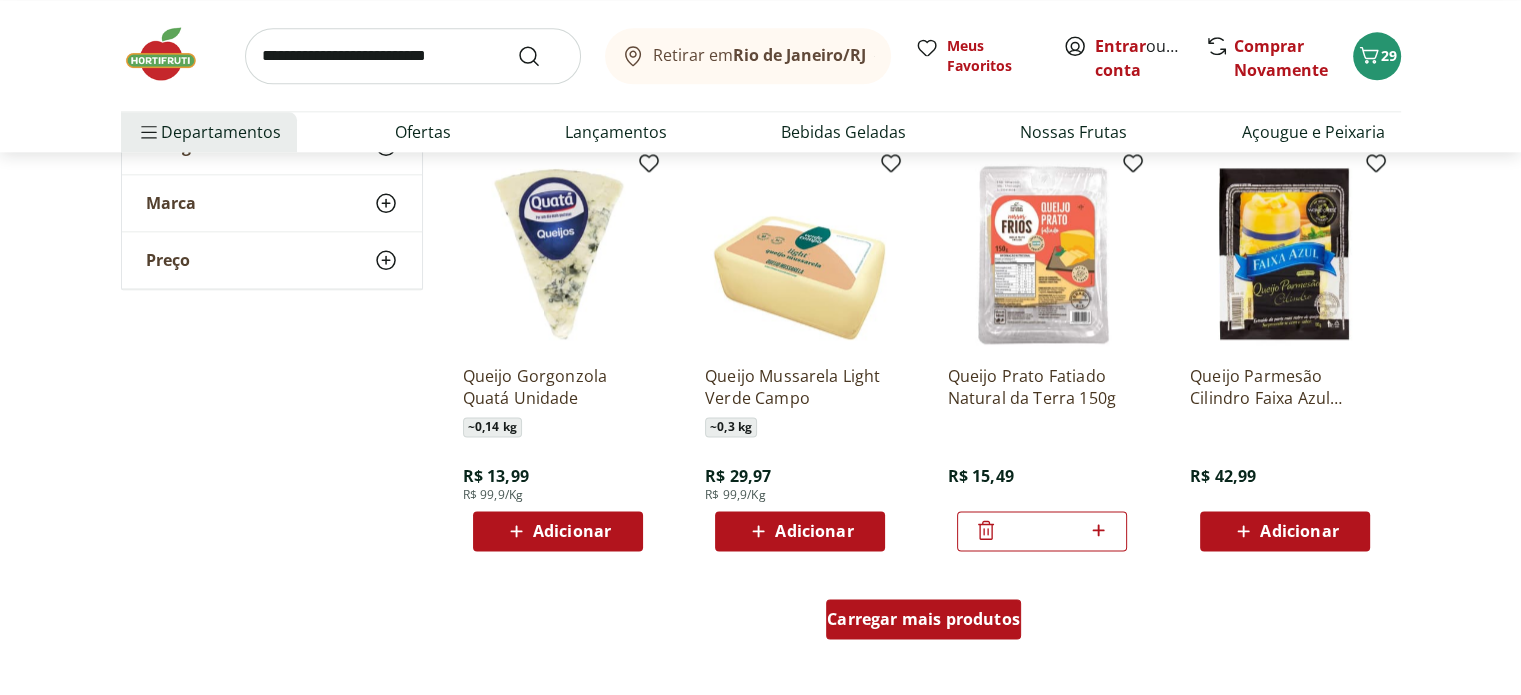 click on "Carregar mais produtos" at bounding box center [923, 619] 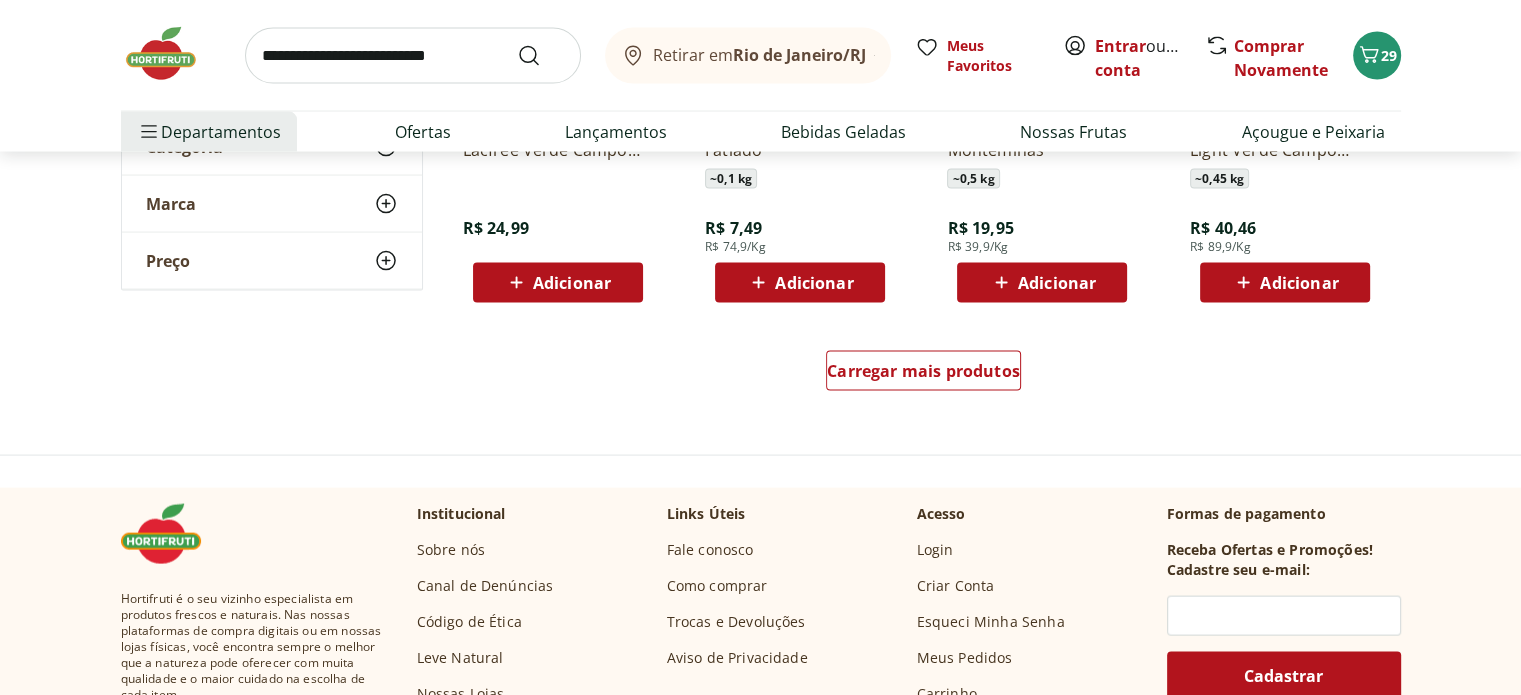 scroll, scrollTop: 4021, scrollLeft: 0, axis: vertical 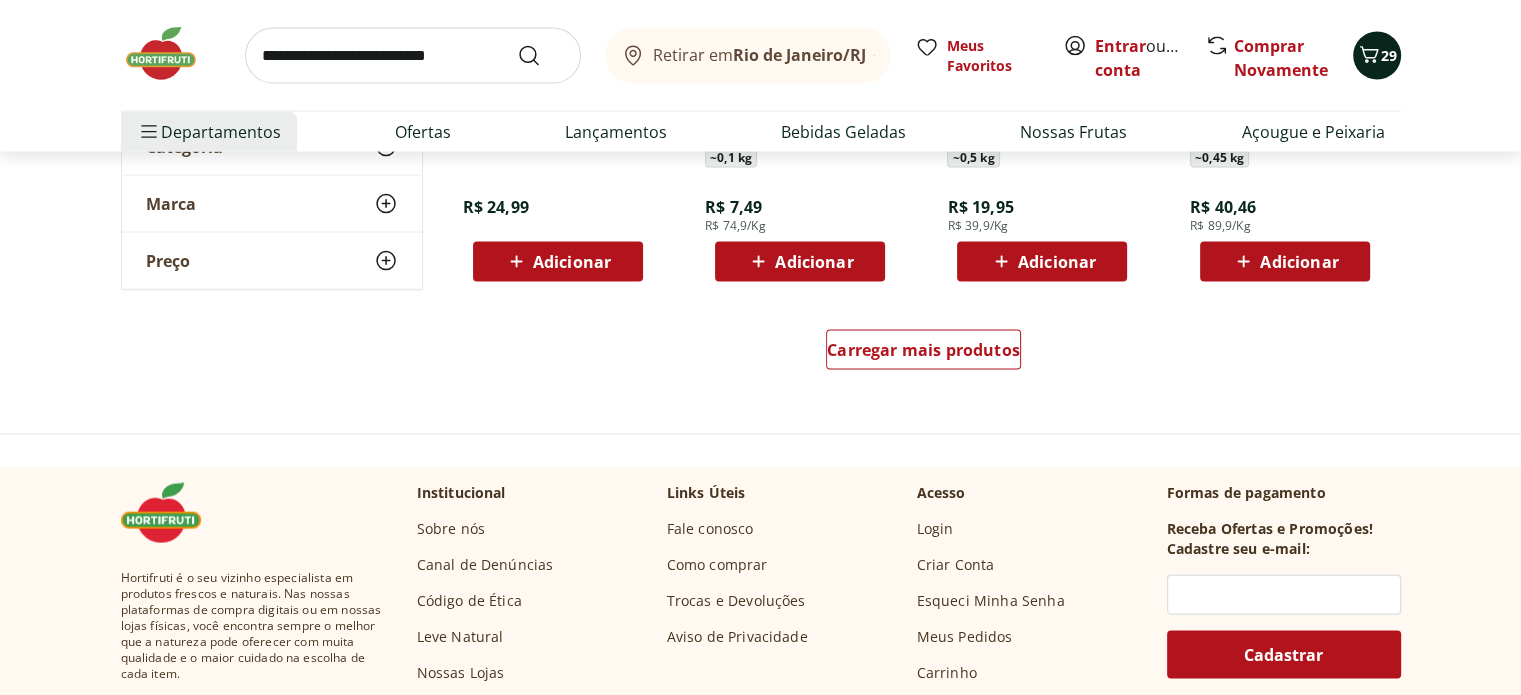 click 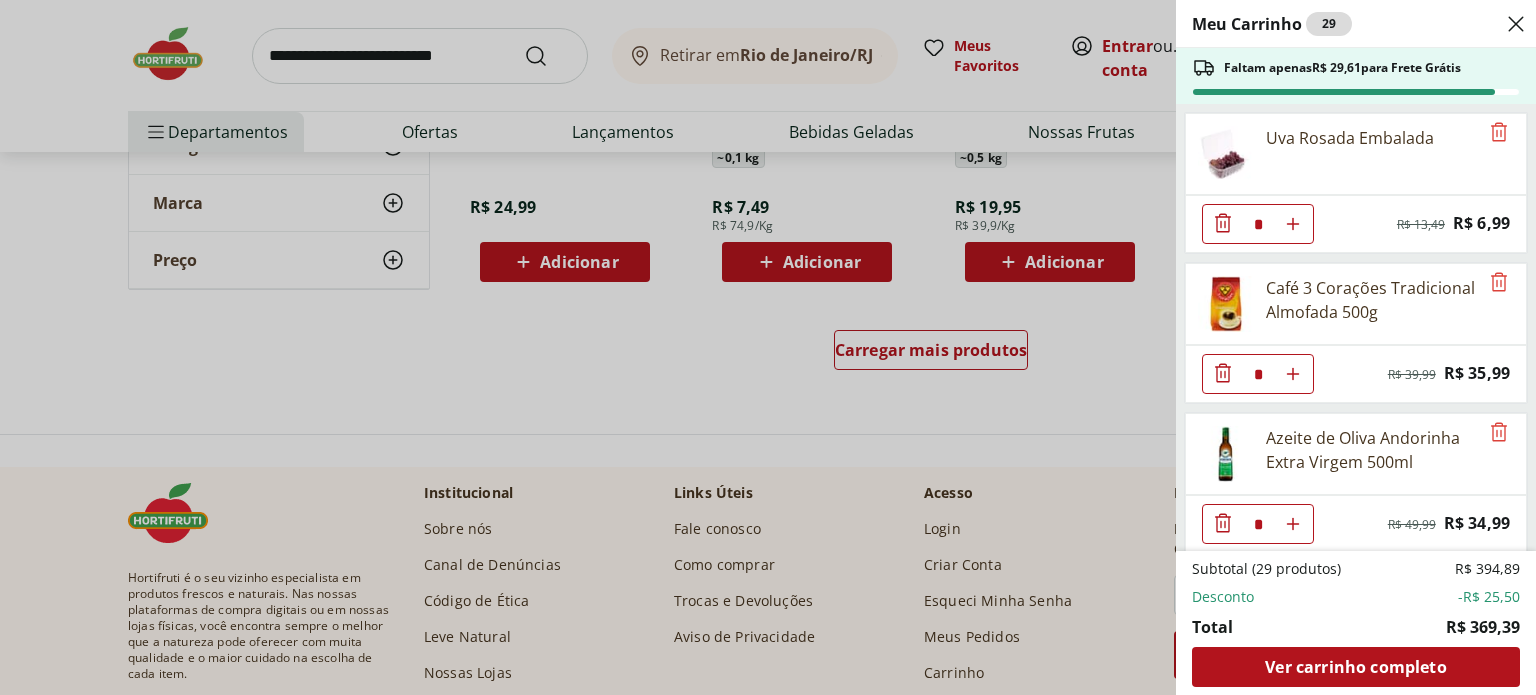 click on "Meu Carrinho 29 Faltam apenas  R$ 29,61  para Frete Grátis Uva Rosada Embalada * Original price: R$ 13,49 Price: R$ 6,99 Café 3 Corações Tradicional Almofada 500g * Original price: R$ 39,99 Price: R$ 35,99 Azeite de Oliva Andorinha Extra Virgem 500ml * Original price: R$ 49,99 Price: R$ 34,99 Leite Condensado Moça Tradicional Lata Nestlé 395G * Price: R$ 15,69 Leite Uht Italac Especial Integral 1L * Price: R$ 6,49 Iogurte Natural Integral Danone 160g * Price: R$ 4,99 Iogurte Parcialmente Desnatado Vitamina de Frutas Danone 1250g * Price: R$ 22,99 Iogurte Grego sabor Frutas Vermelhas Danone 90g * Price: R$ 3,79 Banana Prata Unidade * Price: R$ 2,20 Açaí com Banana Orgânico Juçai 650ml * Price: R$ 38,99 Água de Coco 100% Natural 1L * Price: R$ 18,99 Macarrão Italiano De Cecco Penne Rigate nº 41 500g * Price: R$ 20,99 Macarrão Com Farinha De Quinoa Fusilli Sem Glúten Paganini Caixa 400G * Price: R$ 26,99 LIMPADOR PERF VEJA LAV B ESTA G 30 500ML * Price: R$ 5,69 * Price: R$ 22,99" at bounding box center (768, 347) 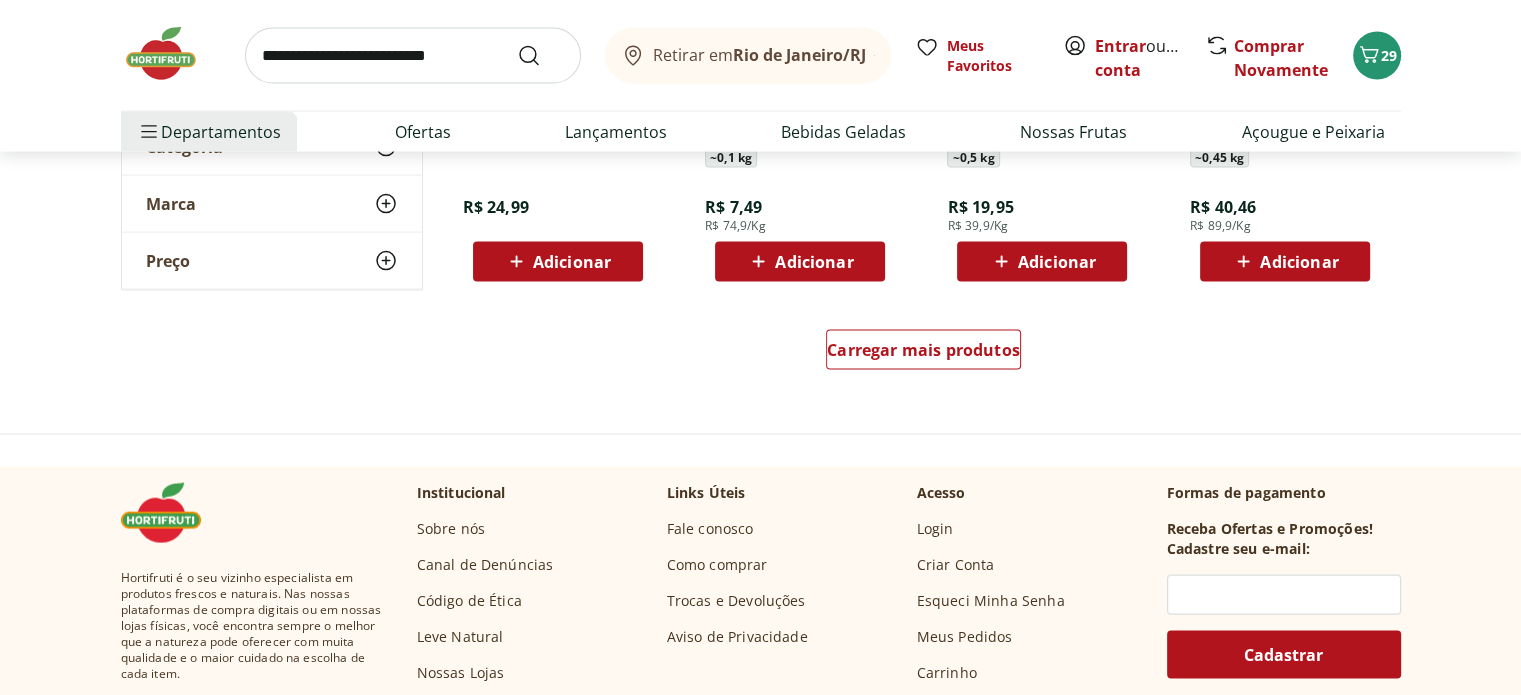 click at bounding box center [413, 56] 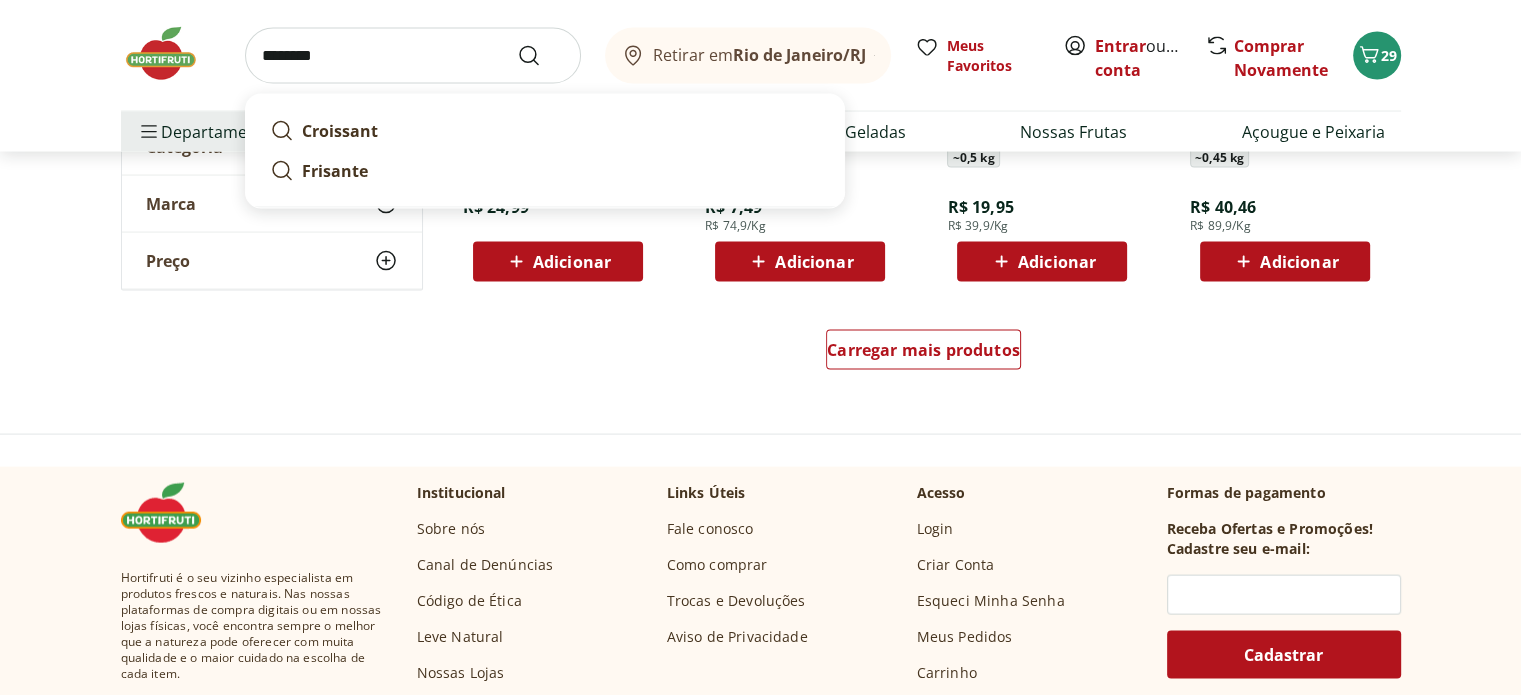 type on "********" 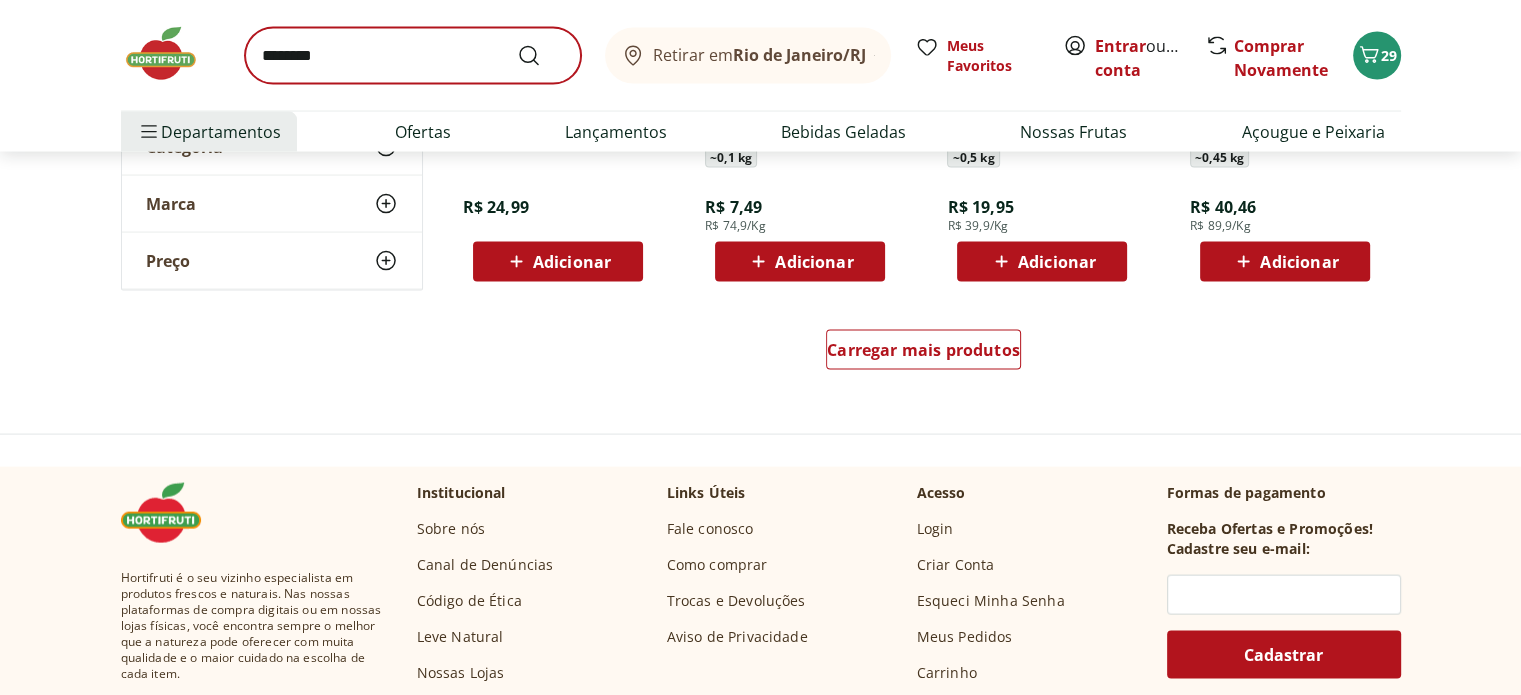 scroll, scrollTop: 0, scrollLeft: 0, axis: both 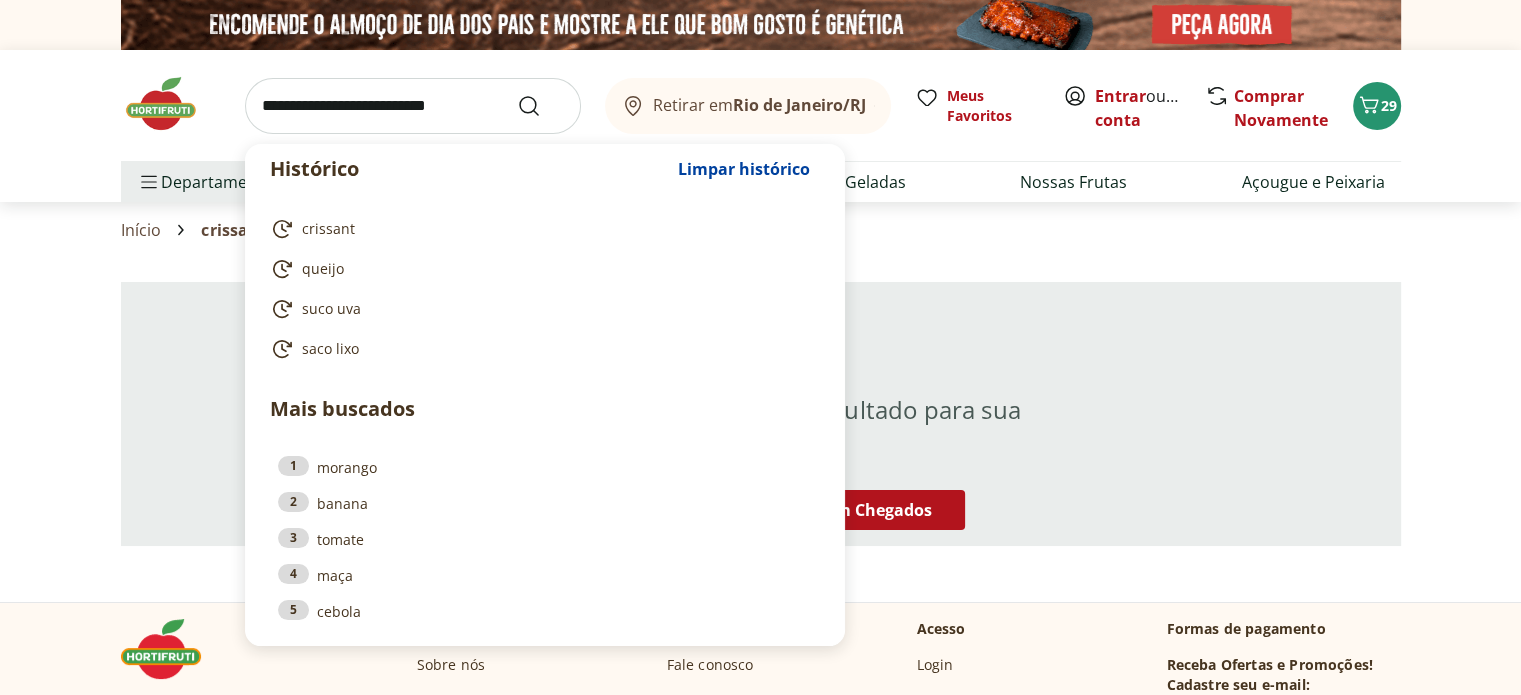 click at bounding box center [413, 106] 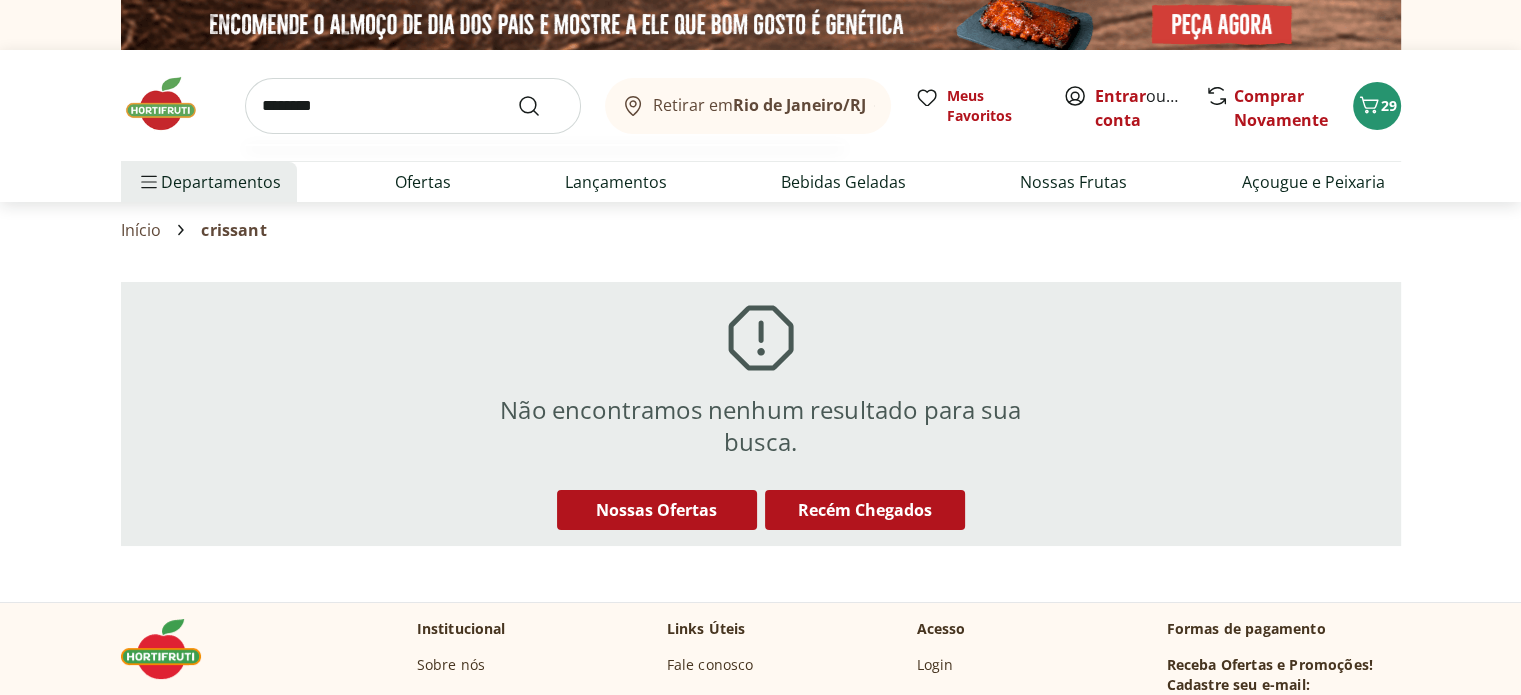 type on "********" 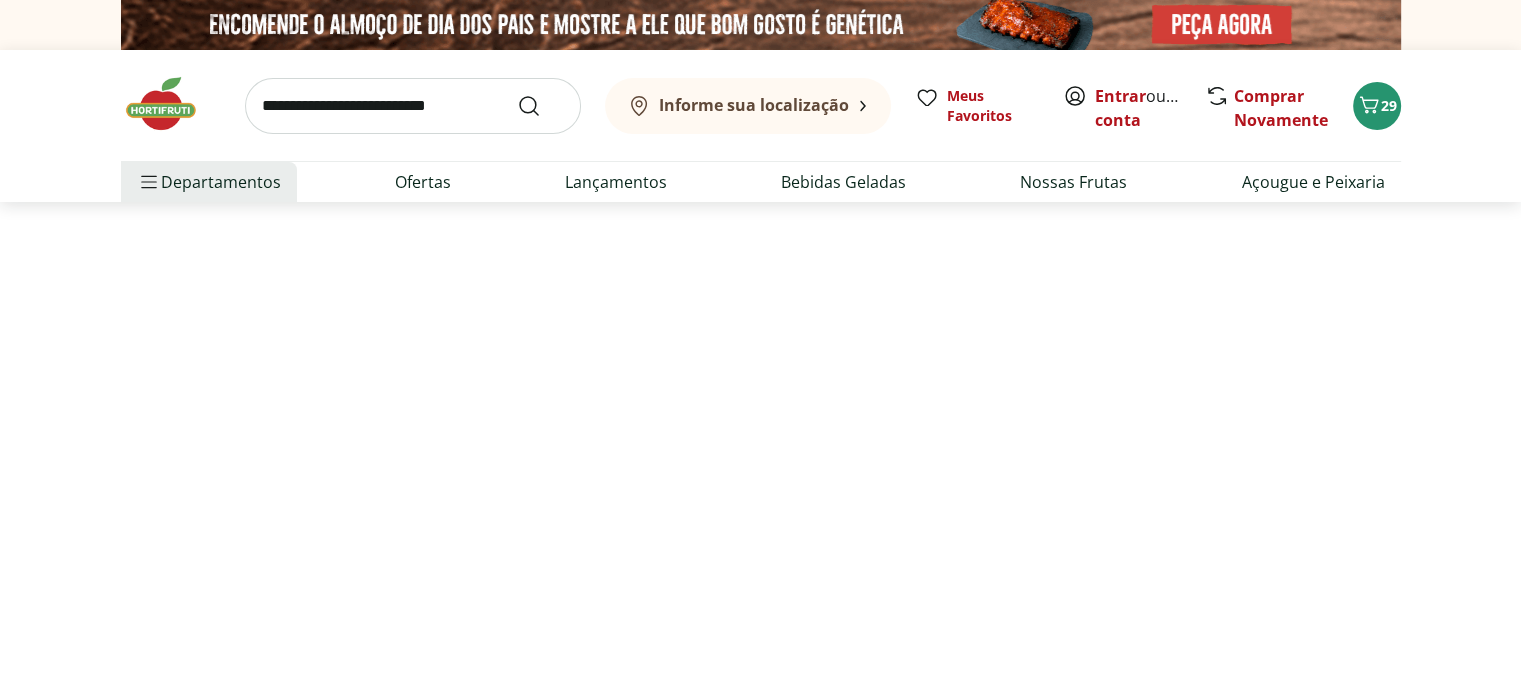 select on "**********" 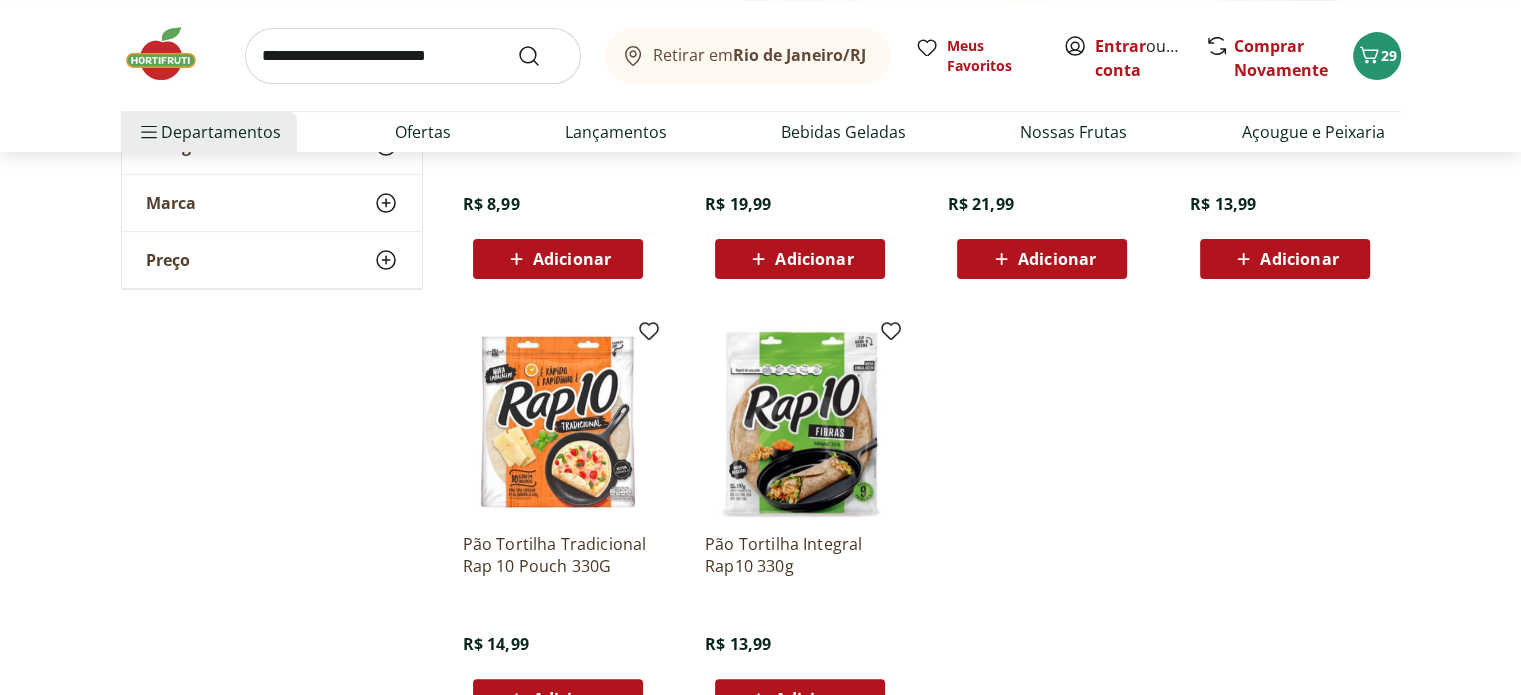 scroll, scrollTop: 542, scrollLeft: 0, axis: vertical 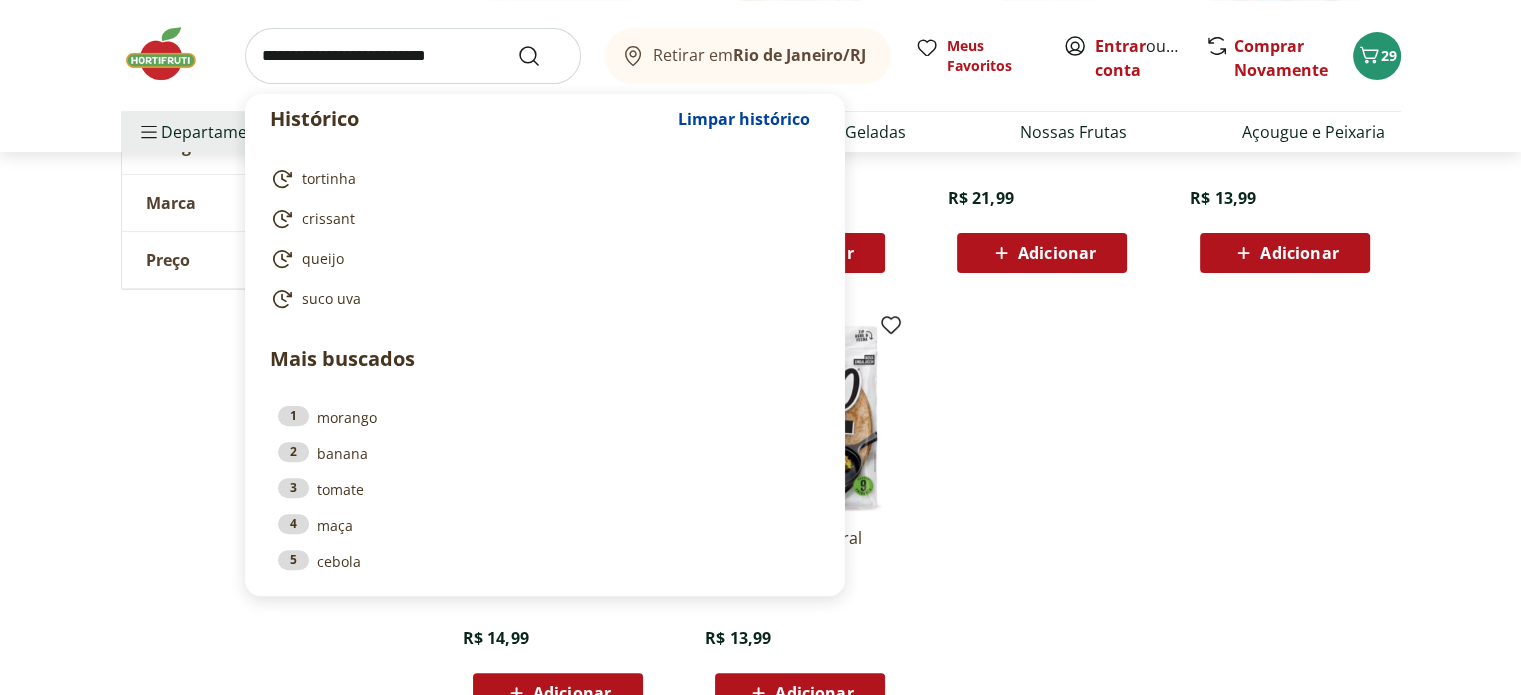 click at bounding box center (413, 56) 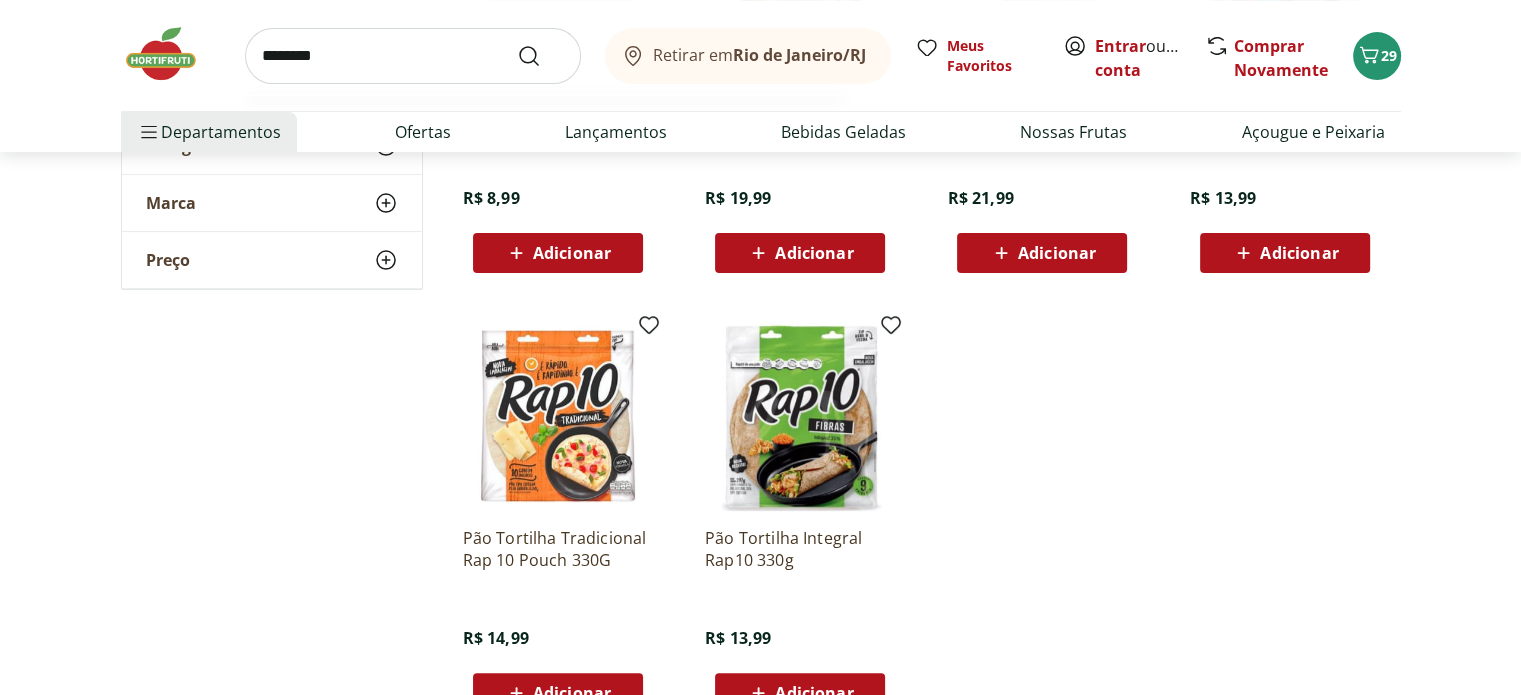 type on "********" 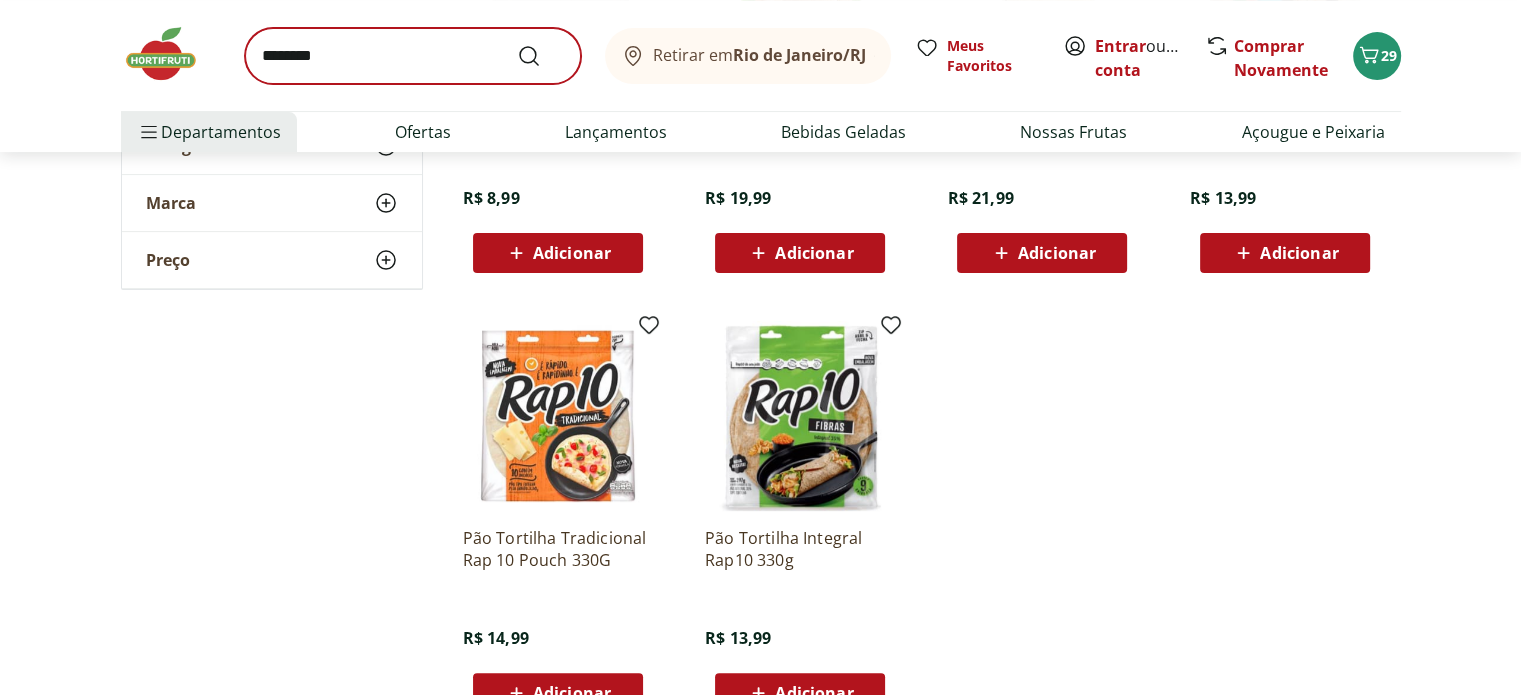 scroll, scrollTop: 0, scrollLeft: 0, axis: both 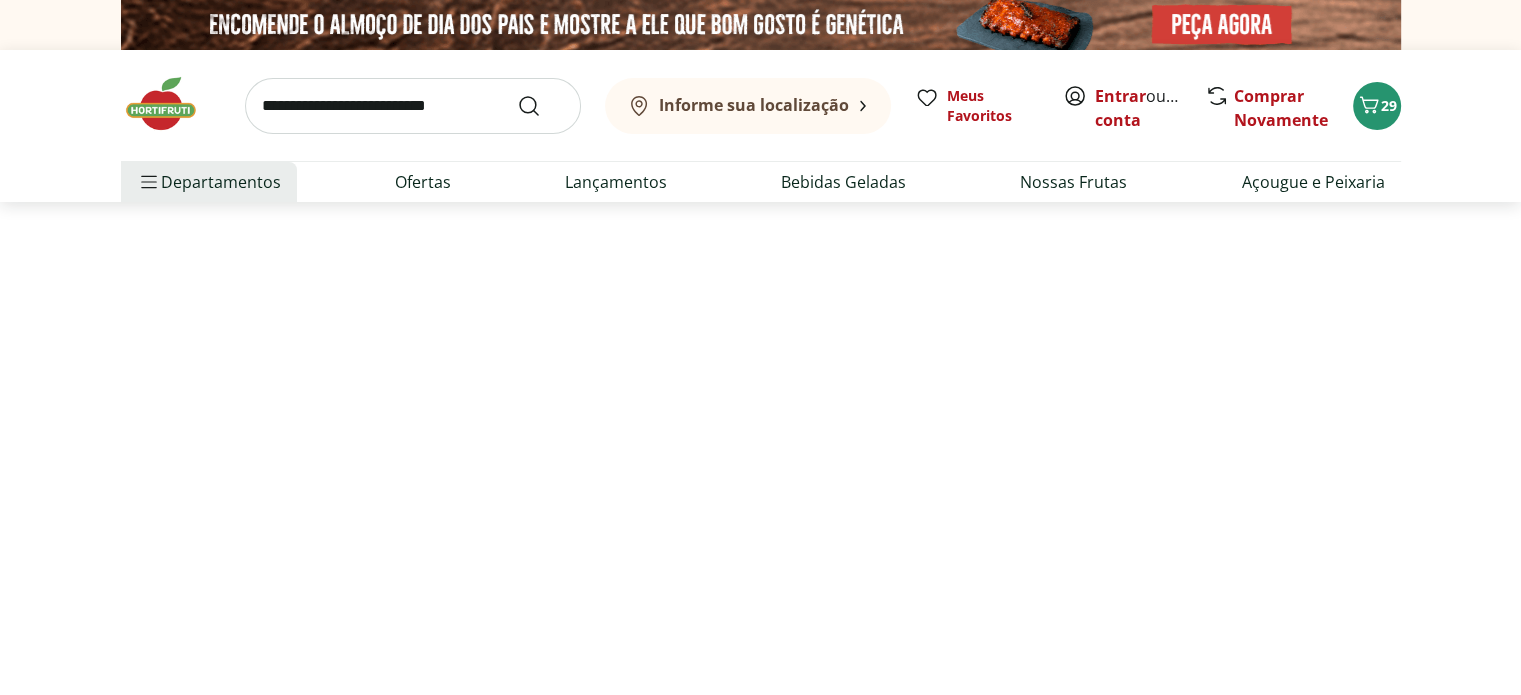 select on "**********" 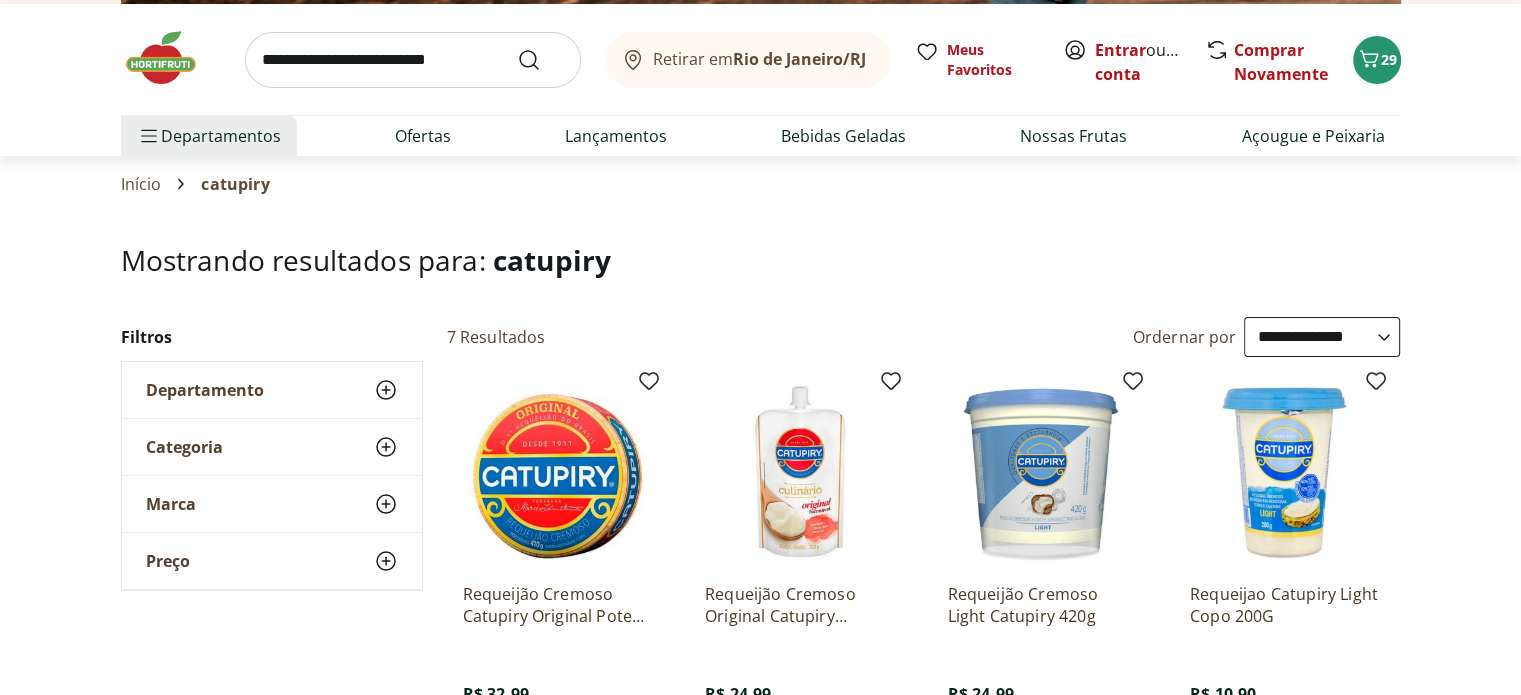 scroll, scrollTop: 0, scrollLeft: 0, axis: both 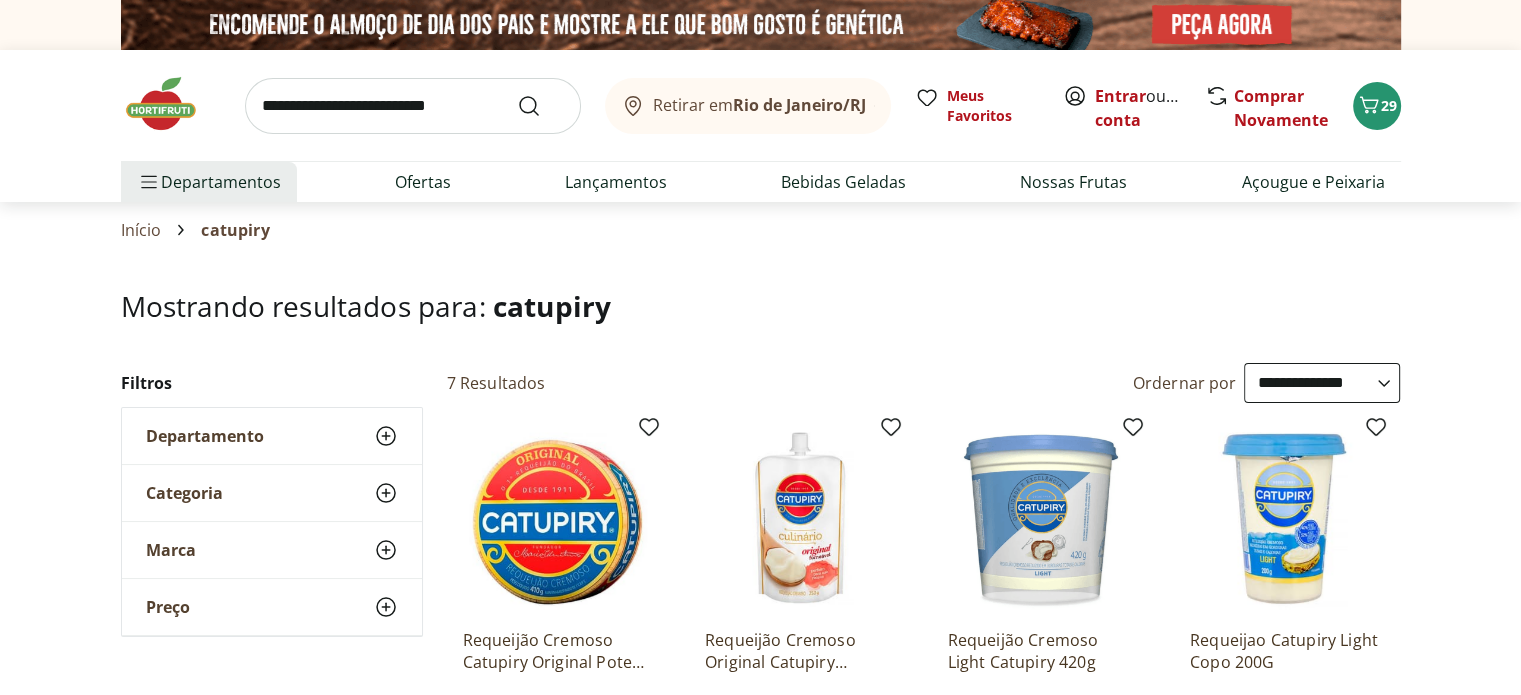click at bounding box center [413, 106] 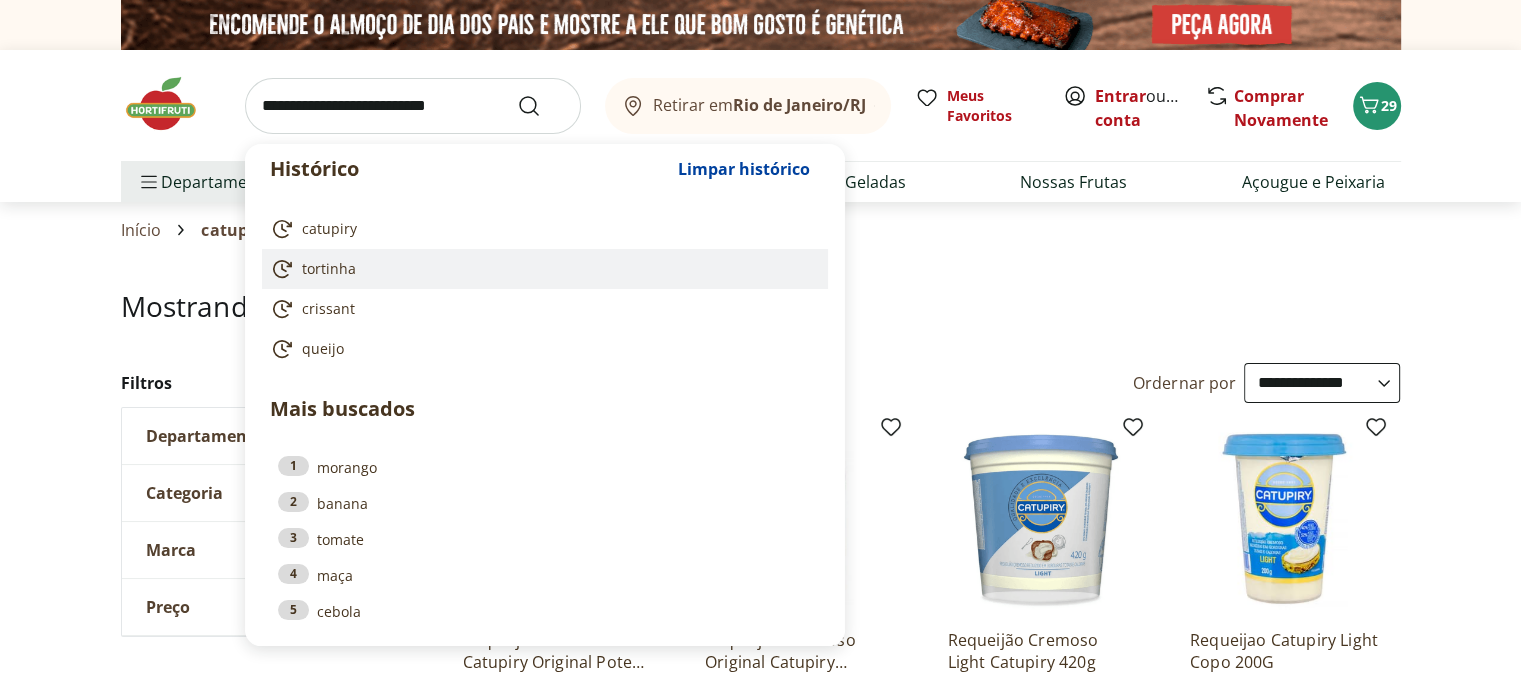 click on "tortinha" at bounding box center (329, 269) 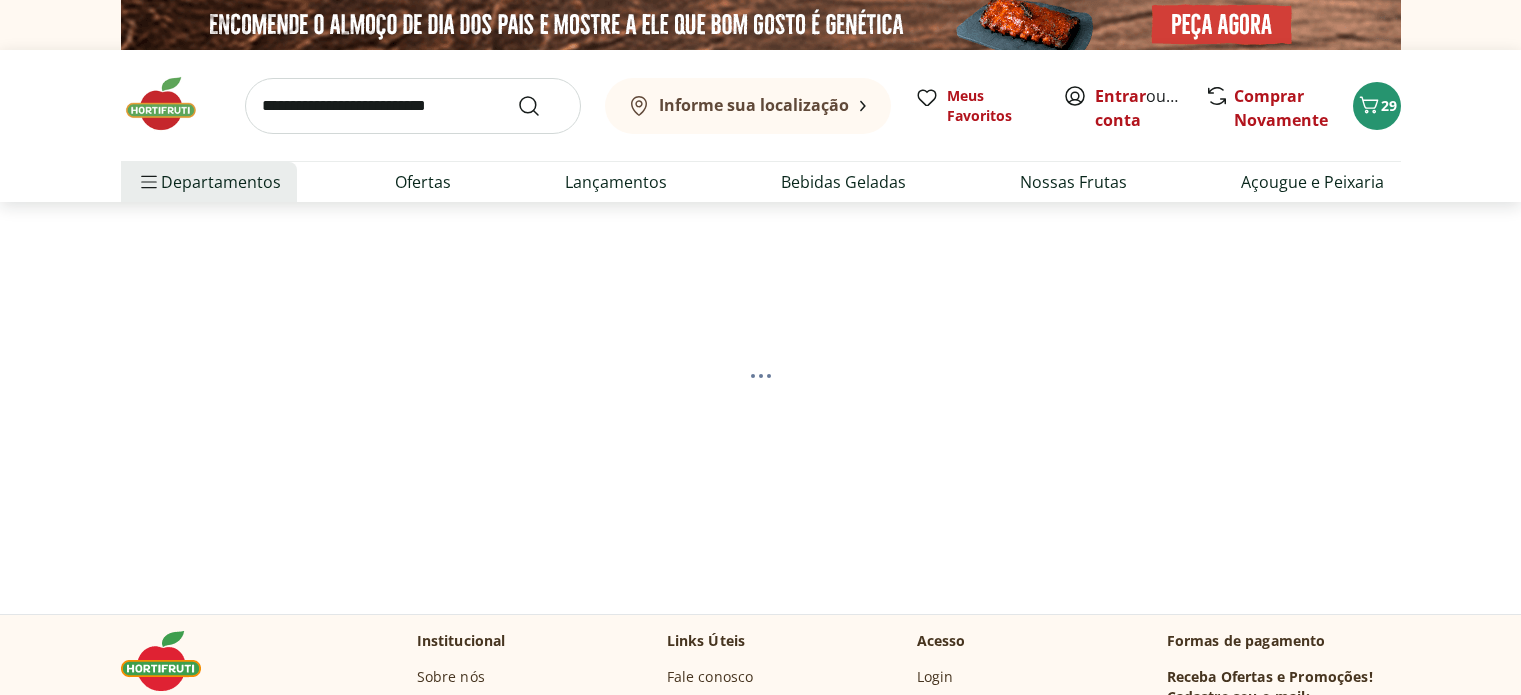 scroll, scrollTop: 0, scrollLeft: 0, axis: both 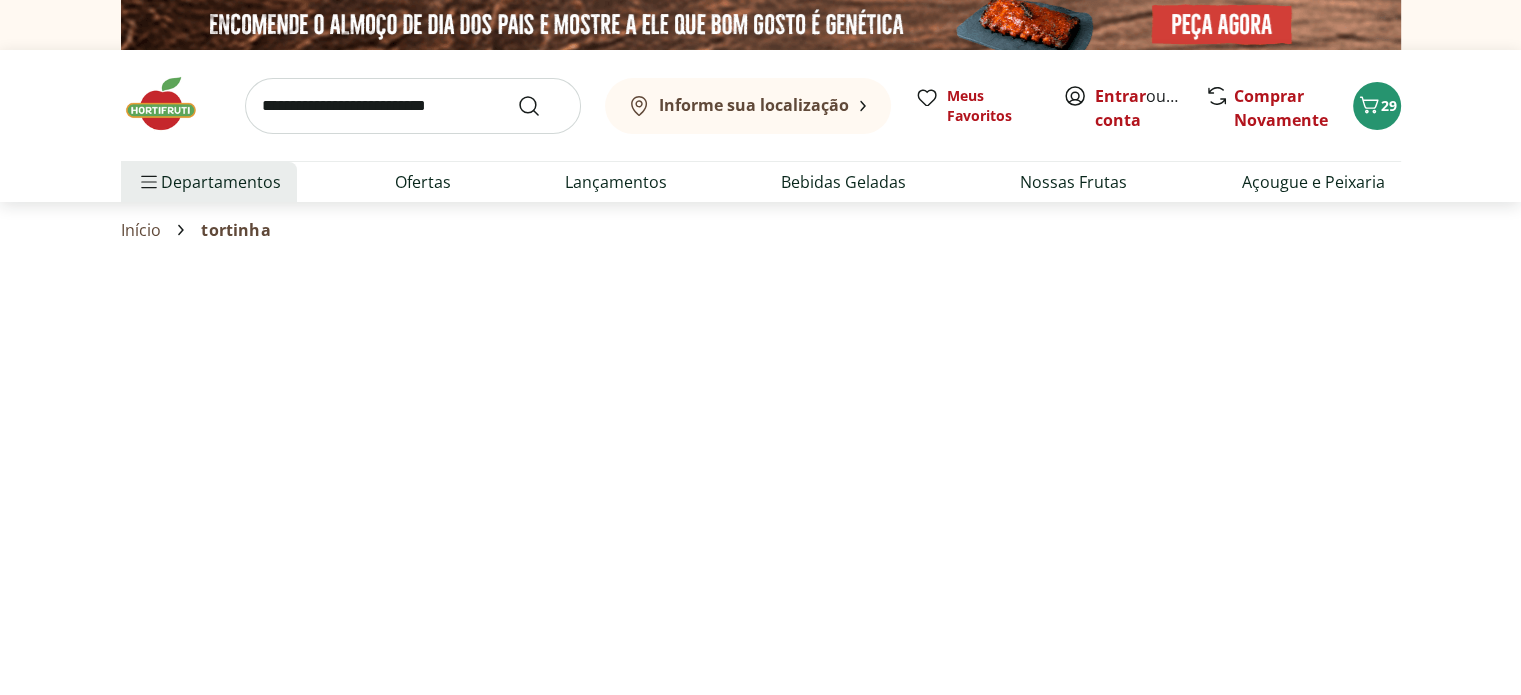 select on "**********" 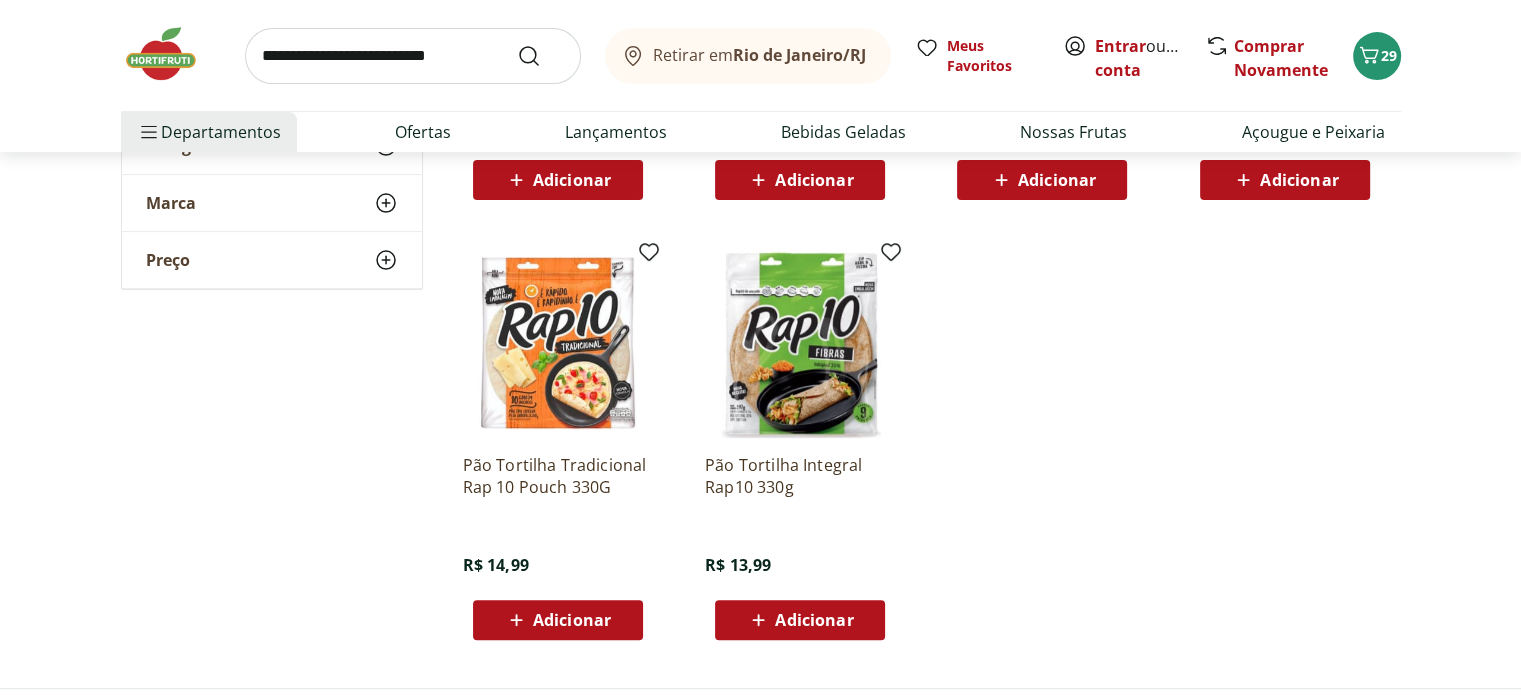 scroll, scrollTop: 616, scrollLeft: 0, axis: vertical 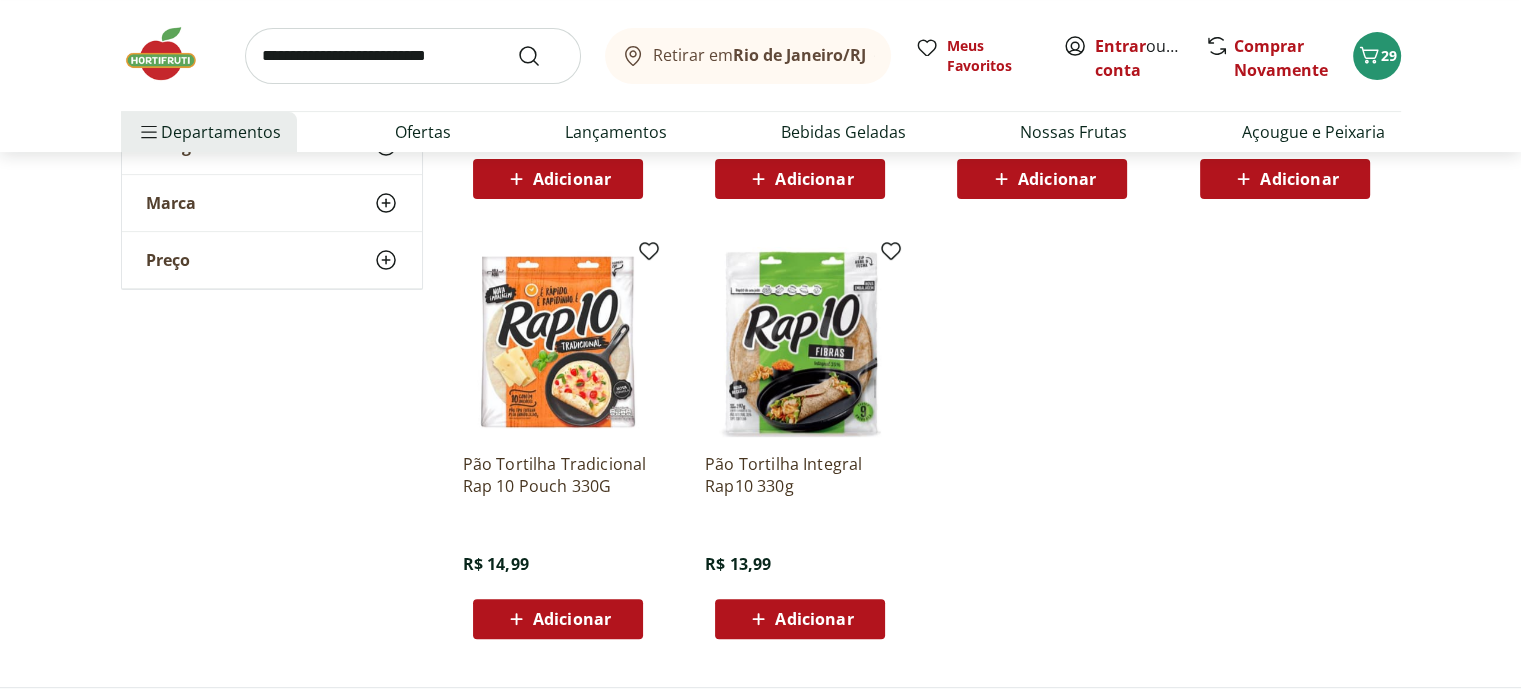 click at bounding box center [558, 342] 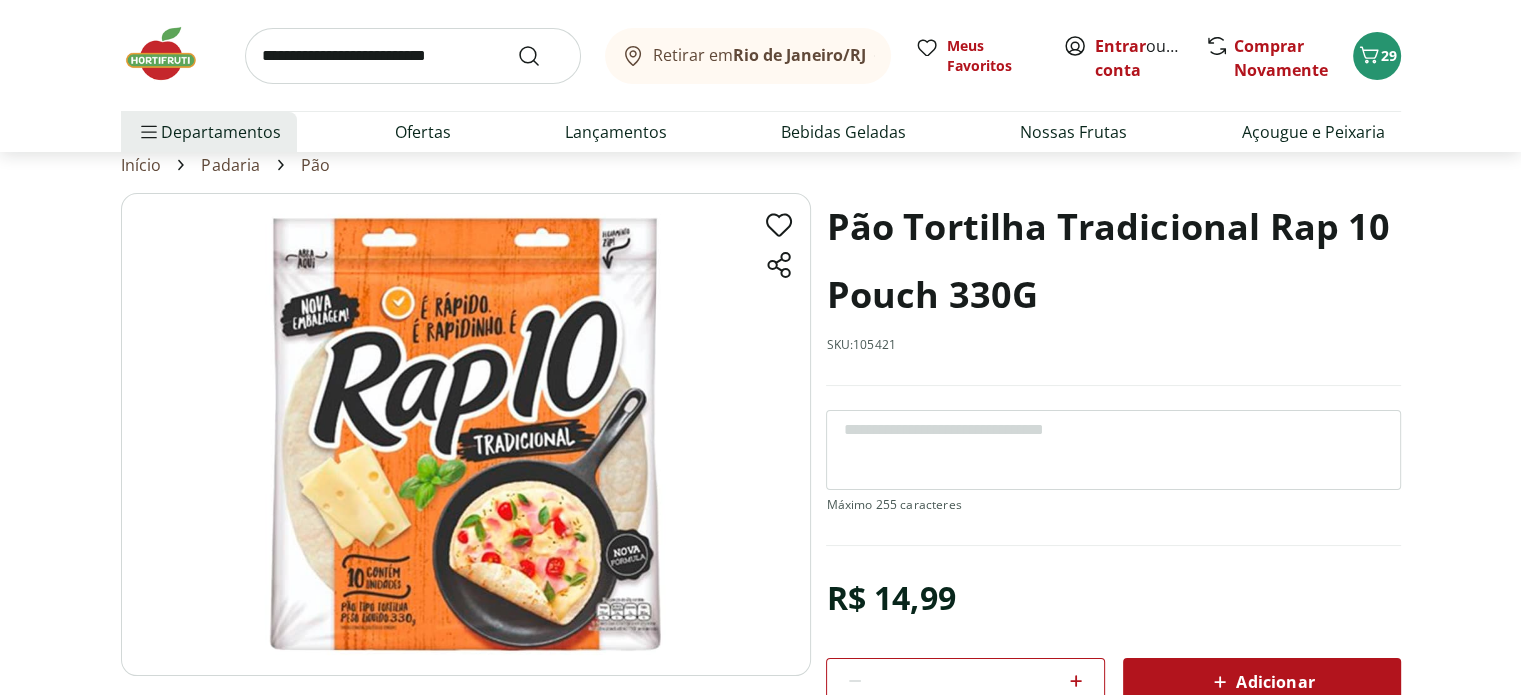 scroll, scrollTop: 58, scrollLeft: 0, axis: vertical 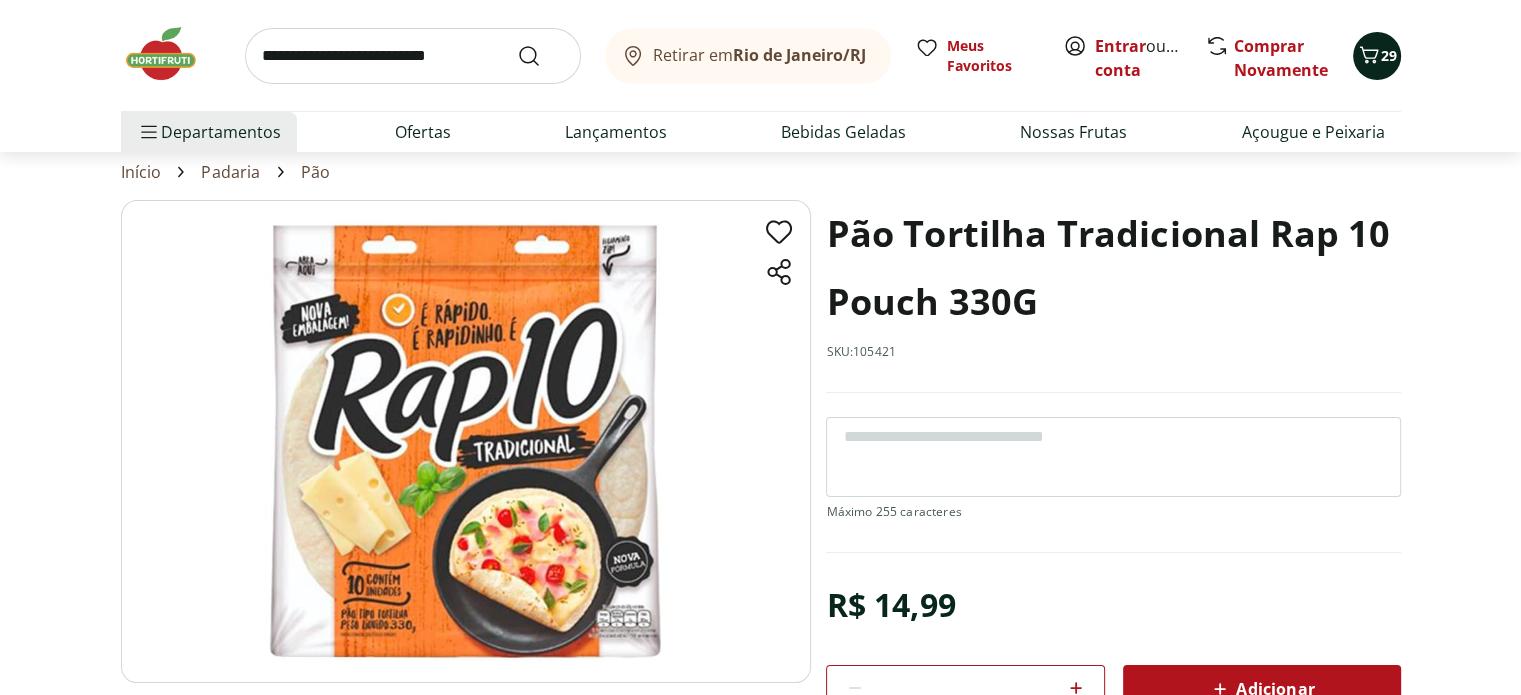 click 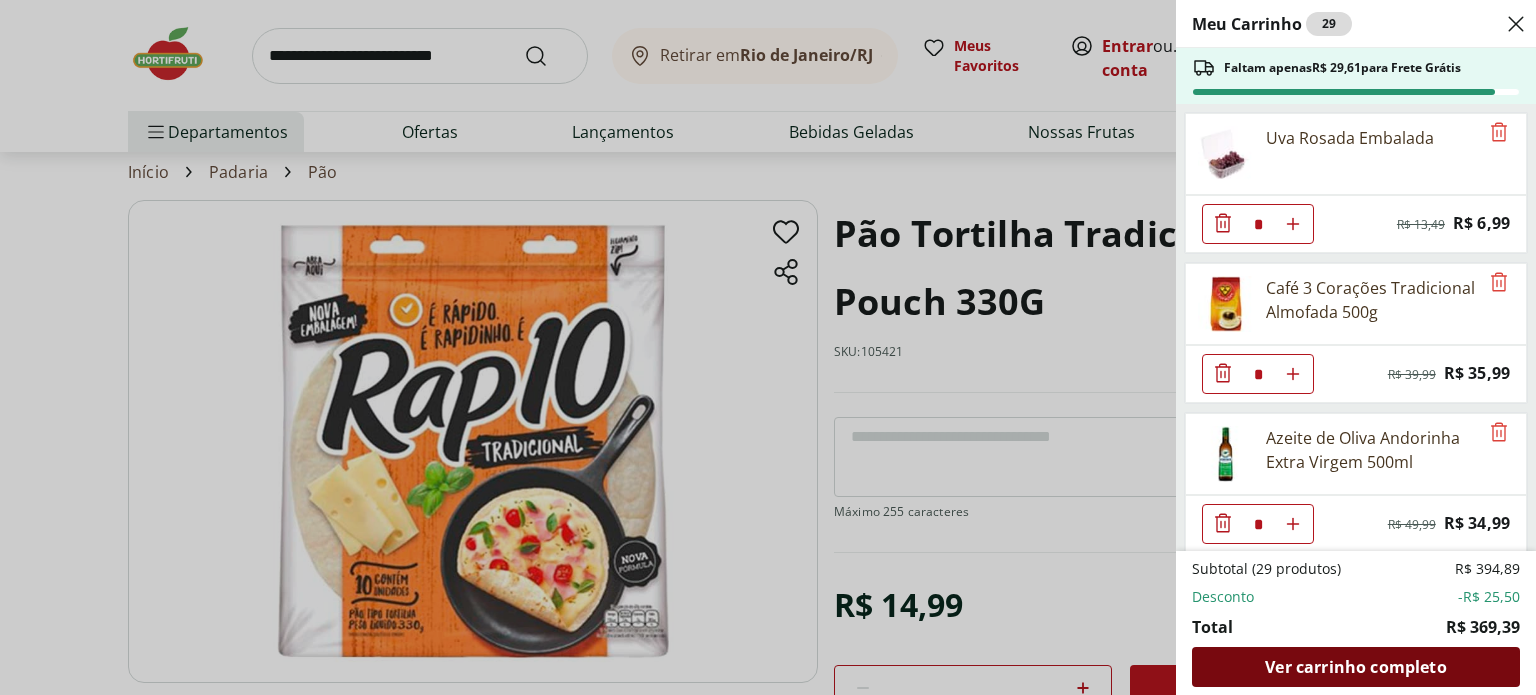 click on "Ver carrinho completo" at bounding box center [1355, 667] 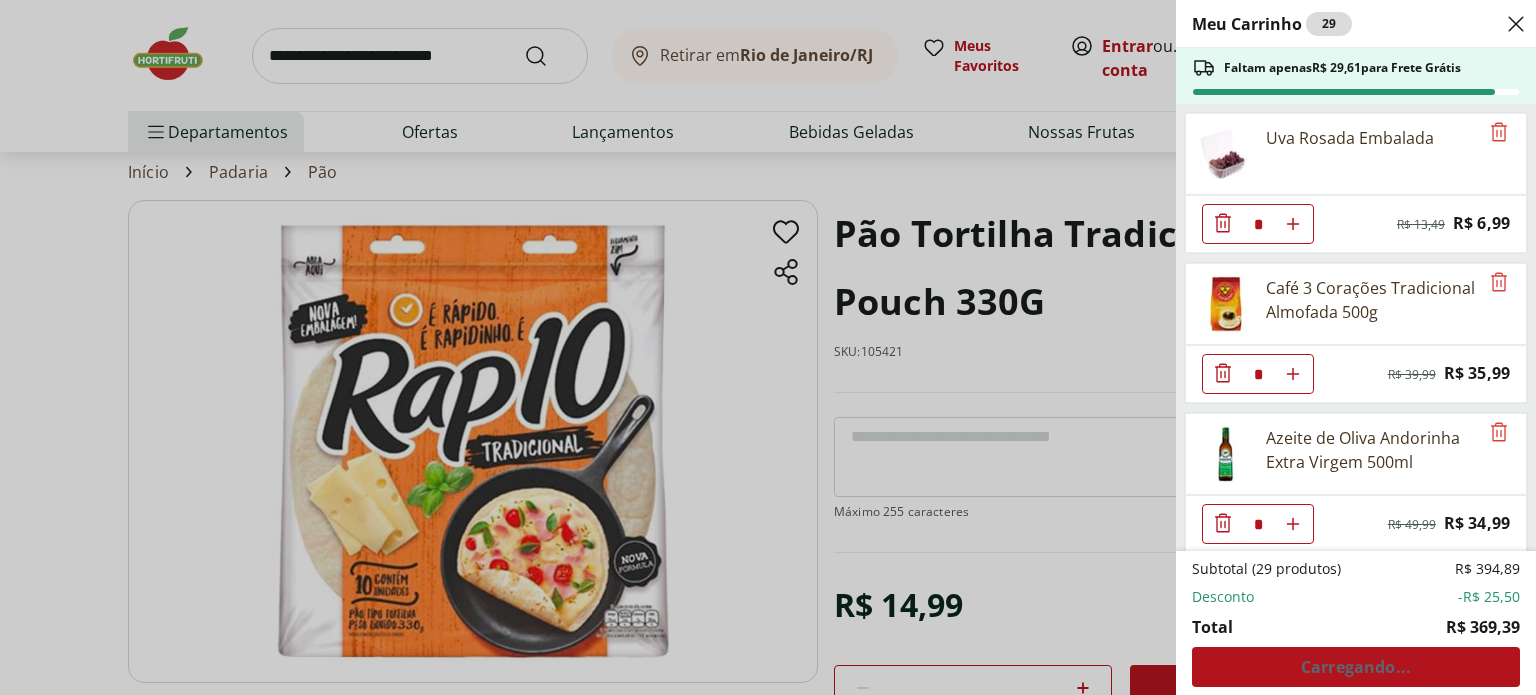 click on "Meu Carrinho 29 Faltam apenas  R$ 29,61  para Frete Grátis Uva Rosada Embalada * Original price: R$ 13,49 Price: R$ 6,99 Café 3 Corações Tradicional Almofada 500g * Original price: R$ 39,99 Price: R$ 35,99 Azeite de Oliva Andorinha Extra Virgem 500ml * Original price: R$ 49,99 Price: R$ 34,99 Leite Condensado Moça Tradicional Lata Nestlé 395G * Price: R$ 15,69 Leite Uht Italac Especial Integral 1L * Price: R$ 6,49 Iogurte Natural Integral Danone 160g * Price: R$ 4,99 Iogurte Parcialmente Desnatado Vitamina de Frutas Danone 1250g * Price: R$ 22,99 Iogurte Grego sabor Frutas Vermelhas Danone 90g * Price: R$ 3,79 Banana Prata Unidade * Price: R$ 2,20 Açaí com Banana Orgânico Juçai 650ml * Price: R$ 38,99 Água de Coco 100% Natural 1L * Price: R$ 18,99 Macarrão Italiano De Cecco Penne Rigate nº 41 500g * Price: R$ 20,99 Macarrão Com Farinha De Quinoa Fusilli Sem Glúten Paganini Caixa 400G * Price: R$ 26,99 LIMPADOR PERF VEJA LAV B ESTA G 30 500ML * Price: R$ 5,69 * Price: R$ 22,99" at bounding box center (768, 347) 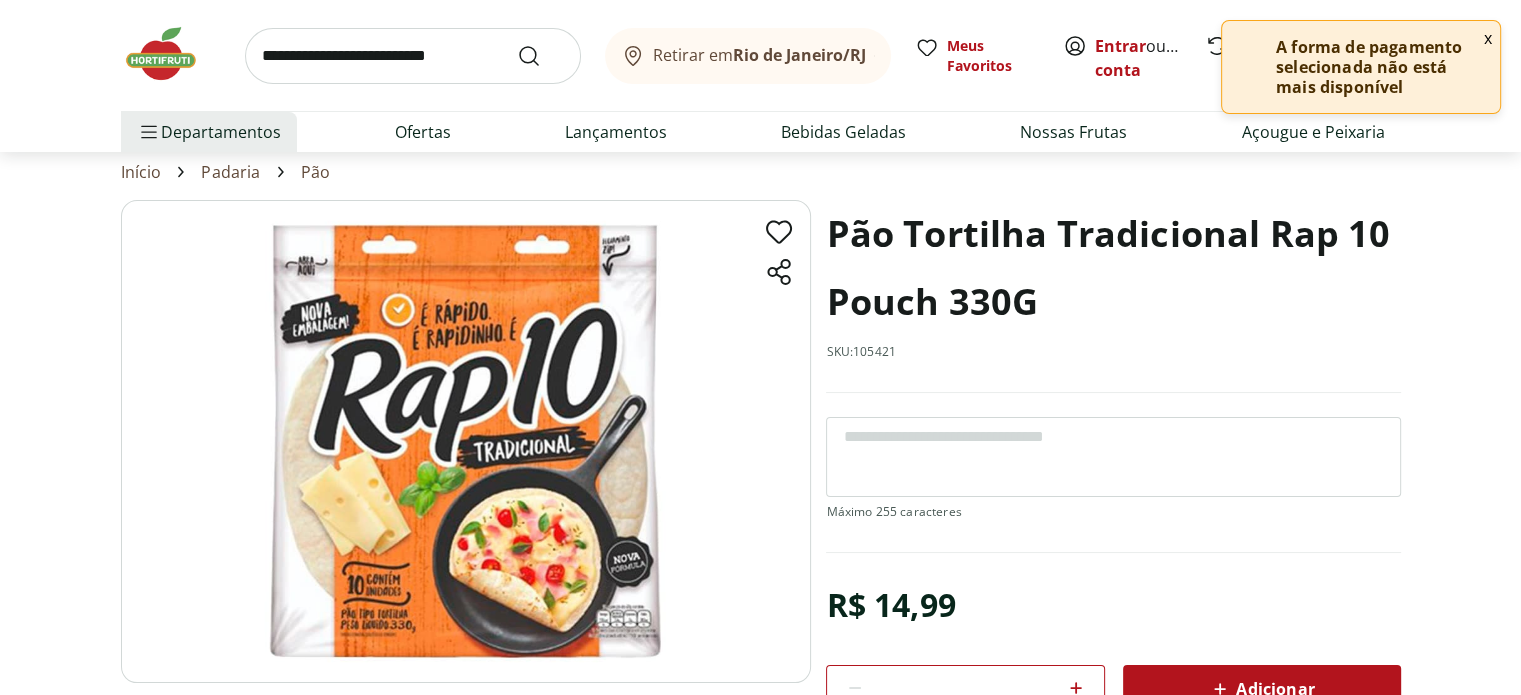 click at bounding box center (413, 56) 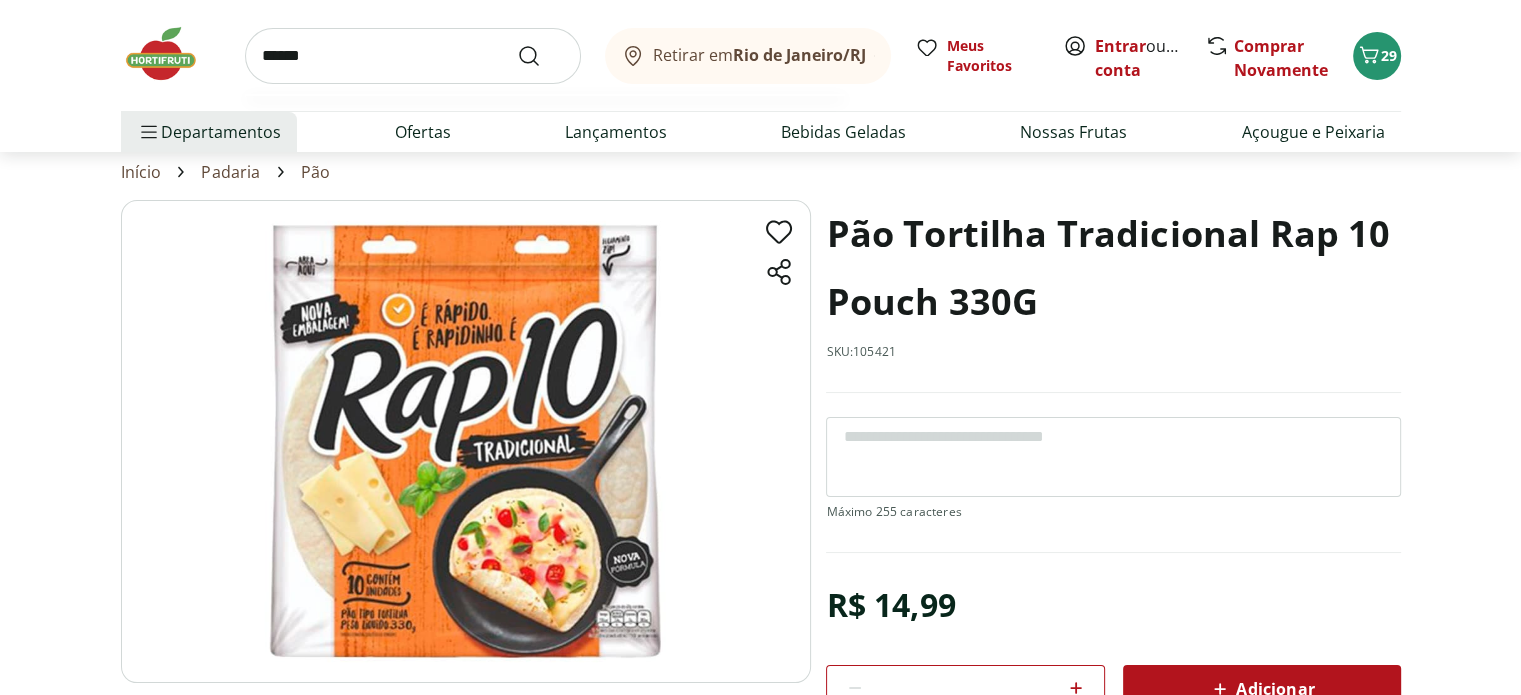 type on "******" 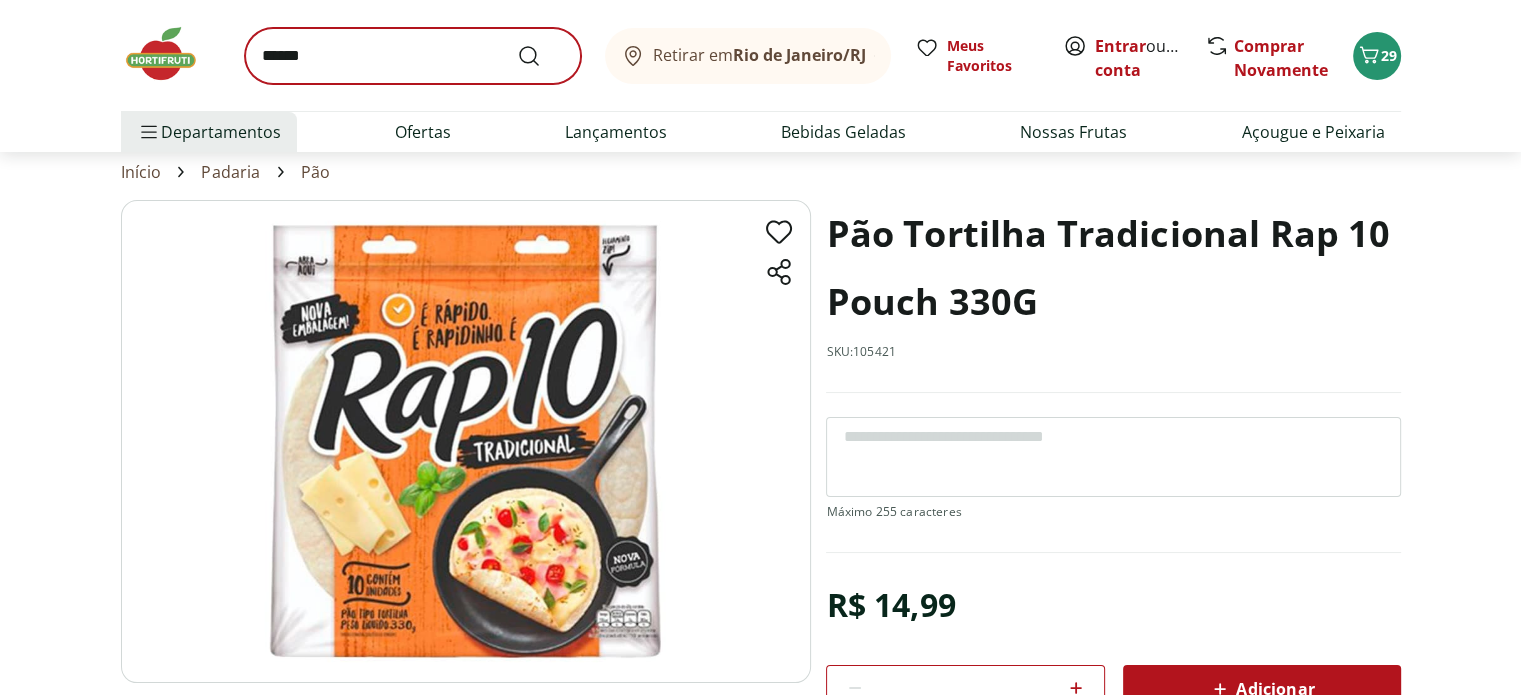 scroll, scrollTop: 0, scrollLeft: 0, axis: both 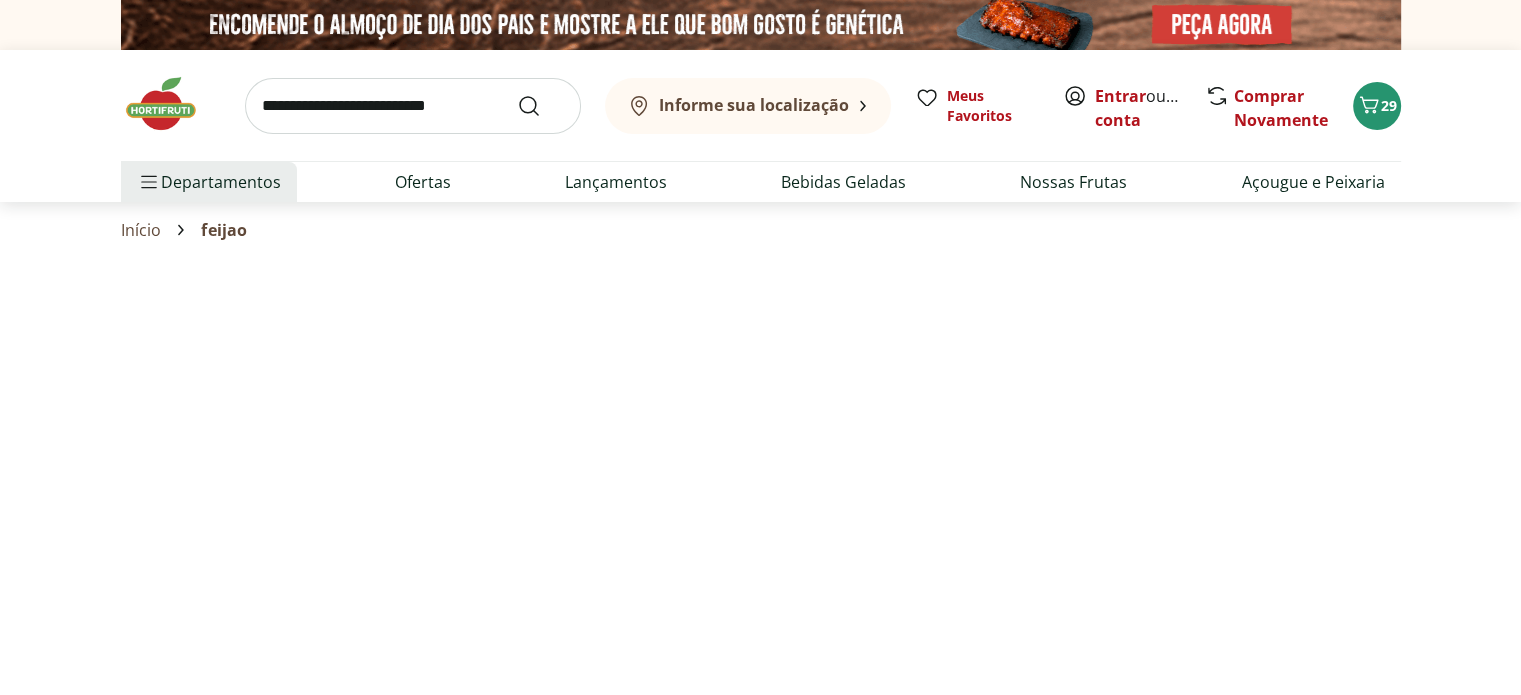 select on "**********" 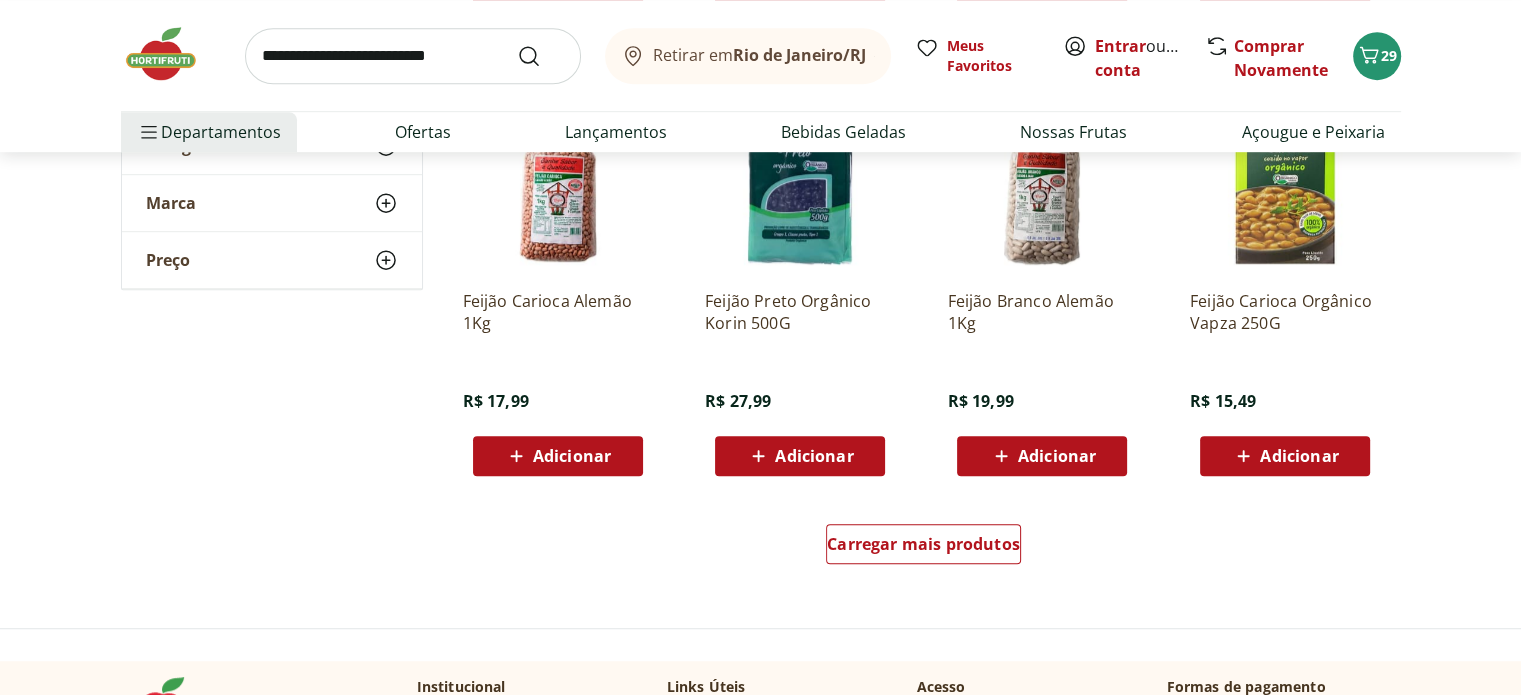 scroll, scrollTop: 1220, scrollLeft: 0, axis: vertical 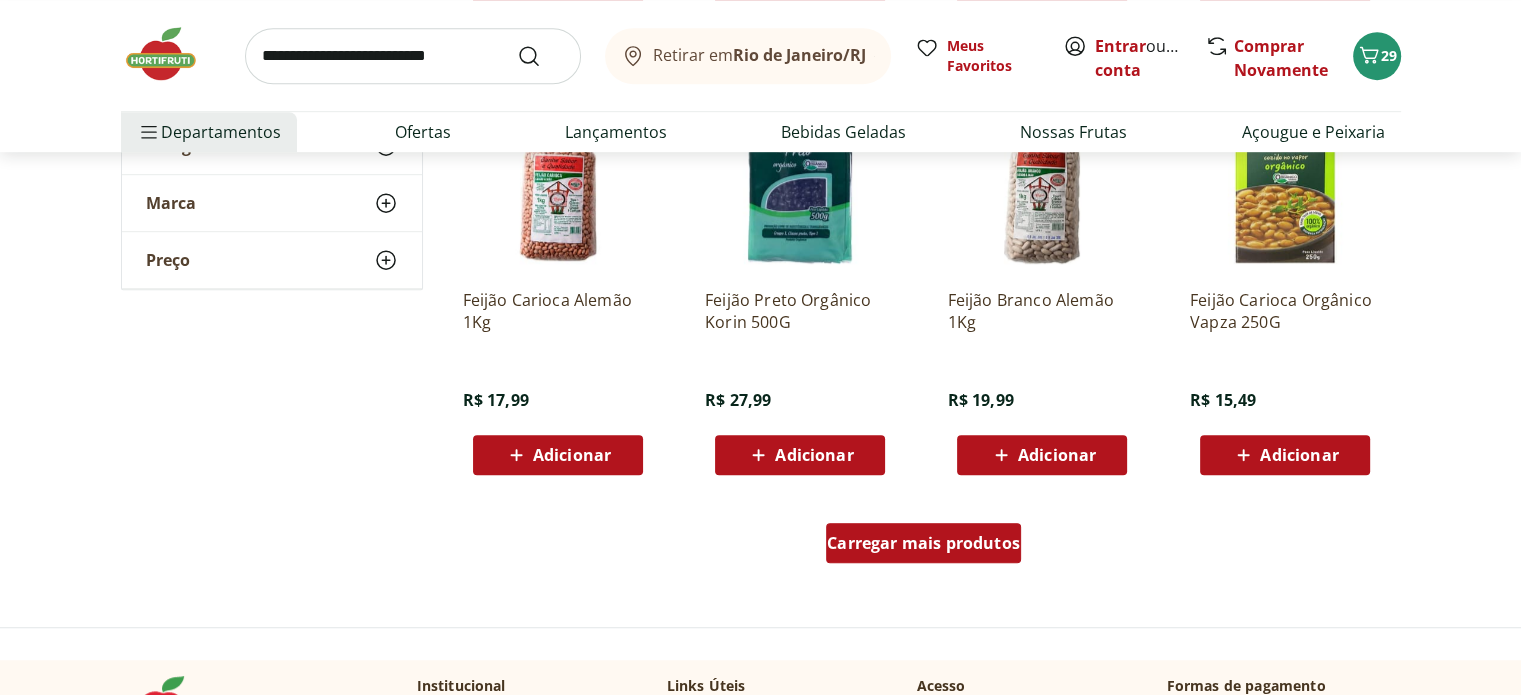 click on "Carregar mais produtos" at bounding box center [923, 543] 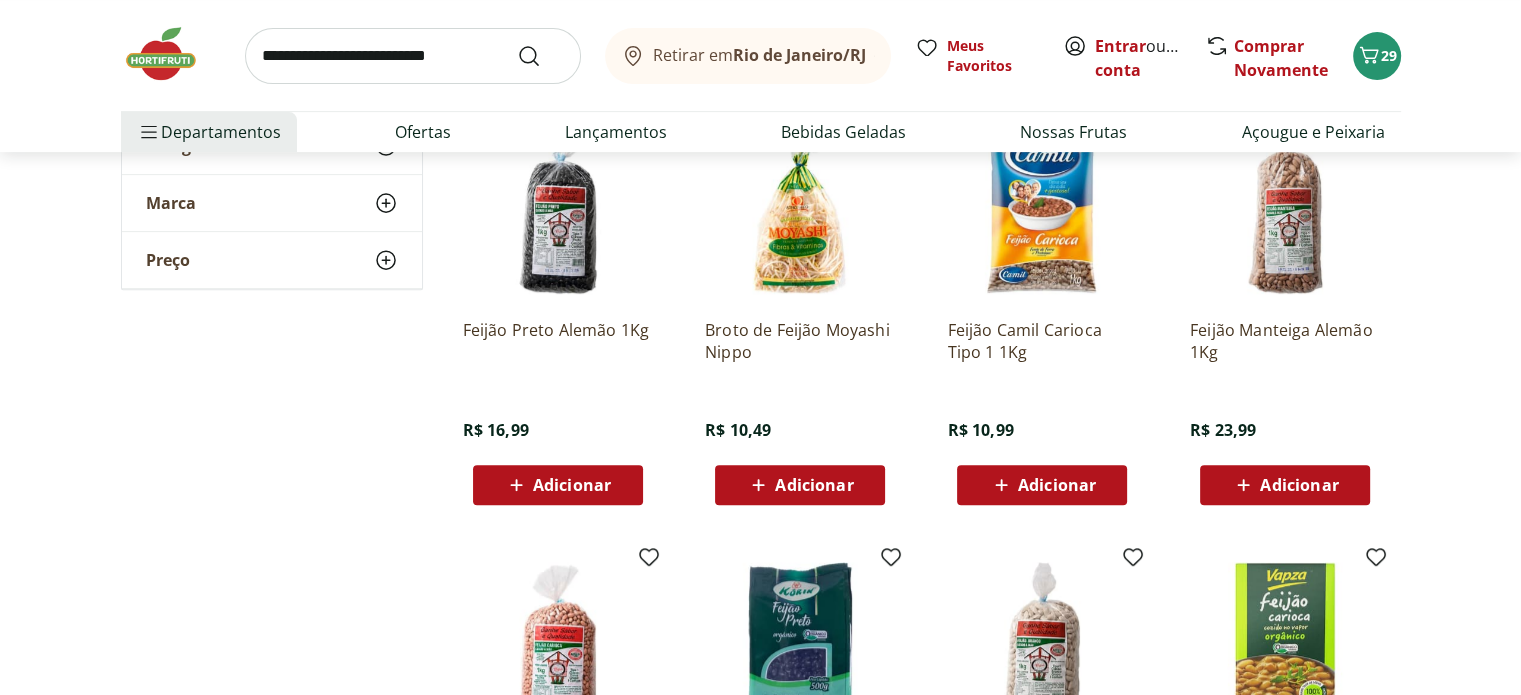 scroll, scrollTop: 748, scrollLeft: 0, axis: vertical 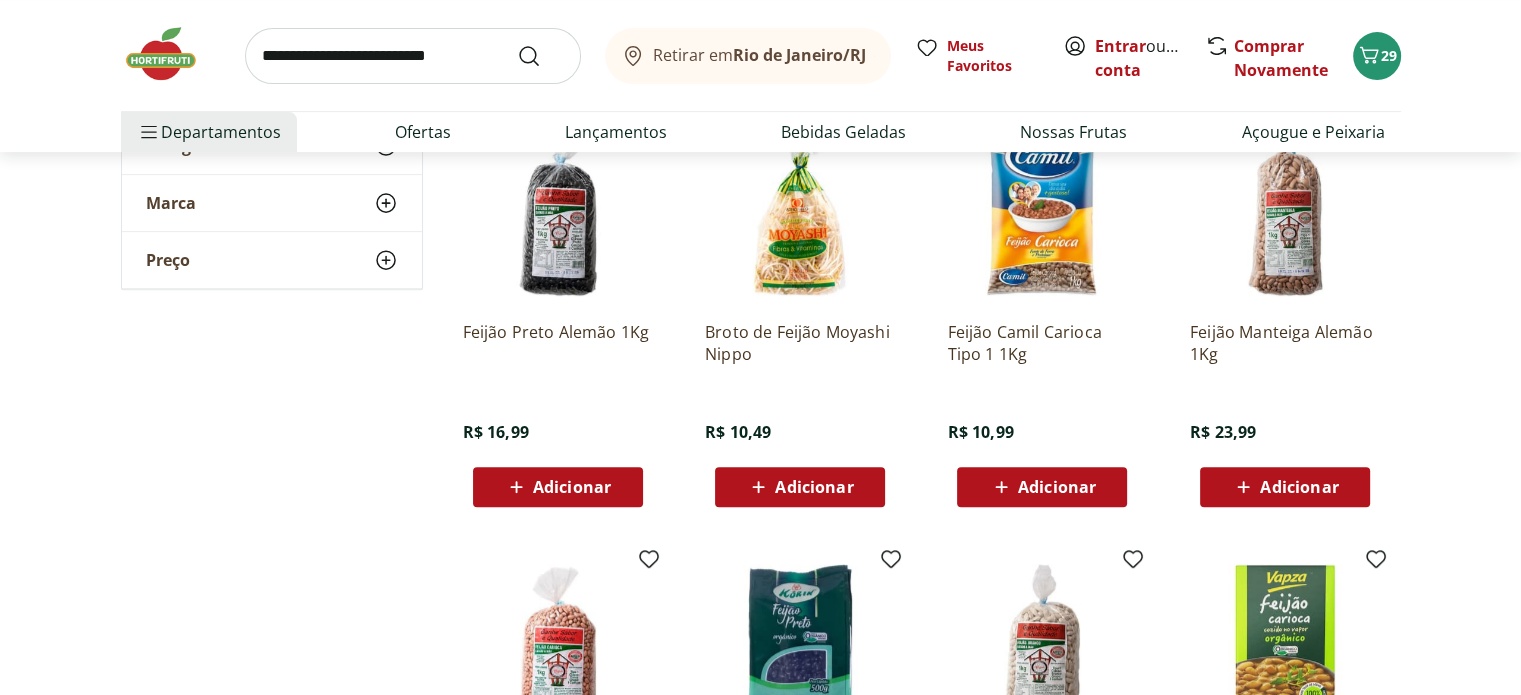 click on "Adicionar" at bounding box center [572, 487] 